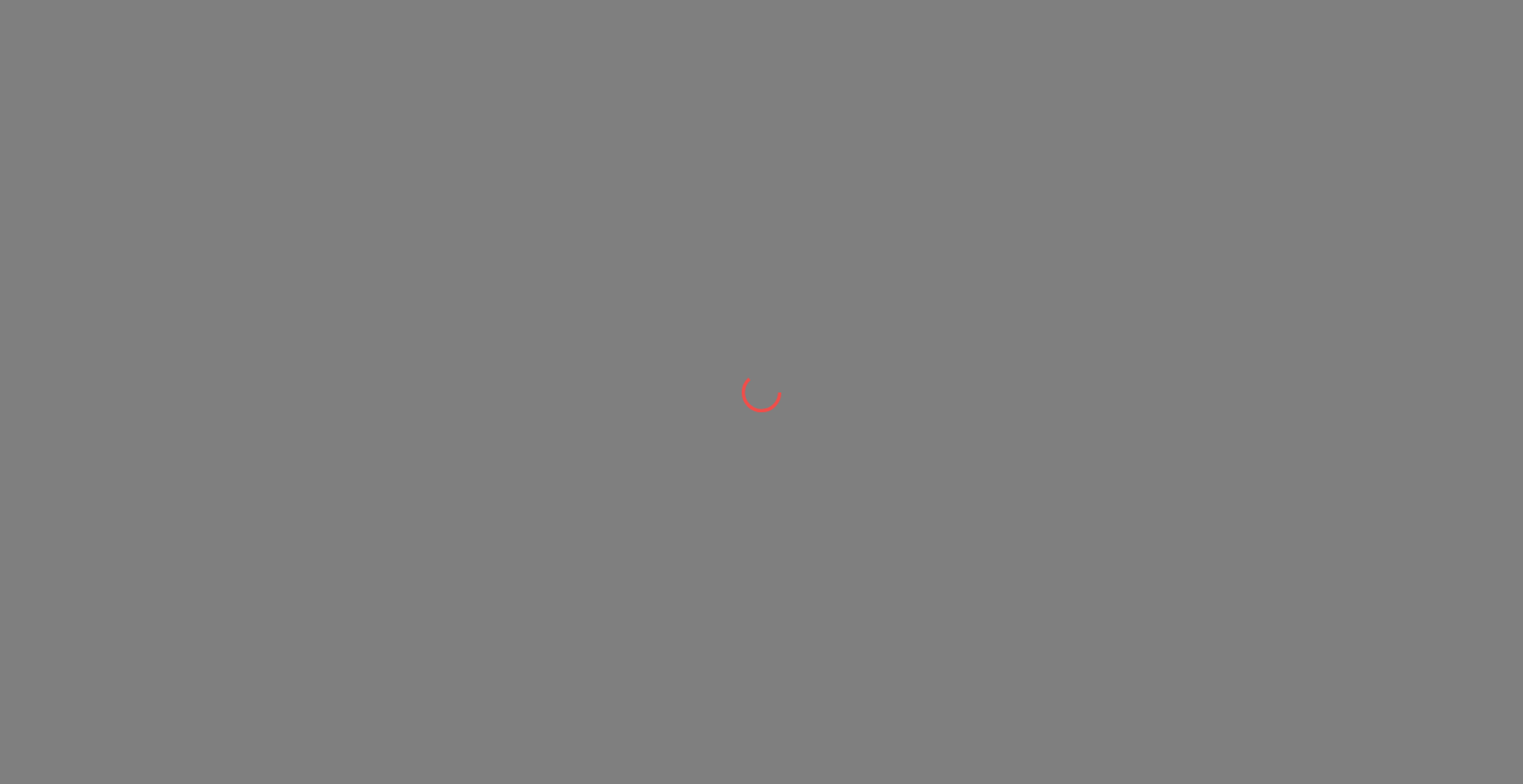 scroll, scrollTop: 0, scrollLeft: 0, axis: both 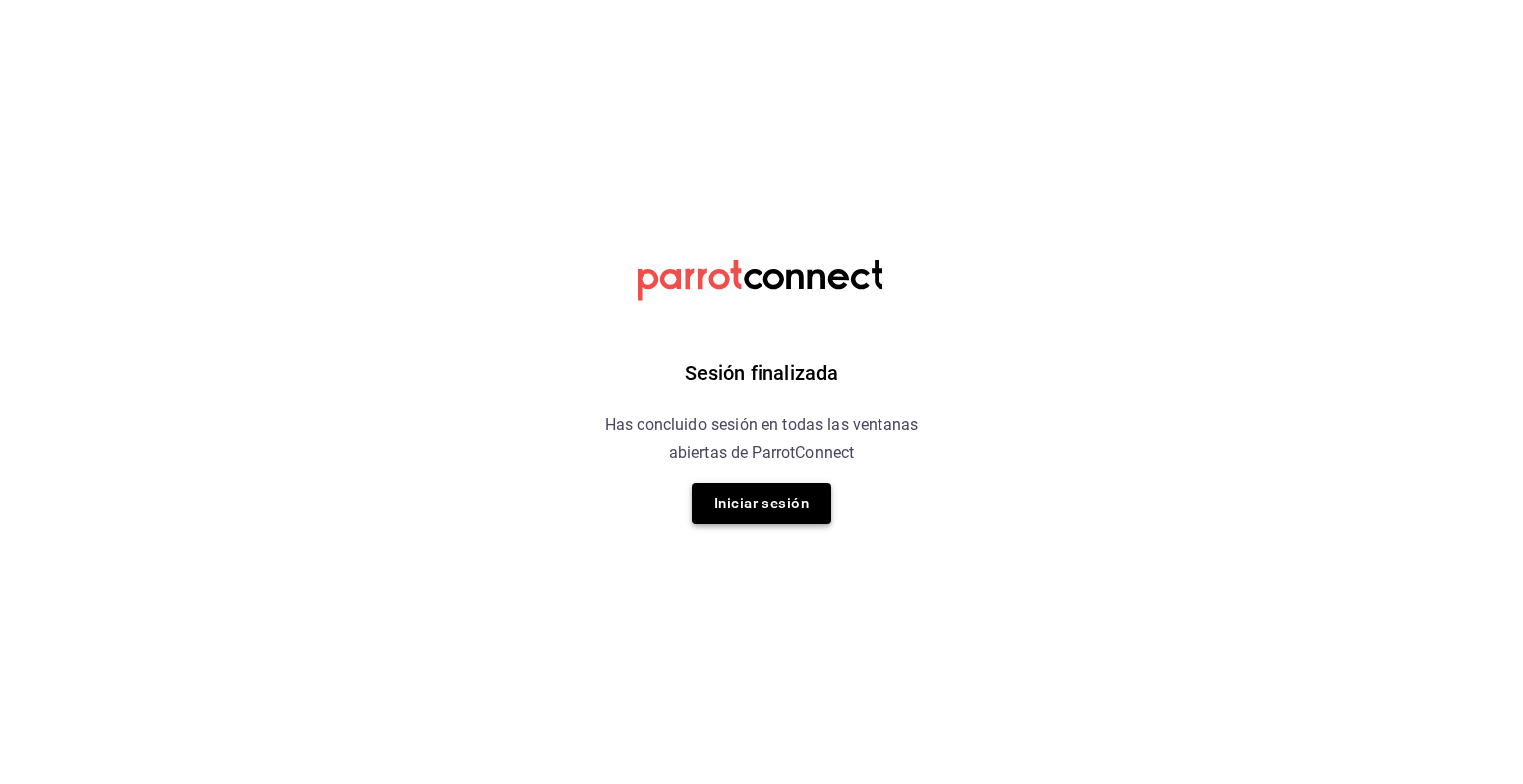 click on "Iniciar sesión" at bounding box center (762, 504) 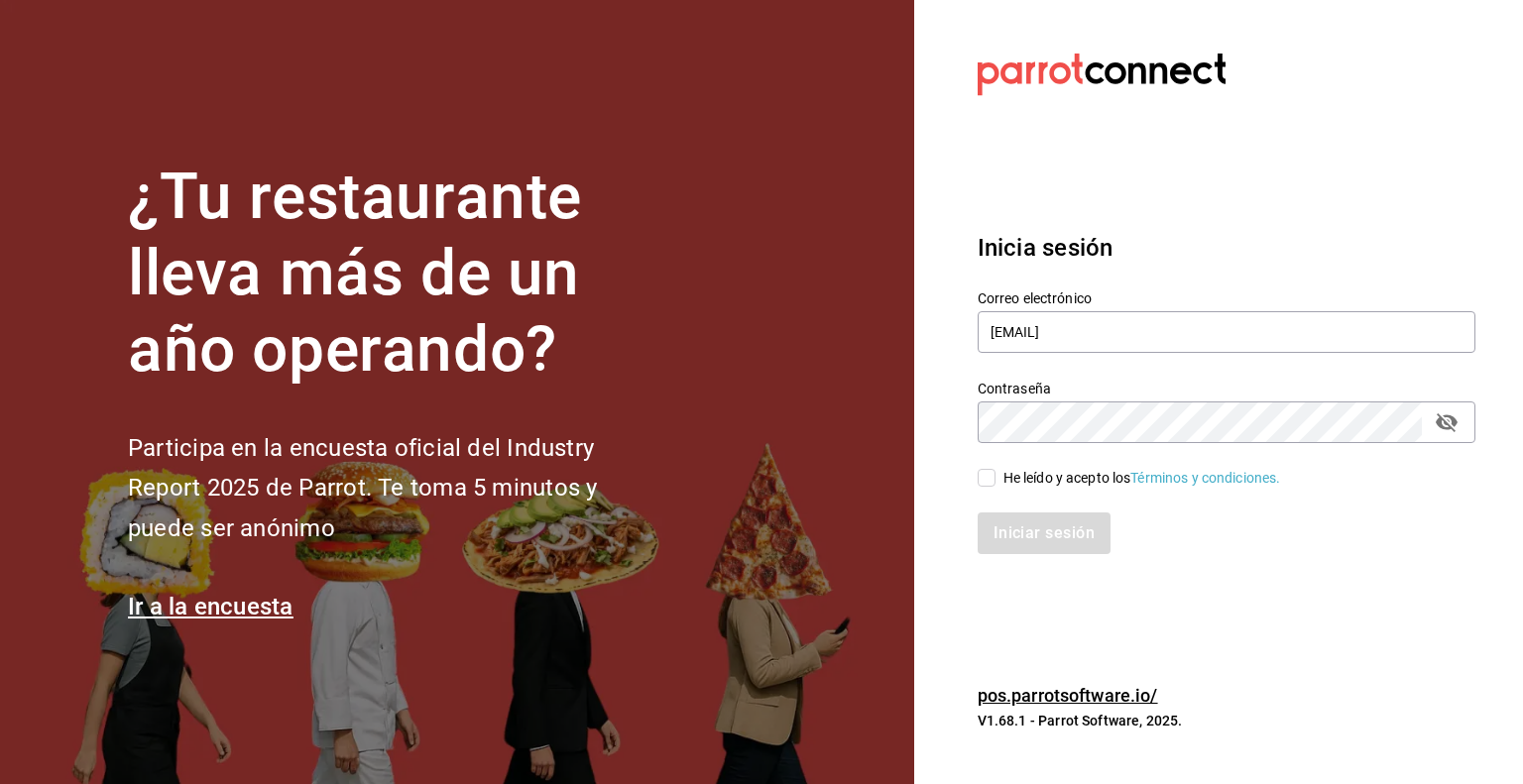 click on "He leído y acepto los  Términos y condiciones." at bounding box center [987, 478] 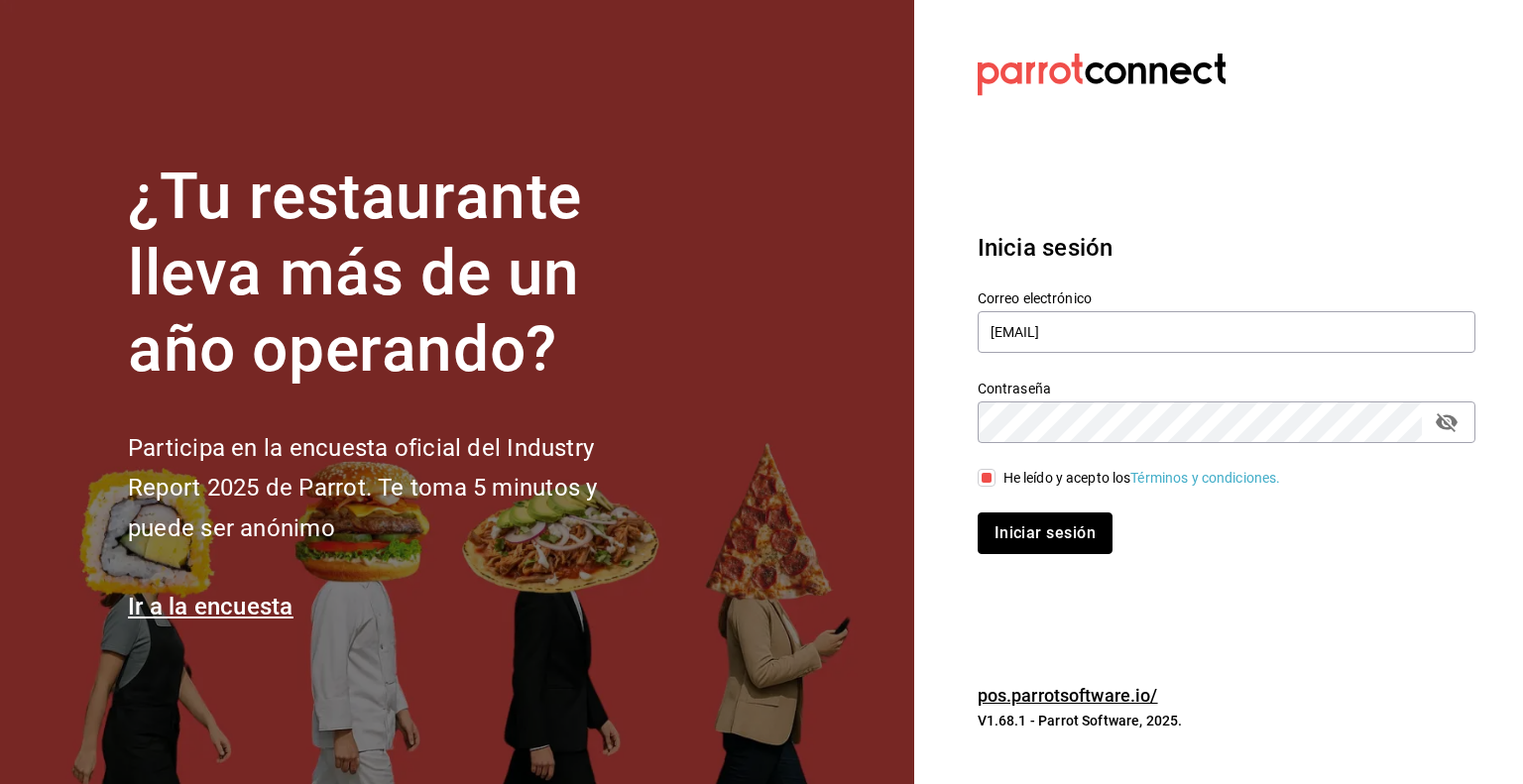 click on "Iniciar sesión" at bounding box center (1045, 533) 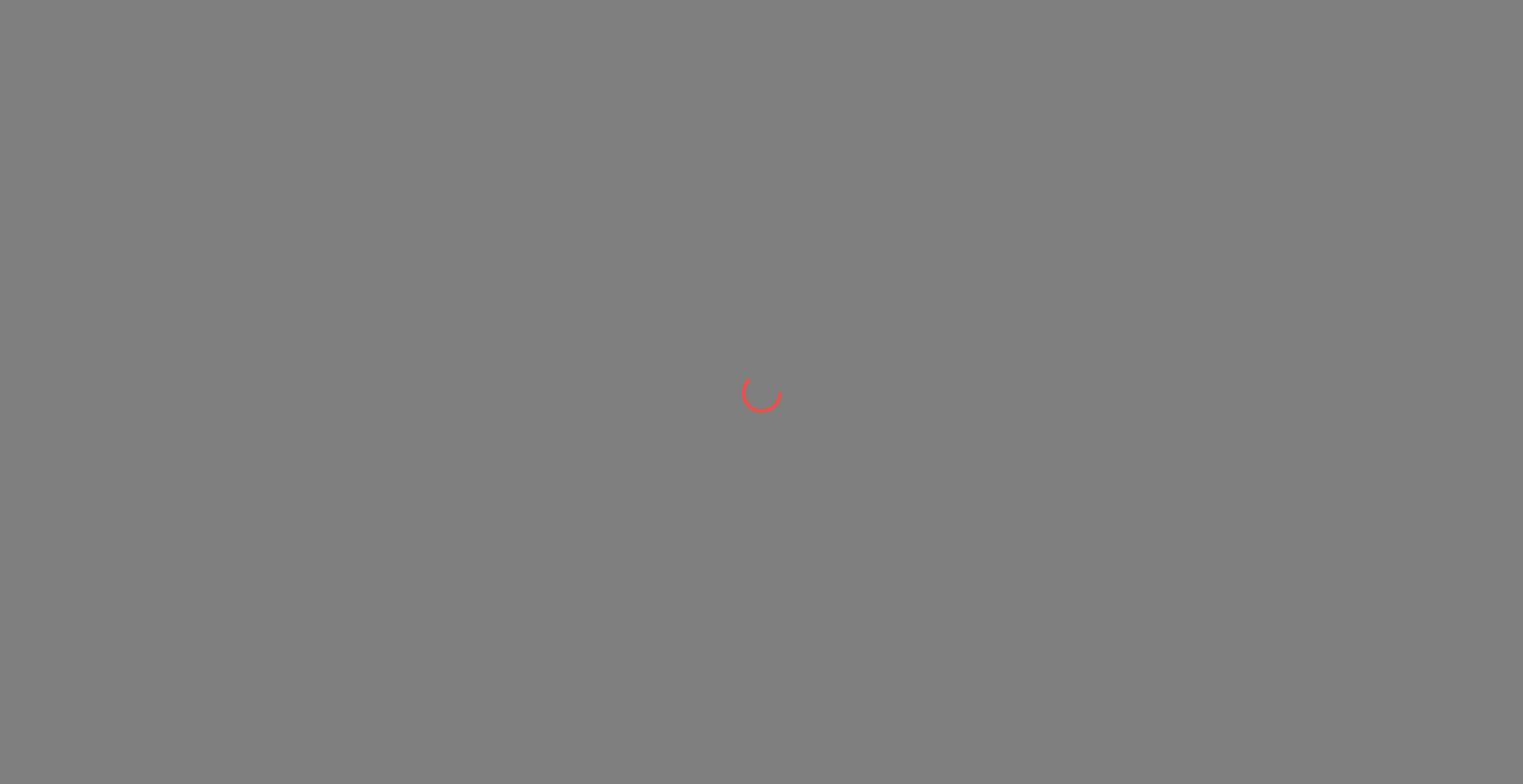 scroll, scrollTop: 0, scrollLeft: 0, axis: both 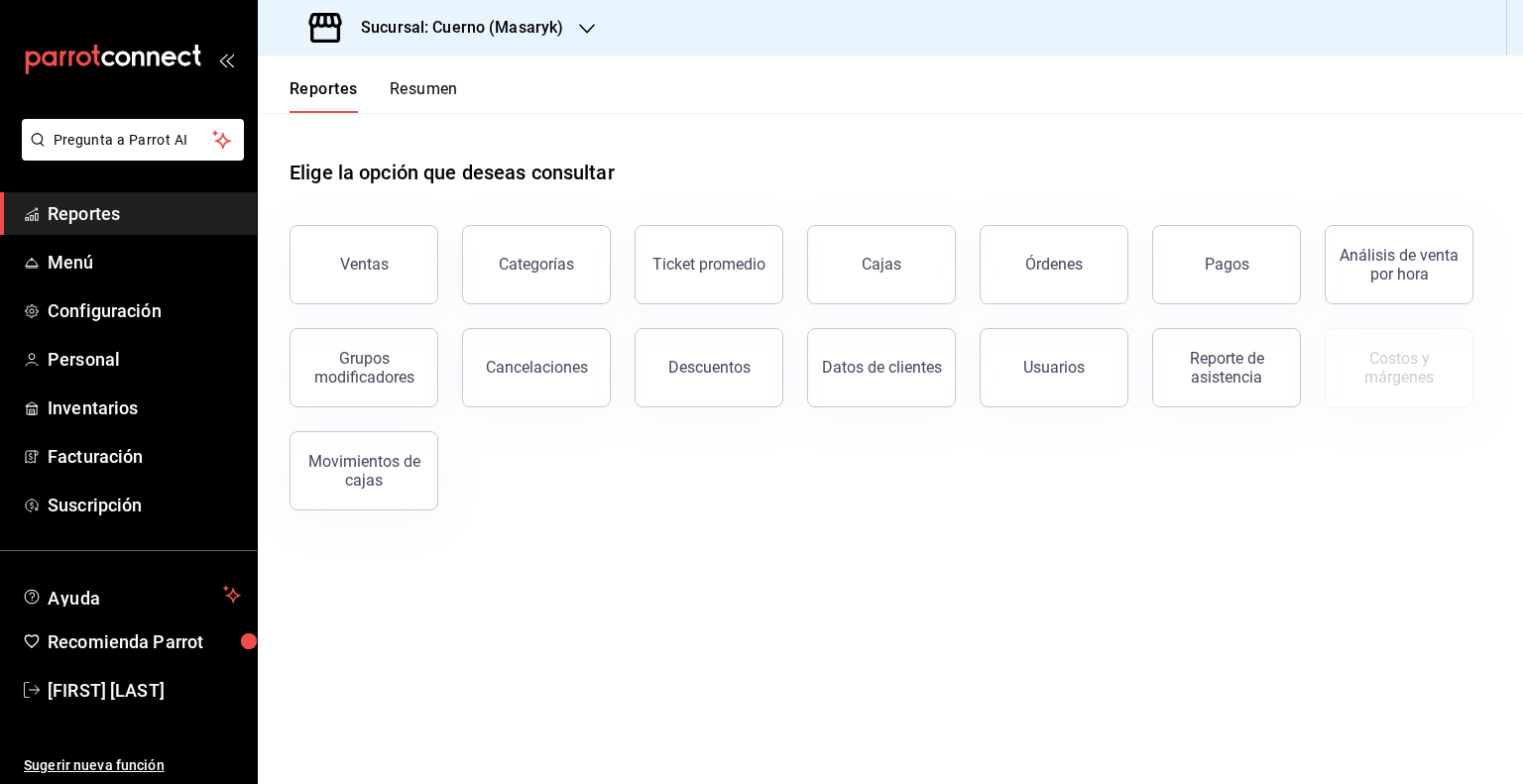 click on "Sucursal: Cuerno (Masaryk)" at bounding box center [454, 28] 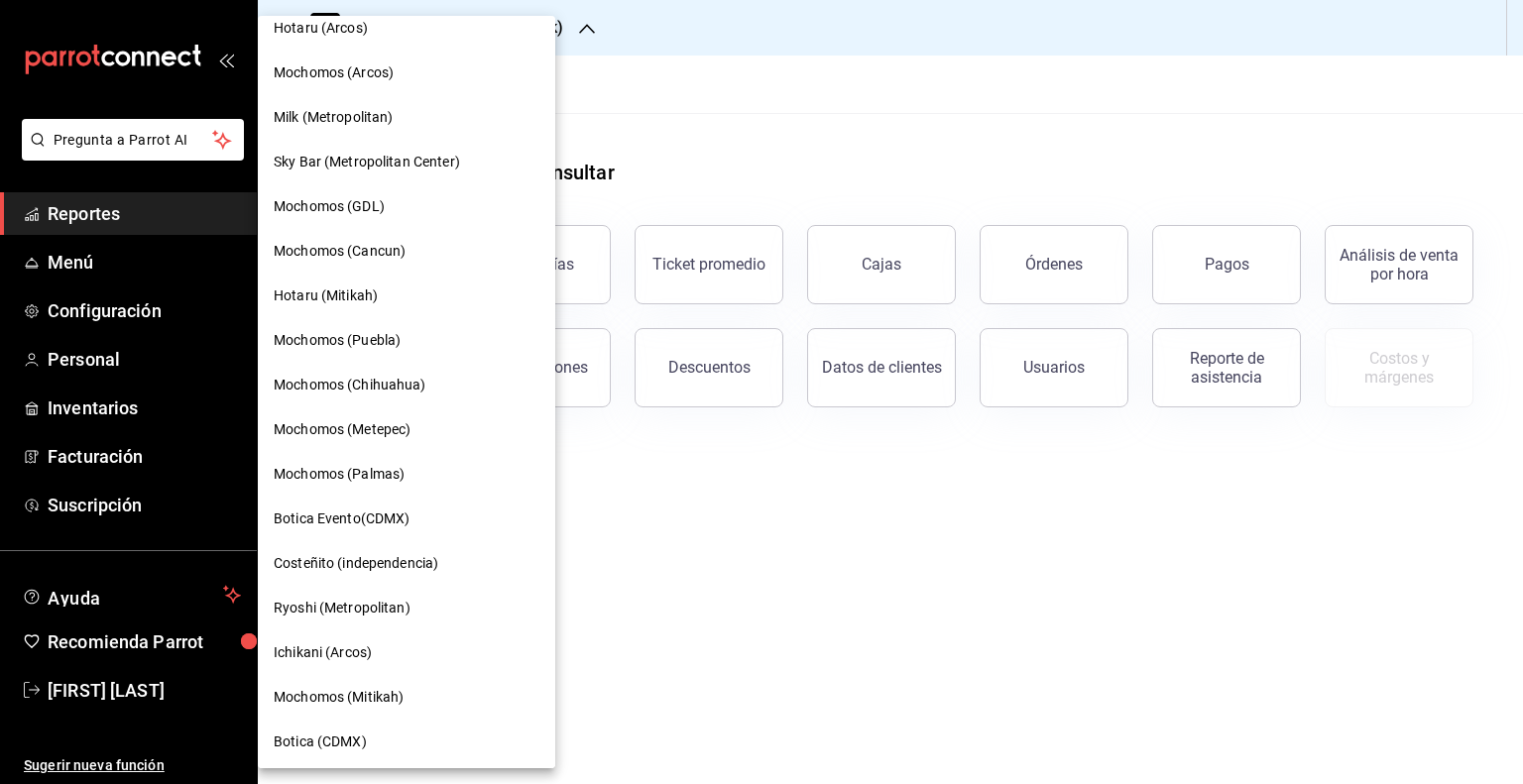 scroll, scrollTop: 1181, scrollLeft: 0, axis: vertical 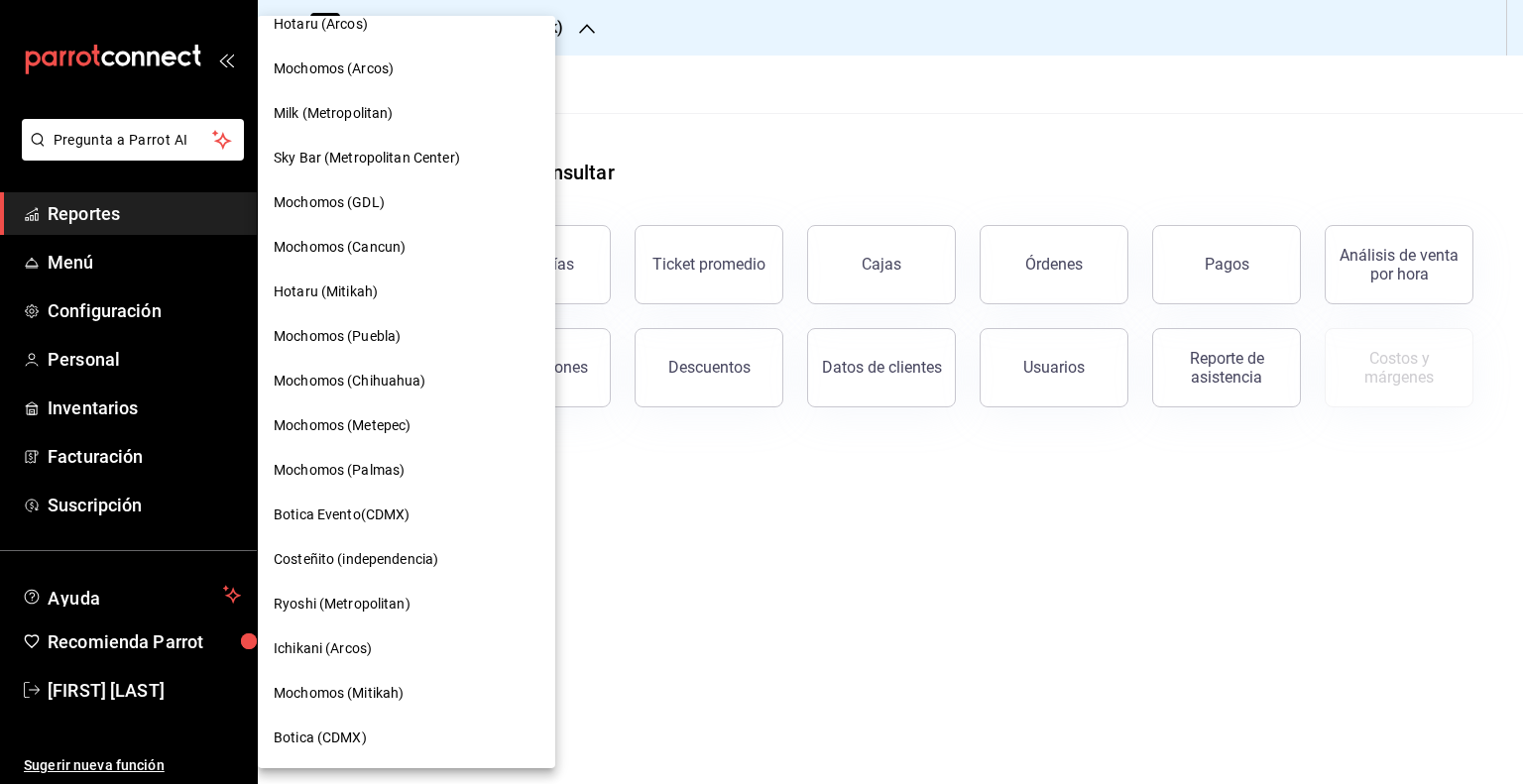 click on "Mochomos (Metepec)" at bounding box center (342, 425) 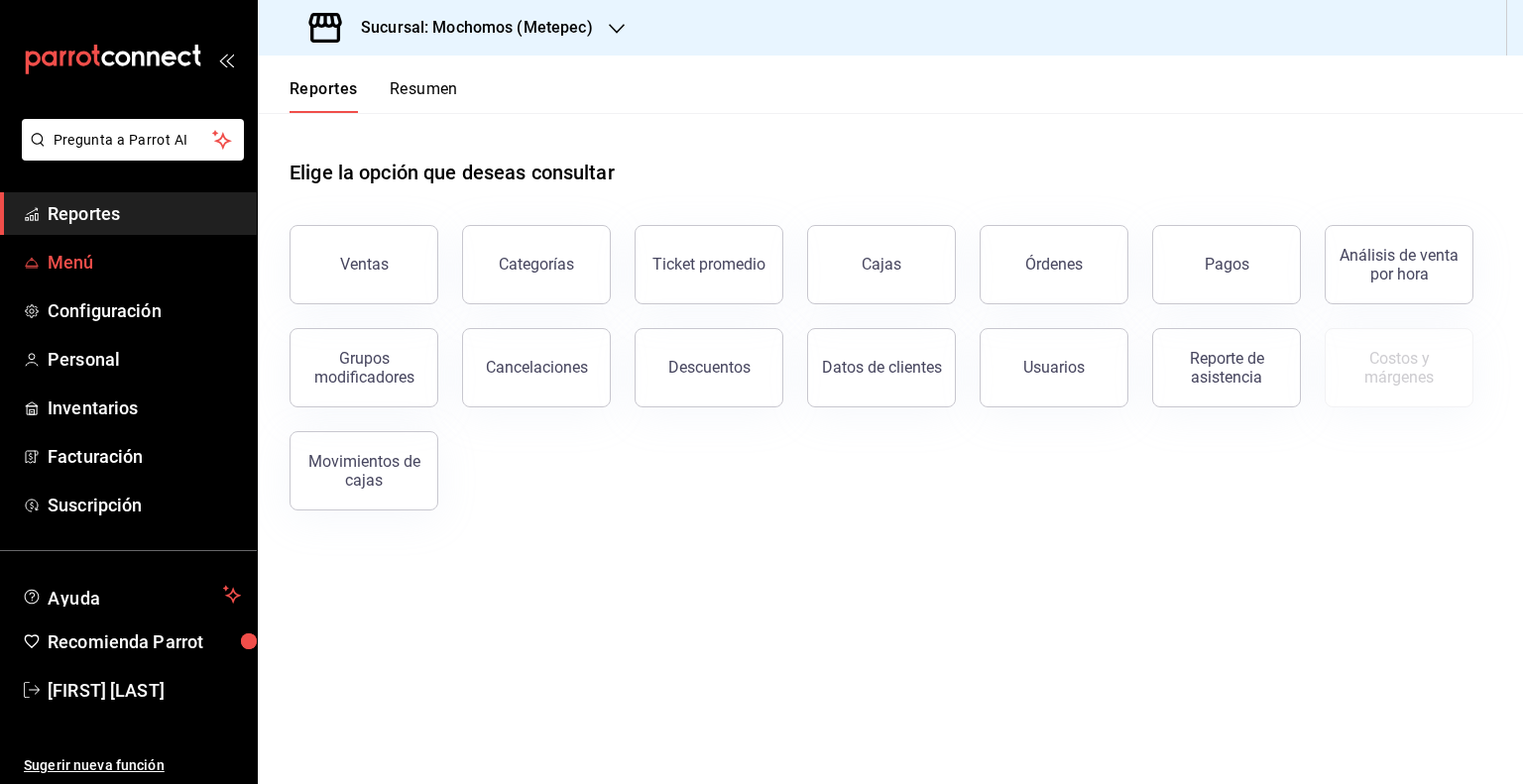 click on "Menú" at bounding box center (144, 262) 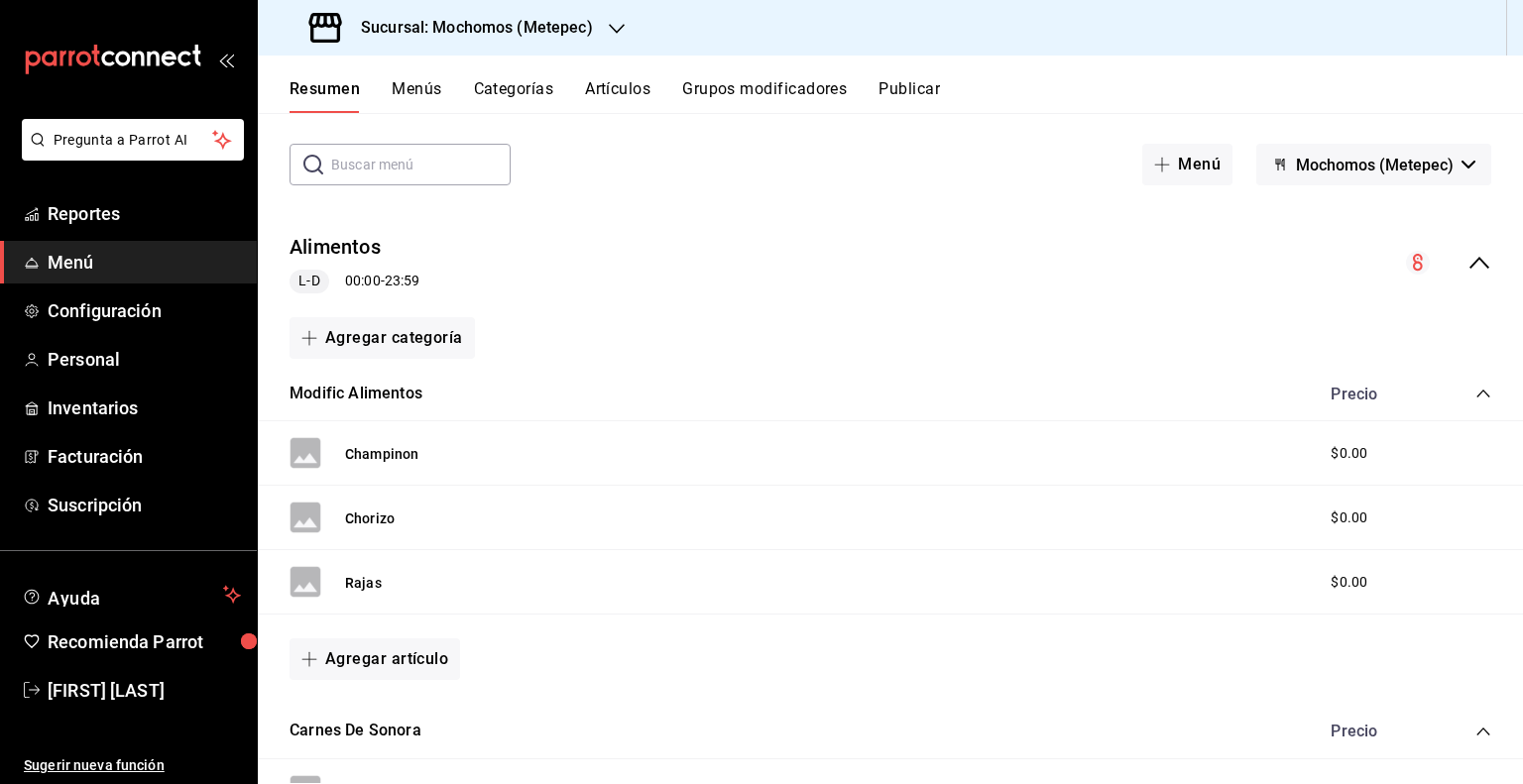 scroll, scrollTop: 0, scrollLeft: 0, axis: both 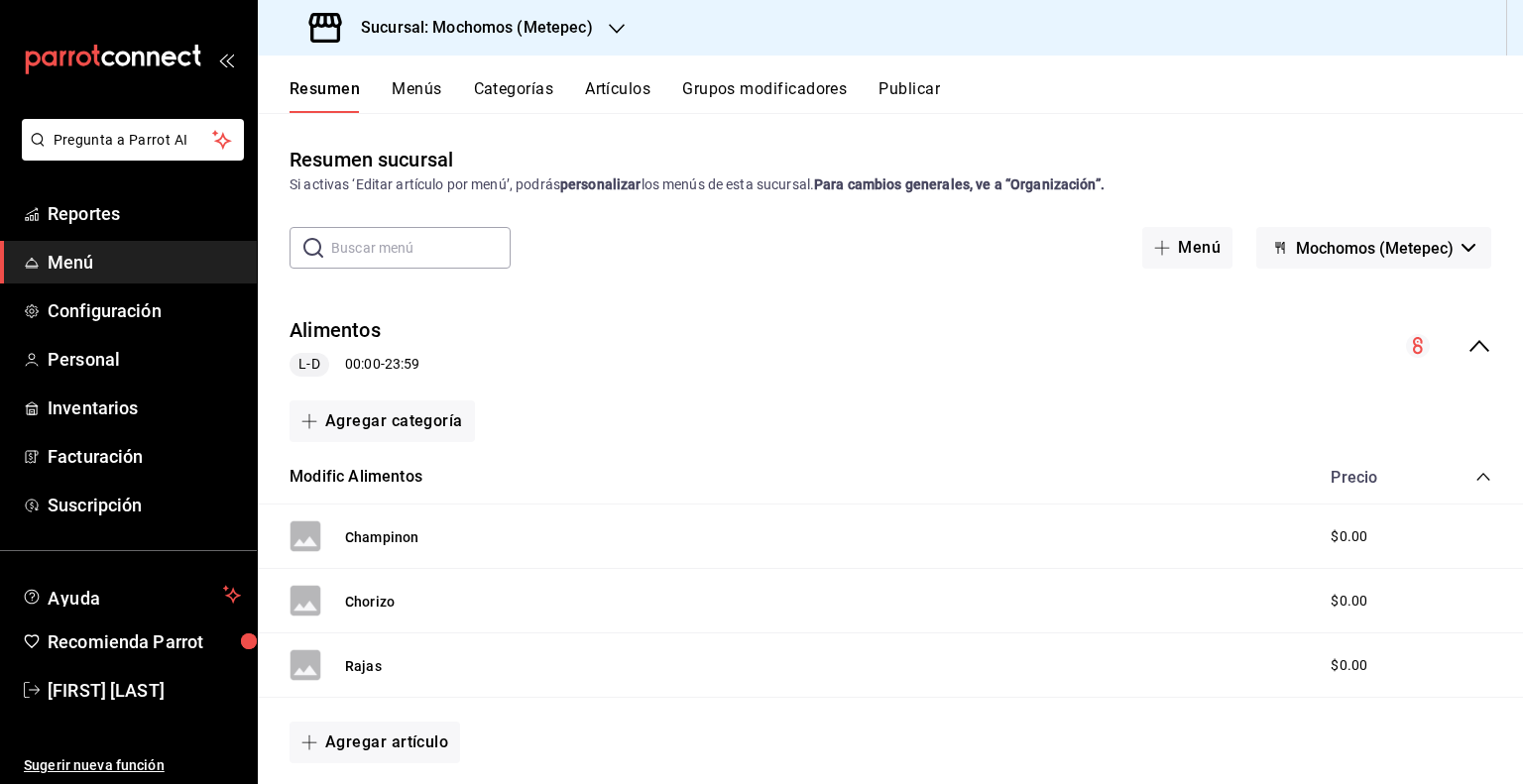click on "Sucursal: Mochomos (Metepec)" at bounding box center (469, 28) 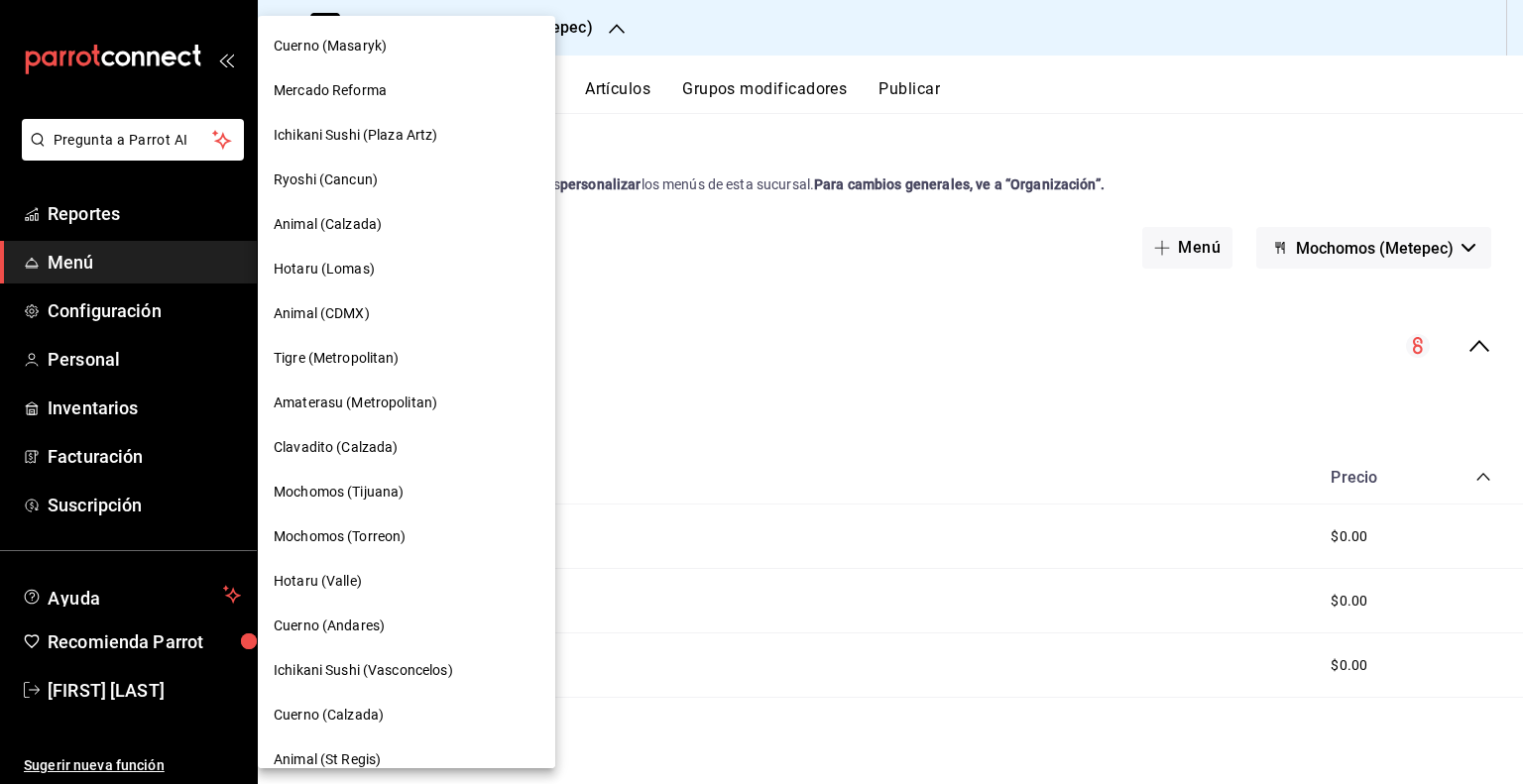 click at bounding box center (762, 392) 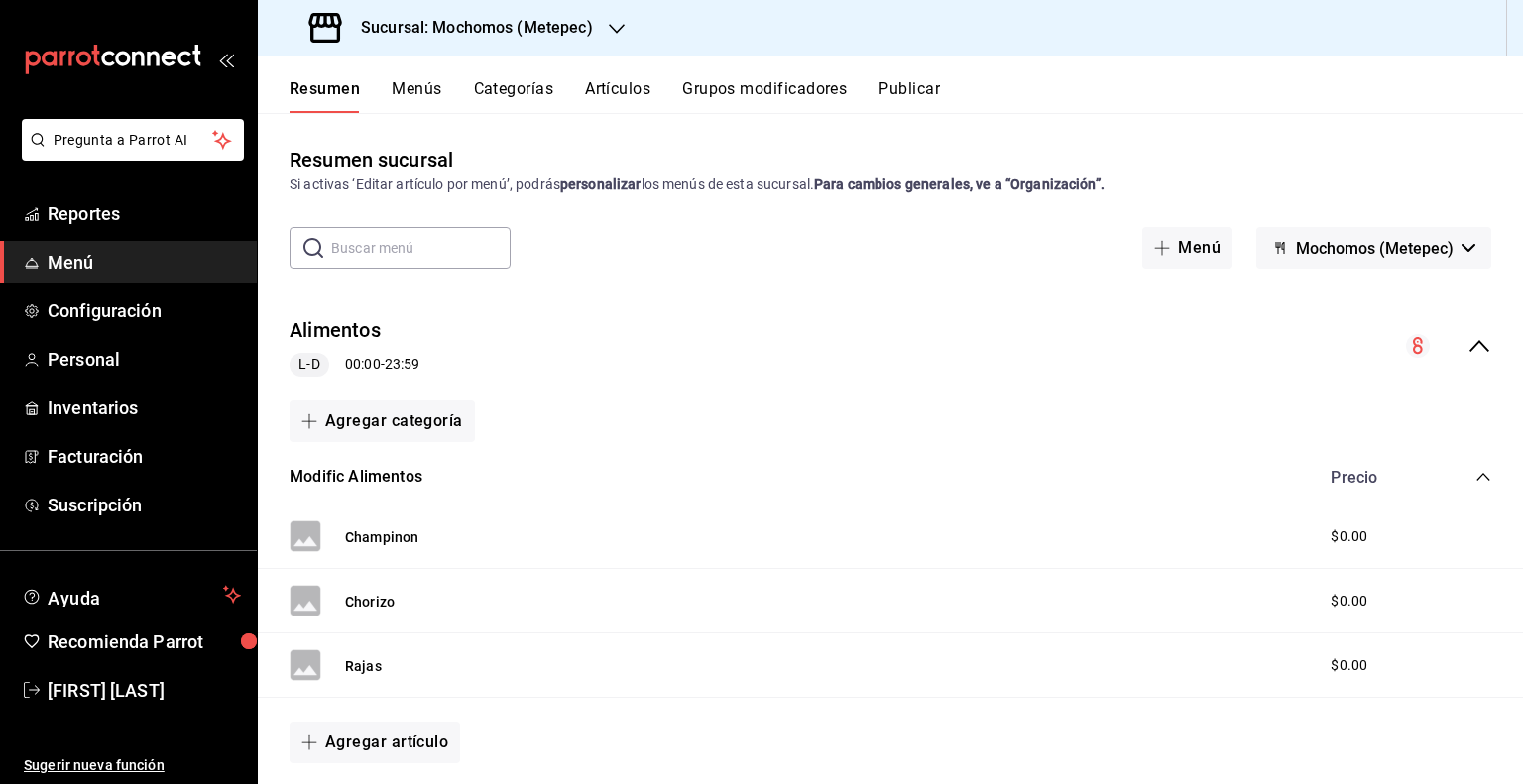 click on "Artículos" at bounding box center [618, 96] 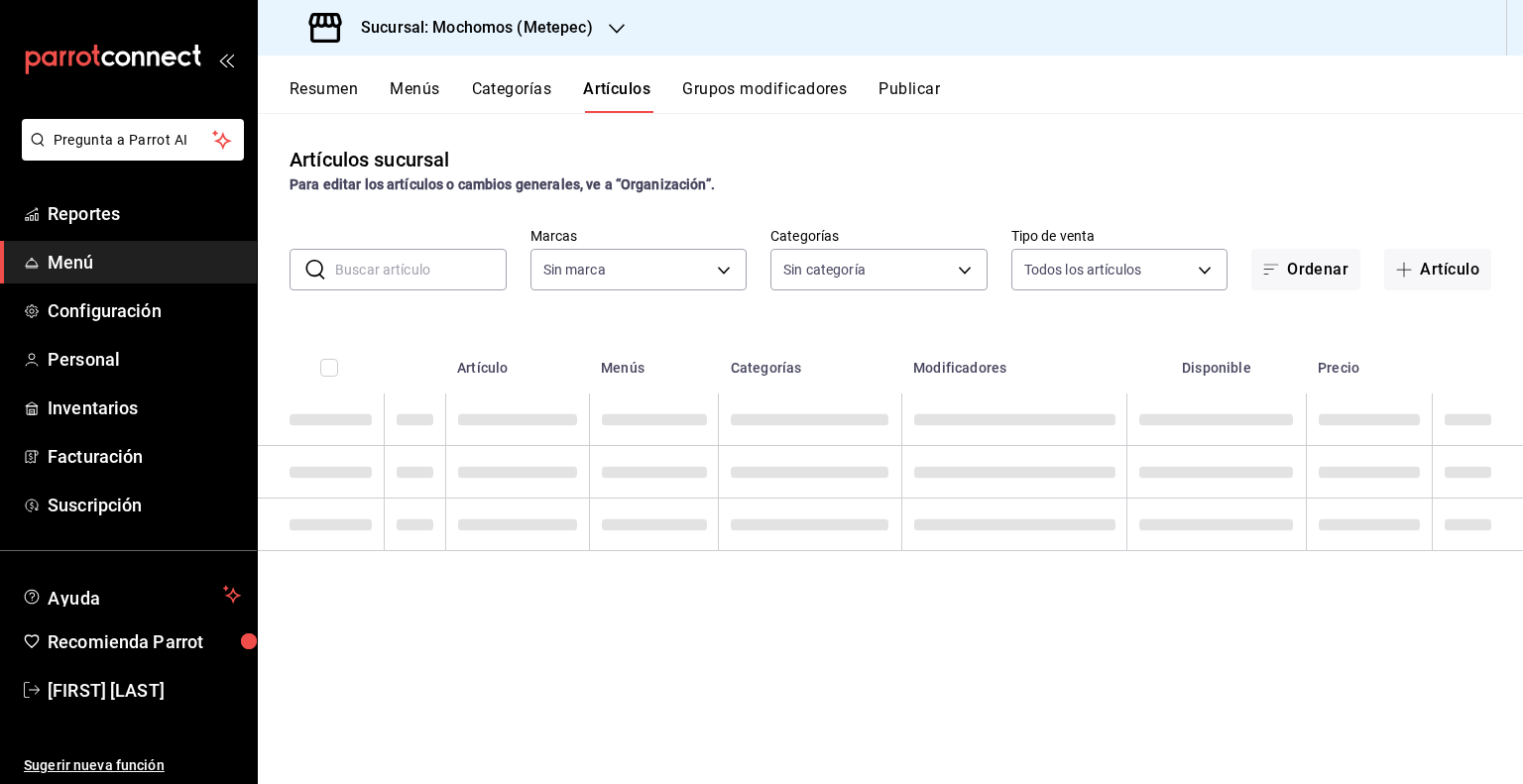 type on "2365f74e-aa6b-4392-bdf2-72765591bddf" 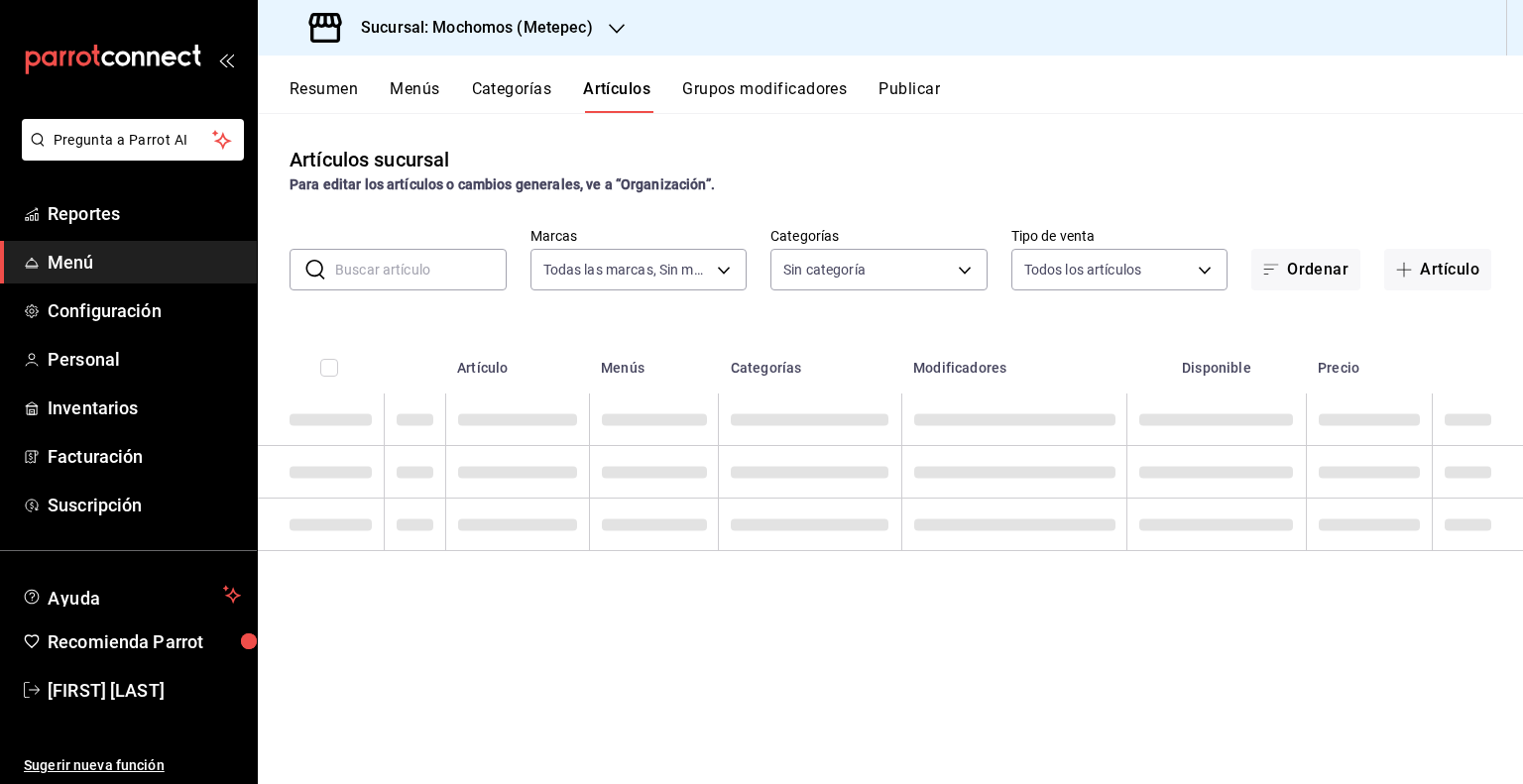 click at bounding box center [420, 270] 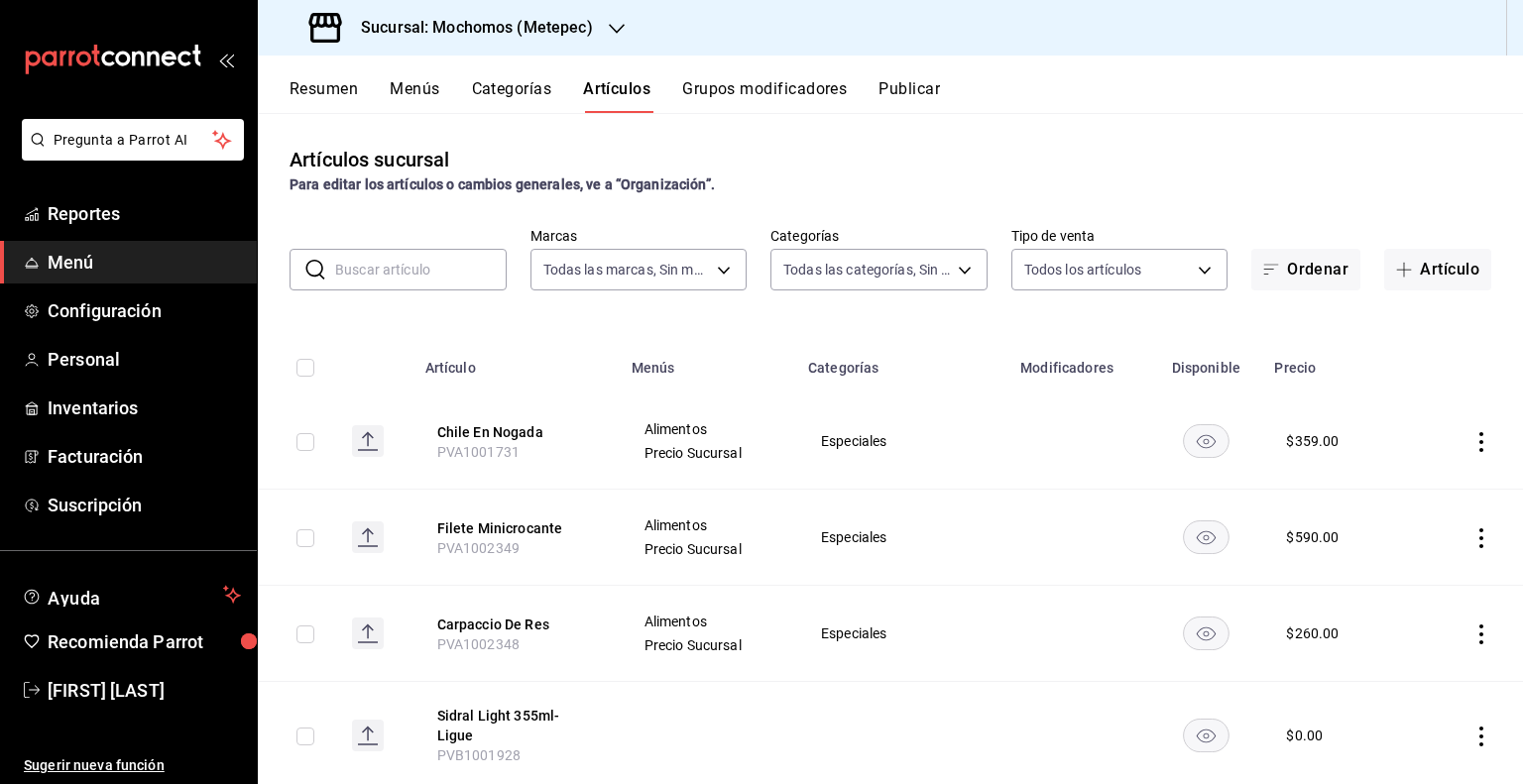 type on "c9cbc288-c827-488d-81f5-370afefb1912,46081463-7037-4dd2-a9ab-e56ff6a8fa7c,bf9581b4-e123-4aba-ad4e-d38b62ad95dd,2edfe464-2a50-4df2-bdee-679c83044302,e9f774f7-6327-4d99-89a1-711c216e4562,52411904-a3d9-4a4d-bebf-a227d26ae453,653c3959-1818-4992-bb57-e96f7882b6ed,31fb393b-b119-40e4-95e9-bc2098abd852,35cac4ac-ff55-422b-a6f3-a67d3944b21d,139fe726-4c75-48b8-acef-93babba9200a,059582d3-35ad-4a43-adfc-77a1d28a0418,3307b284-c8c8-4e63-843e-448ed335de64,e1d6587c-bb96-4938-a94c-1cda59da0e5b,5330f954-79f8-402b-93db-0e4d3cd19445,a4ee0450-19fc-4c0a-9641-37a73c3670e2,22121fa7-7963-4ace-8ce6-b78cdbb1c9b2,7bc3bcaf-05f7-4861-ad4f-4da781a76bd4,abce0b18-af41-4171-b63b-ddae0ca933c7,9c17ab67-7323-4bc7-906f-4cb3060a596f,9746a493-1bbf-423a-814a-9b8a12fd6f1e,3d90d912-6055-454d-a143-5500ab8b629c,a04e315e-dd72-419a-8130-7075e7f674dd,aef3f89d-ac8d-4ff9-92b4-228e9a7f9f8a,aa2c49e8-47ec-4caf-b255-ad9edebfced3,0261d787-ebff-4276-89e5-211c95dc7195,e276c6b2-6ee4-4672-bf50-ed1c8200d142,a96352a2-c545-4fef-a78b-62bdce8163b2,35d5908c-dd3e-422b-96f..." 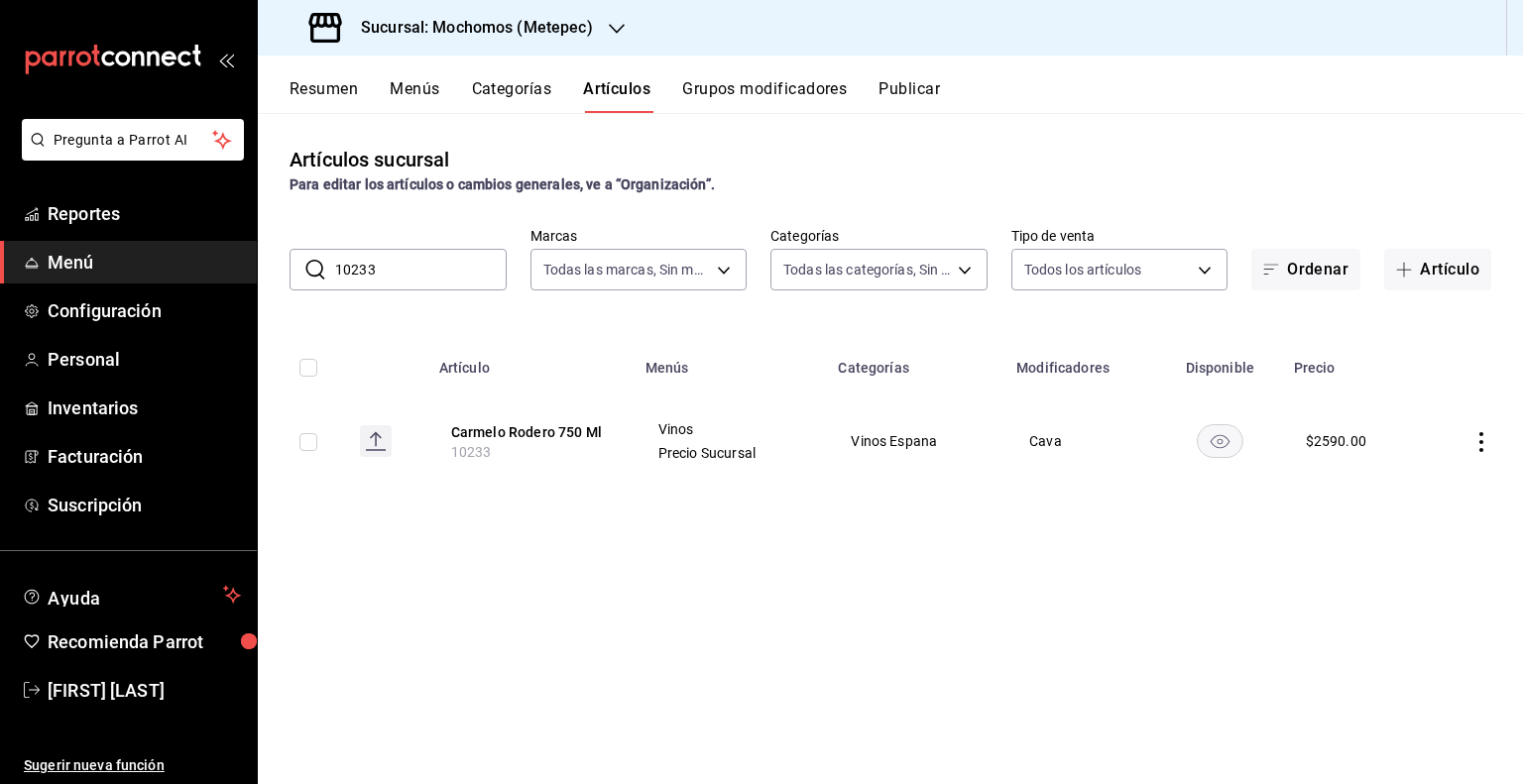 click on "10233" at bounding box center [471, 452] 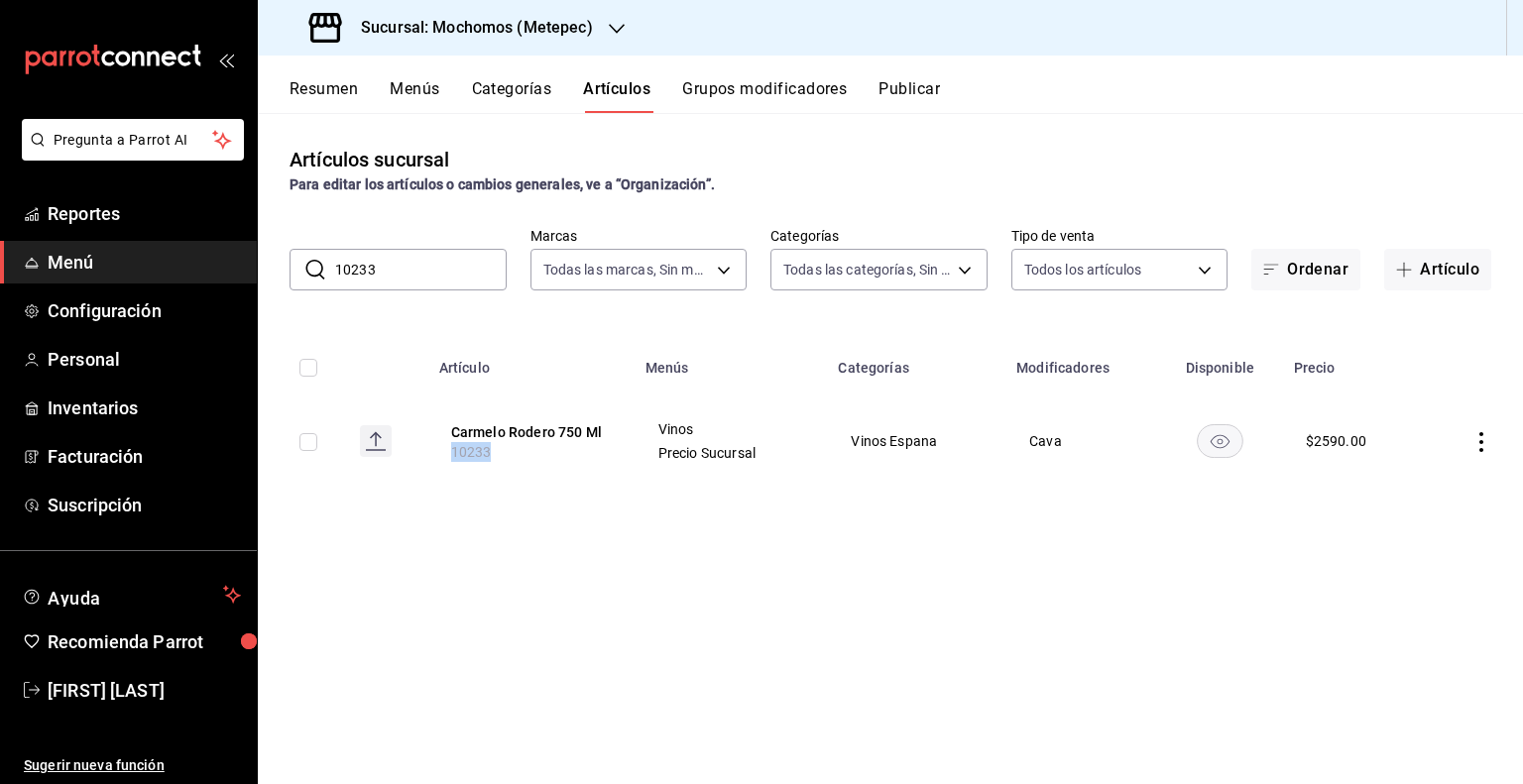 click on "10233" at bounding box center [471, 452] 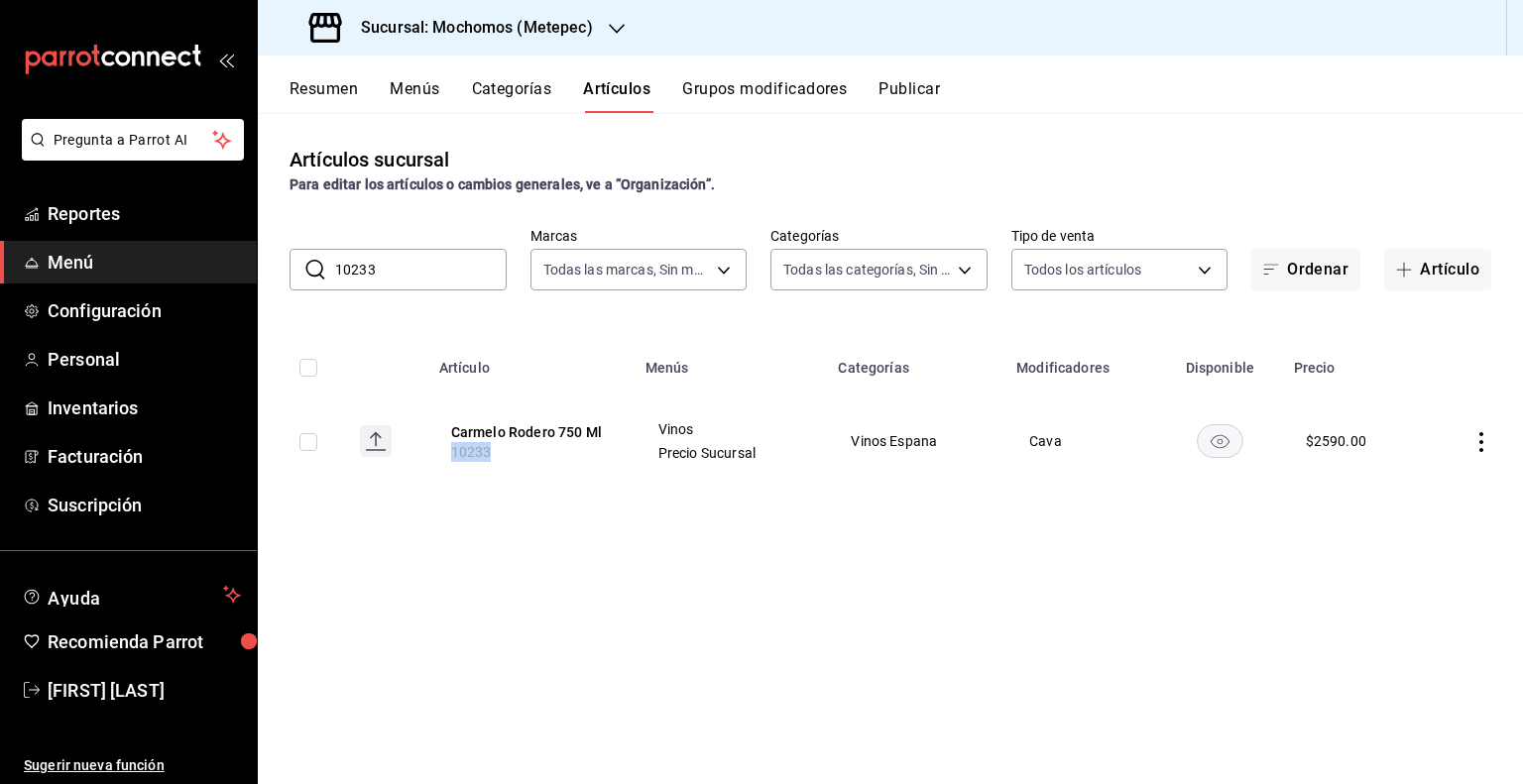 copy on "10233" 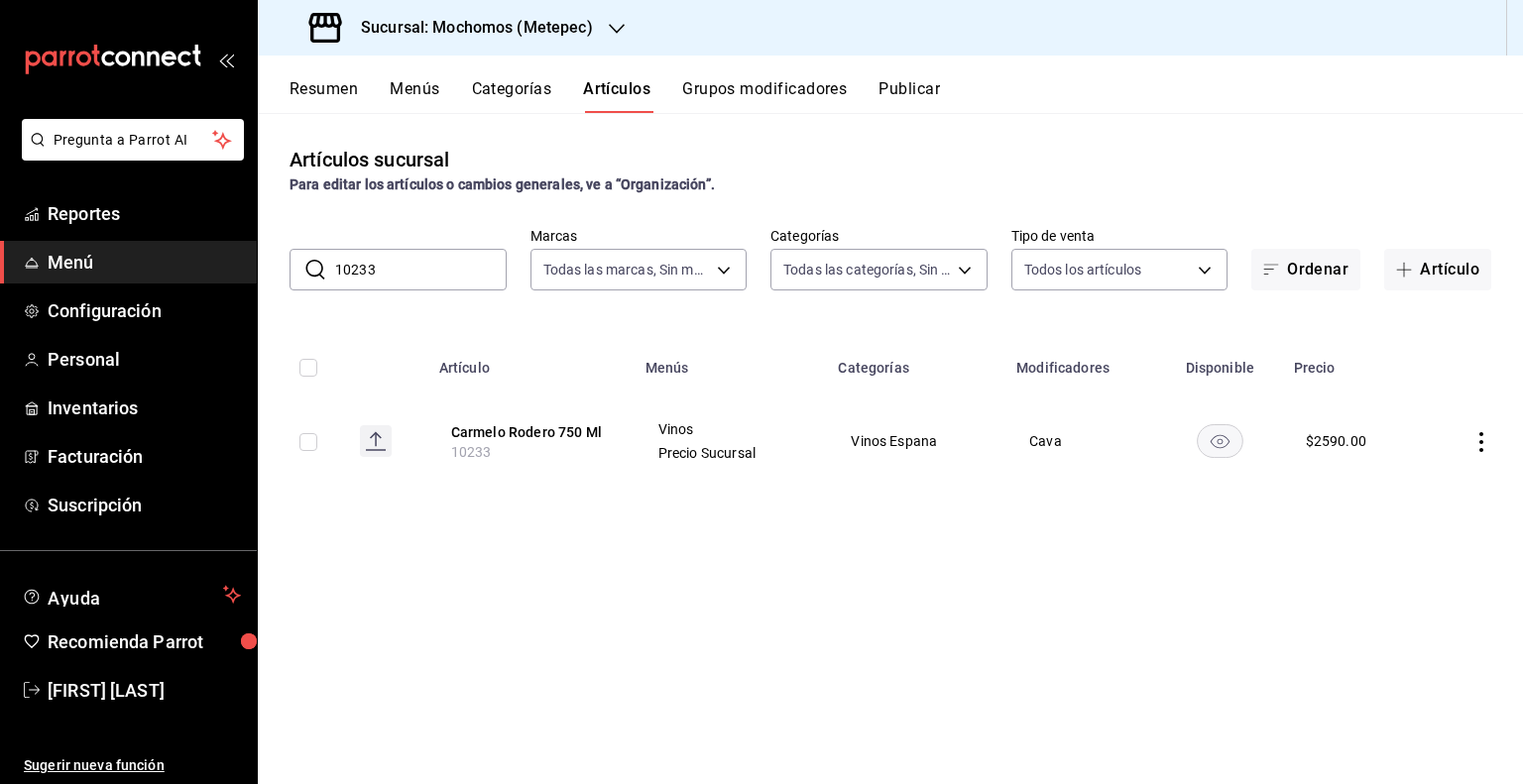 click on "10233" at bounding box center (420, 270) 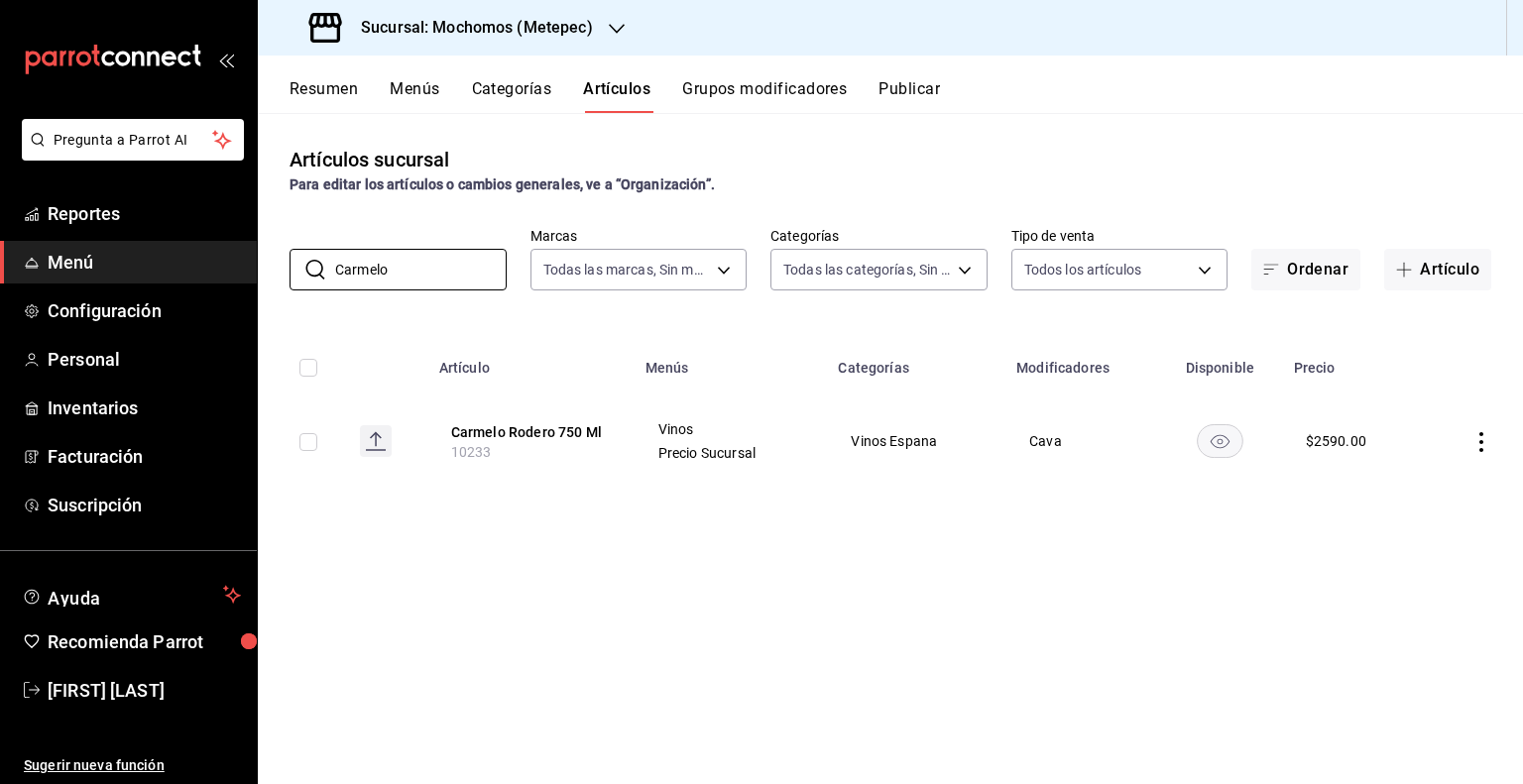 type on "Carmelo" 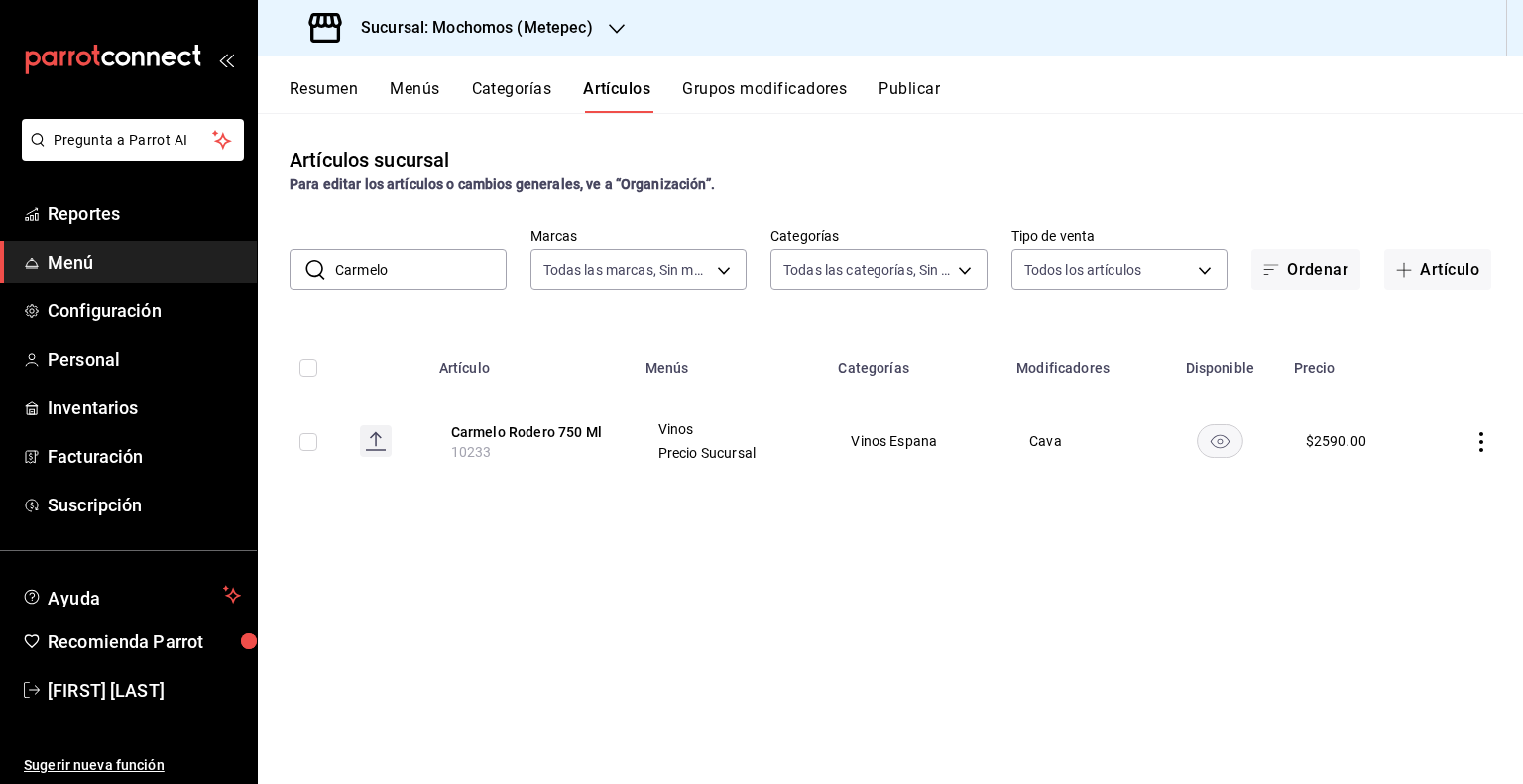 click on "Sucursal: Mochomos (Metepec)" at bounding box center [469, 28] 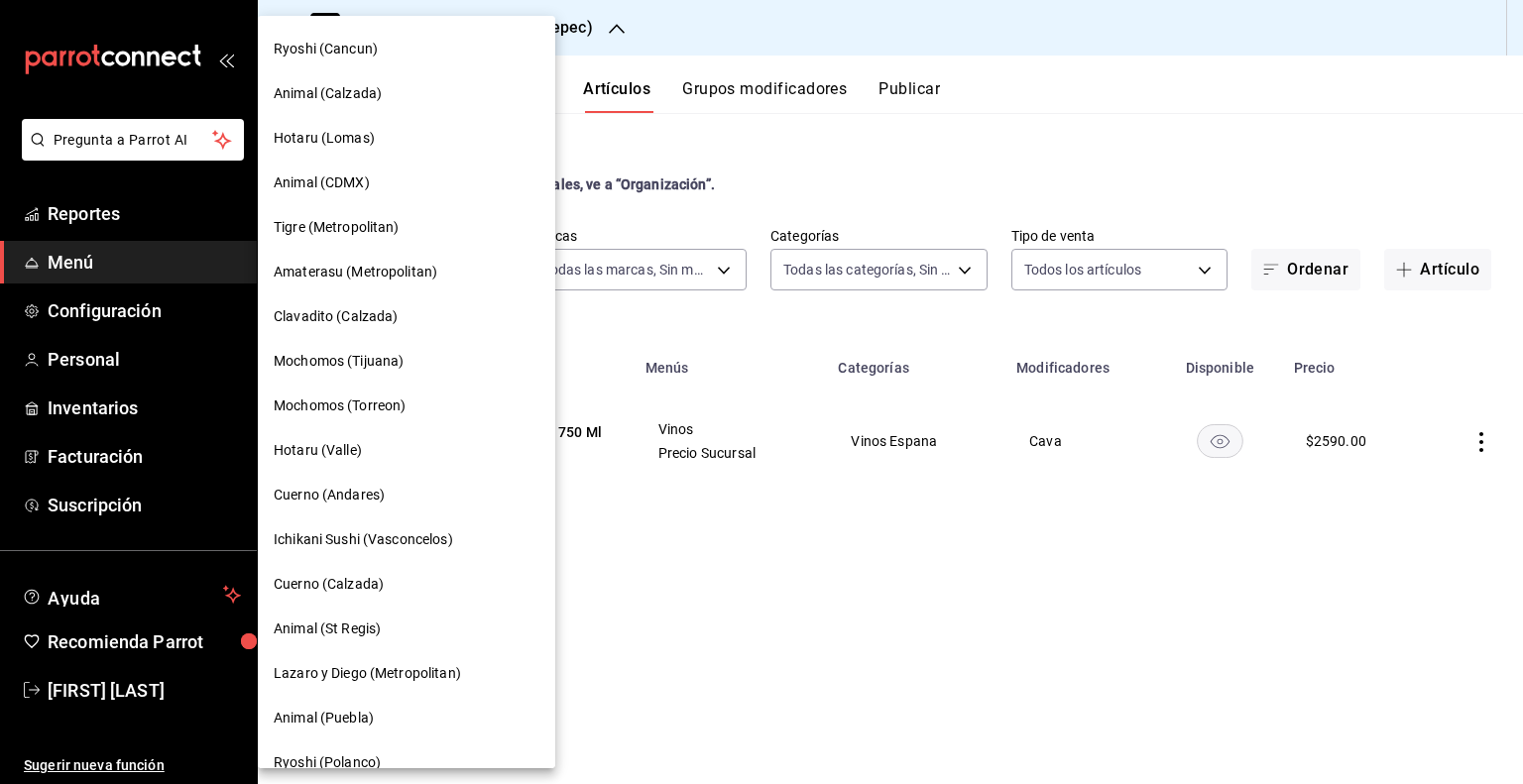 scroll, scrollTop: 0, scrollLeft: 0, axis: both 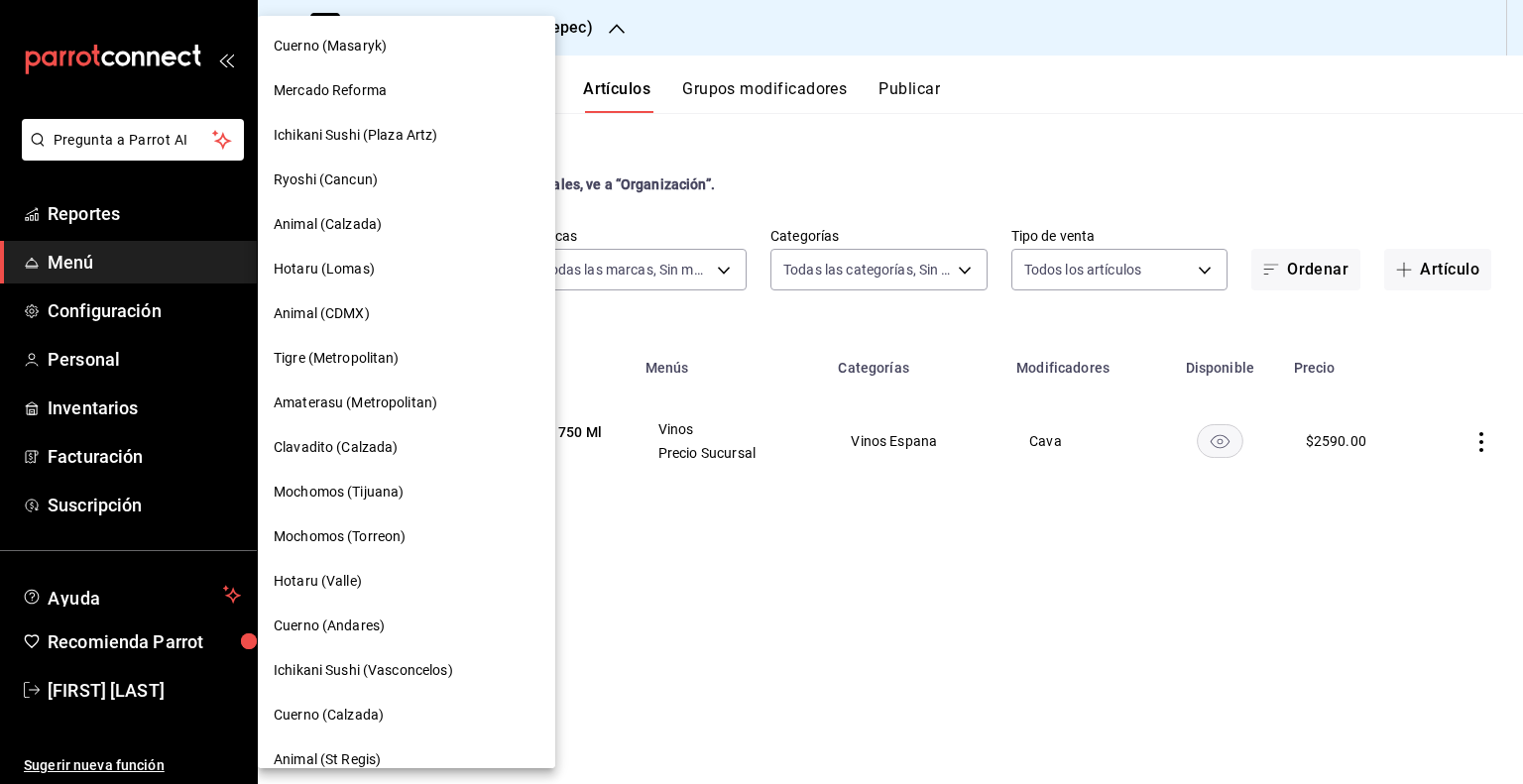 click on "Mochomos (Tijuana)" at bounding box center (407, 492) 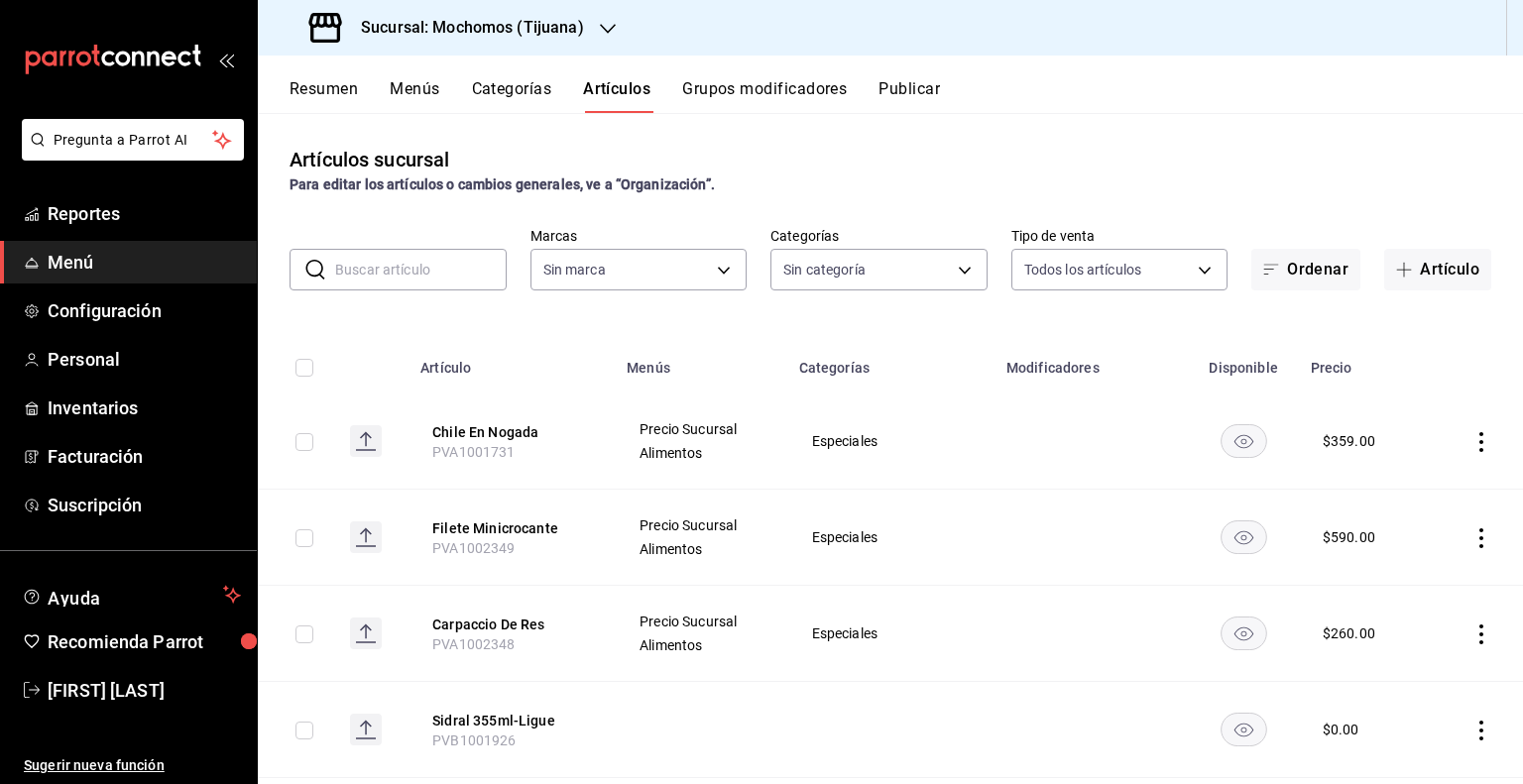 type on "c300ab0f-4e96-434a-ab79-9fec8b673c9f" 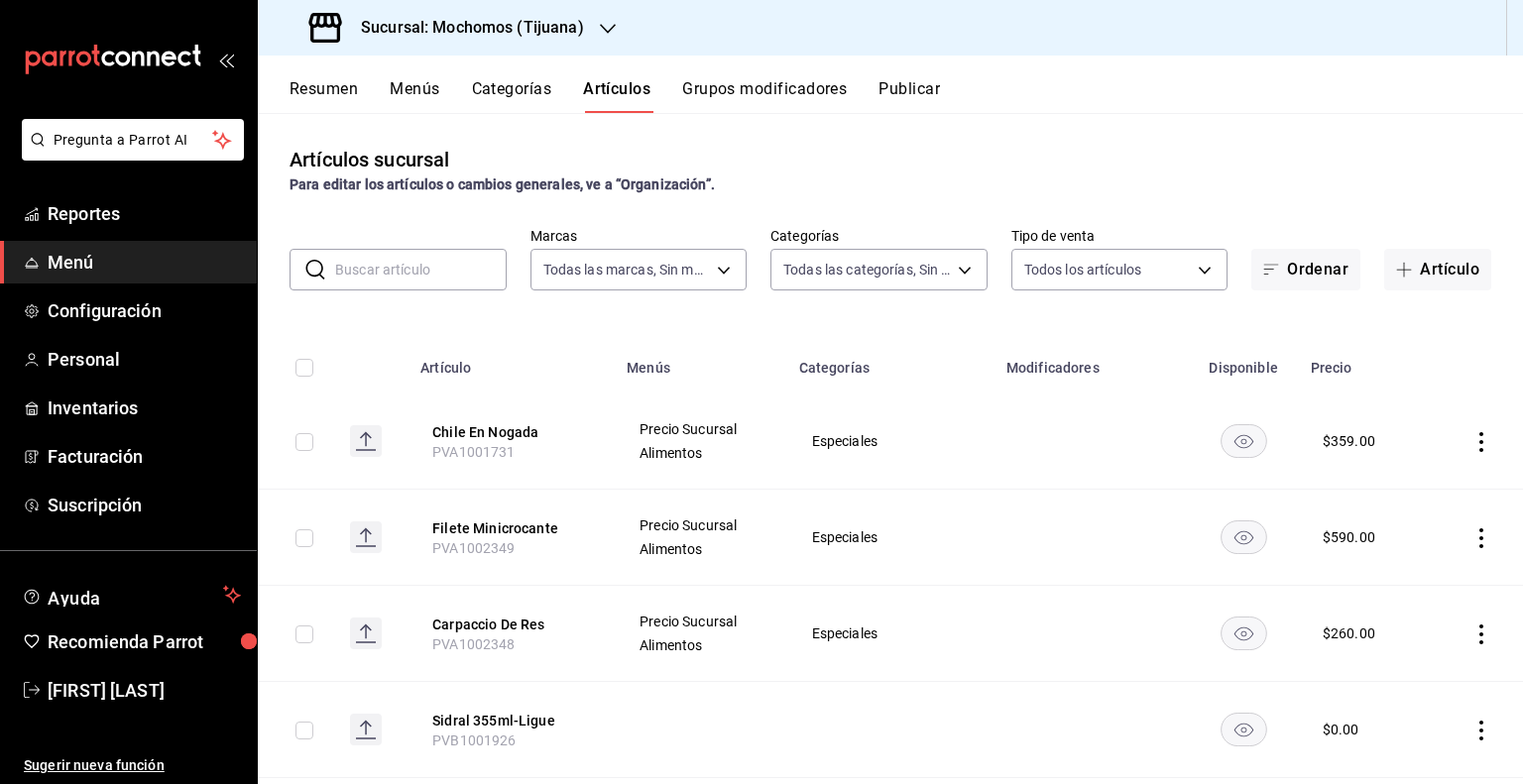 click on "Menús" at bounding box center (414, 96) 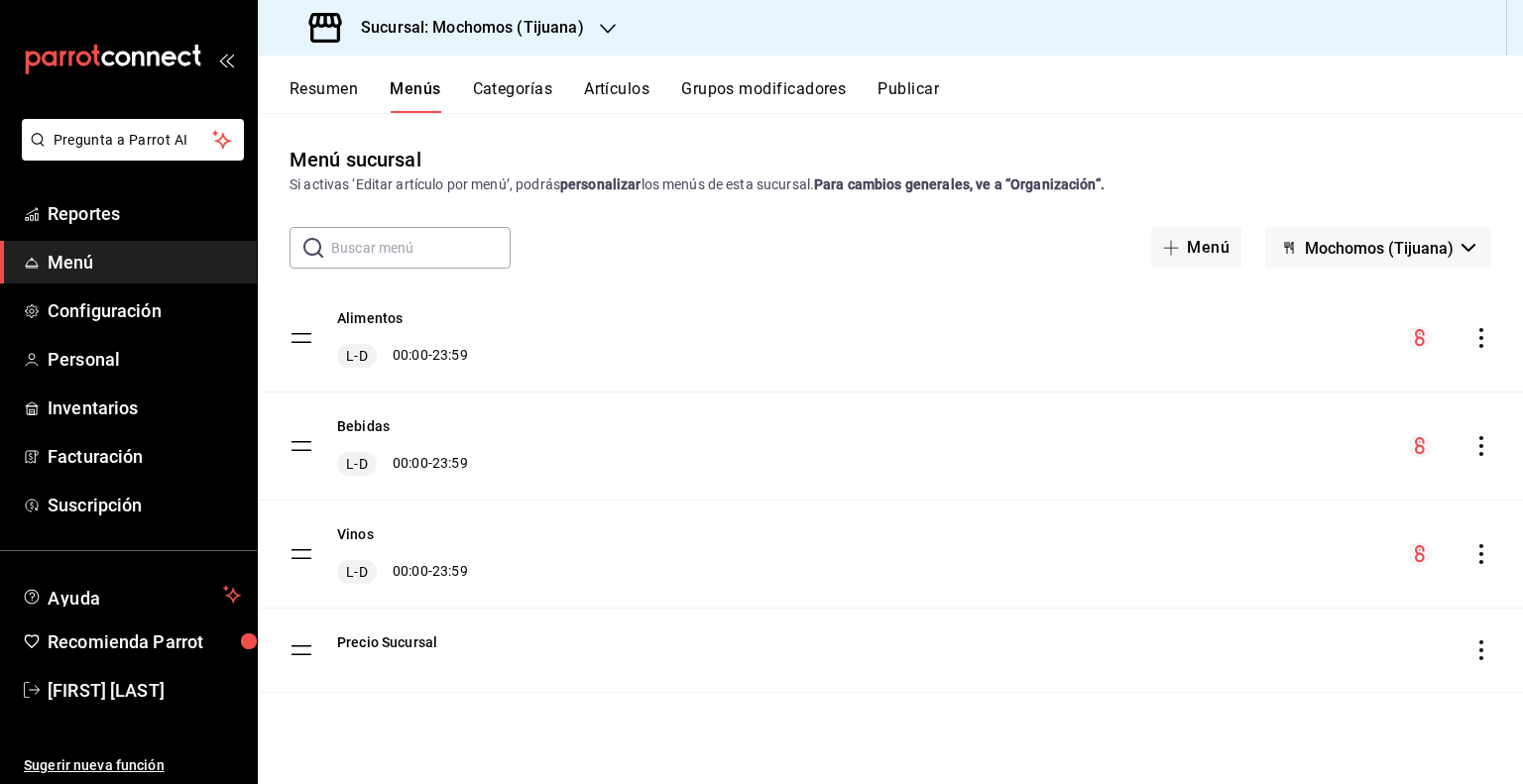 click 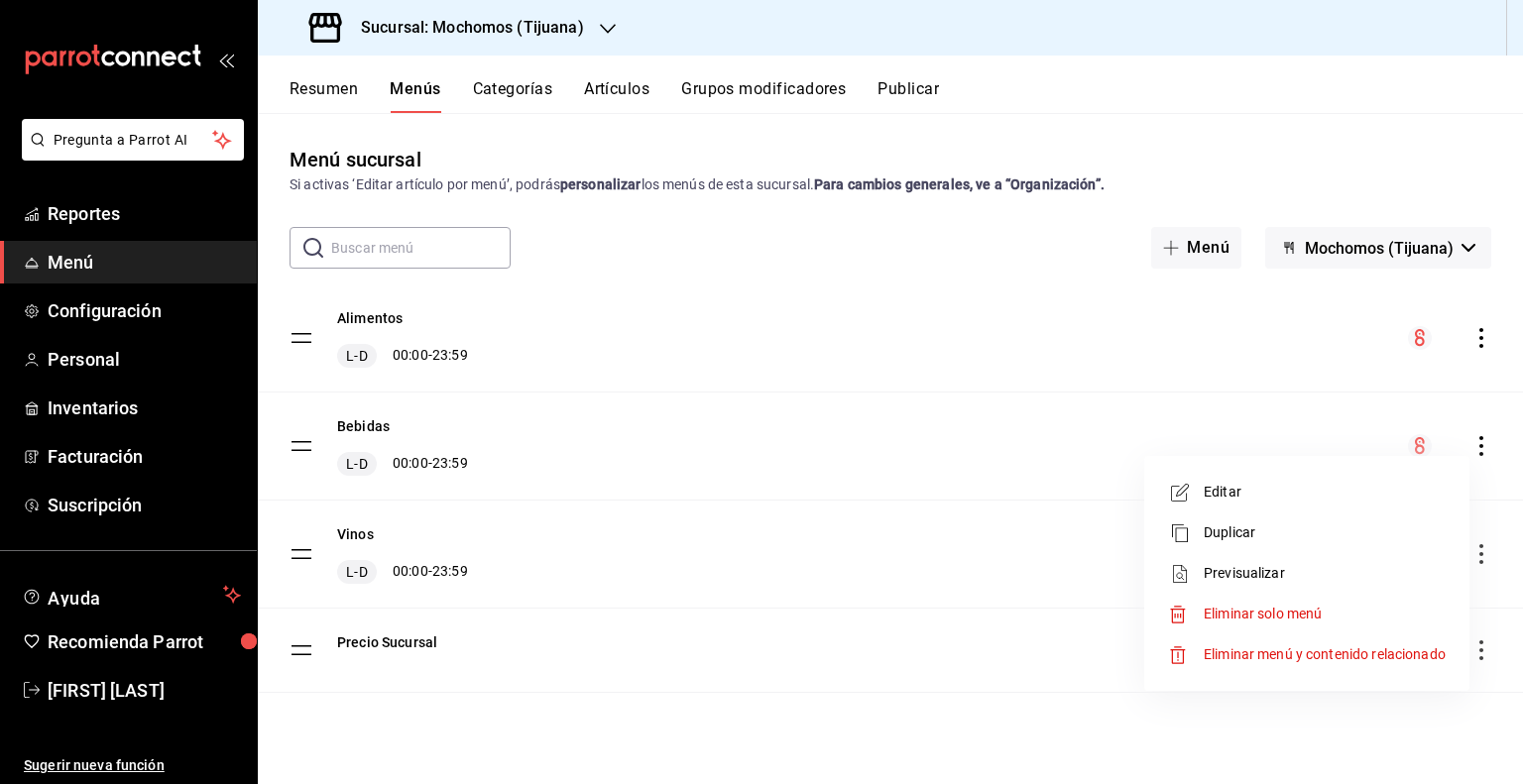 click on "Previsualizar" at bounding box center (1325, 573) 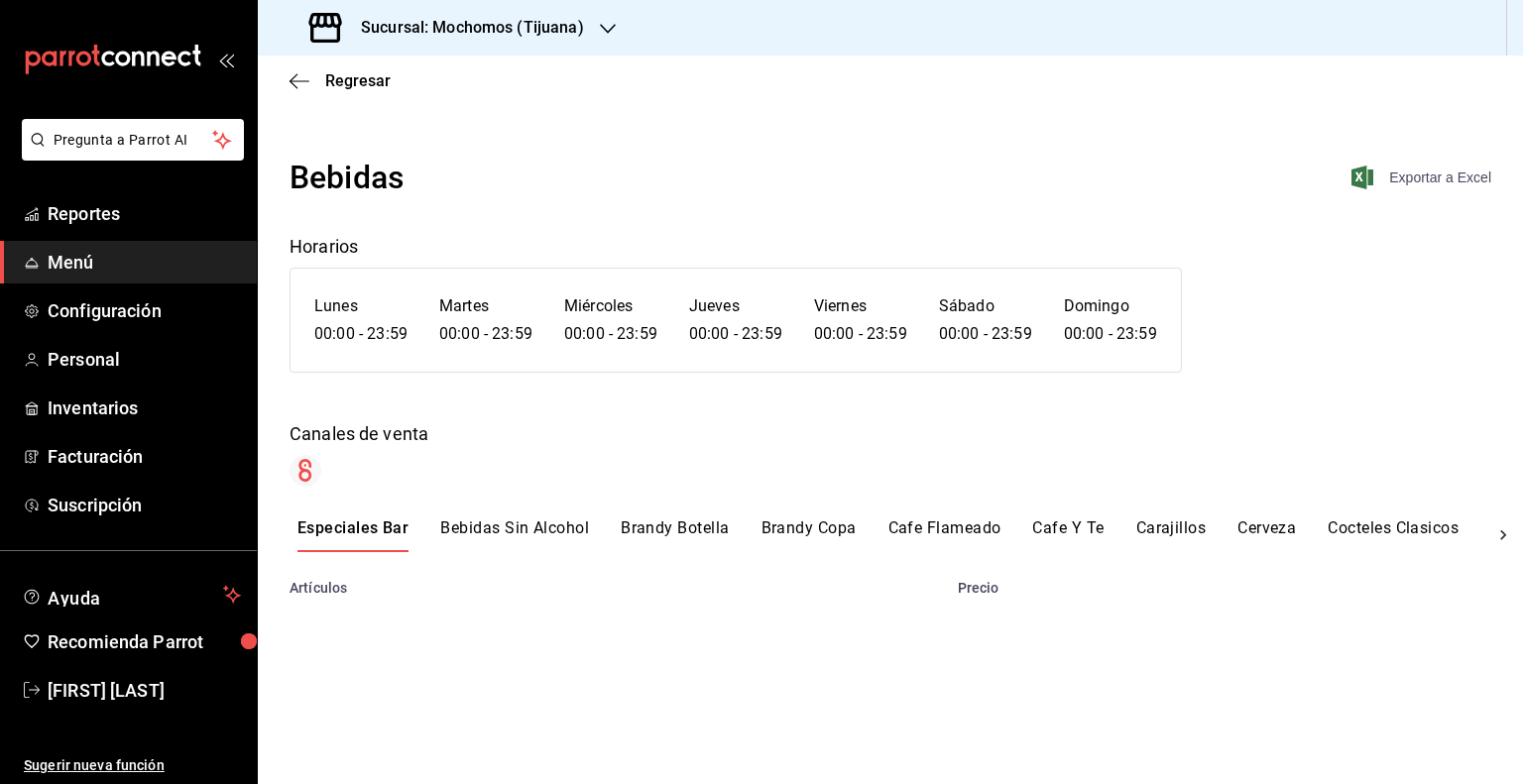 click on "Exportar a Excel" at bounding box center [1423, 177] 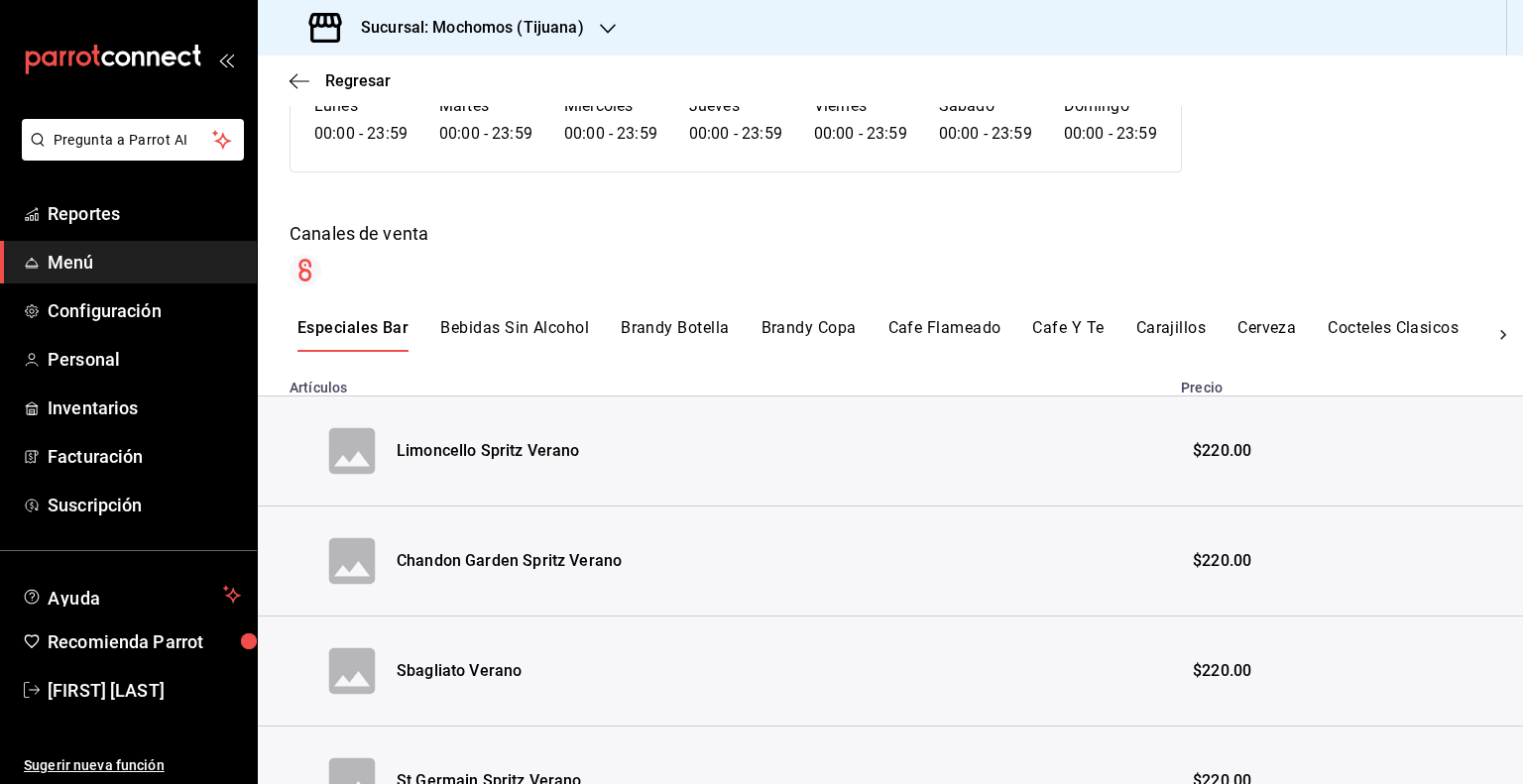 scroll, scrollTop: 29, scrollLeft: 0, axis: vertical 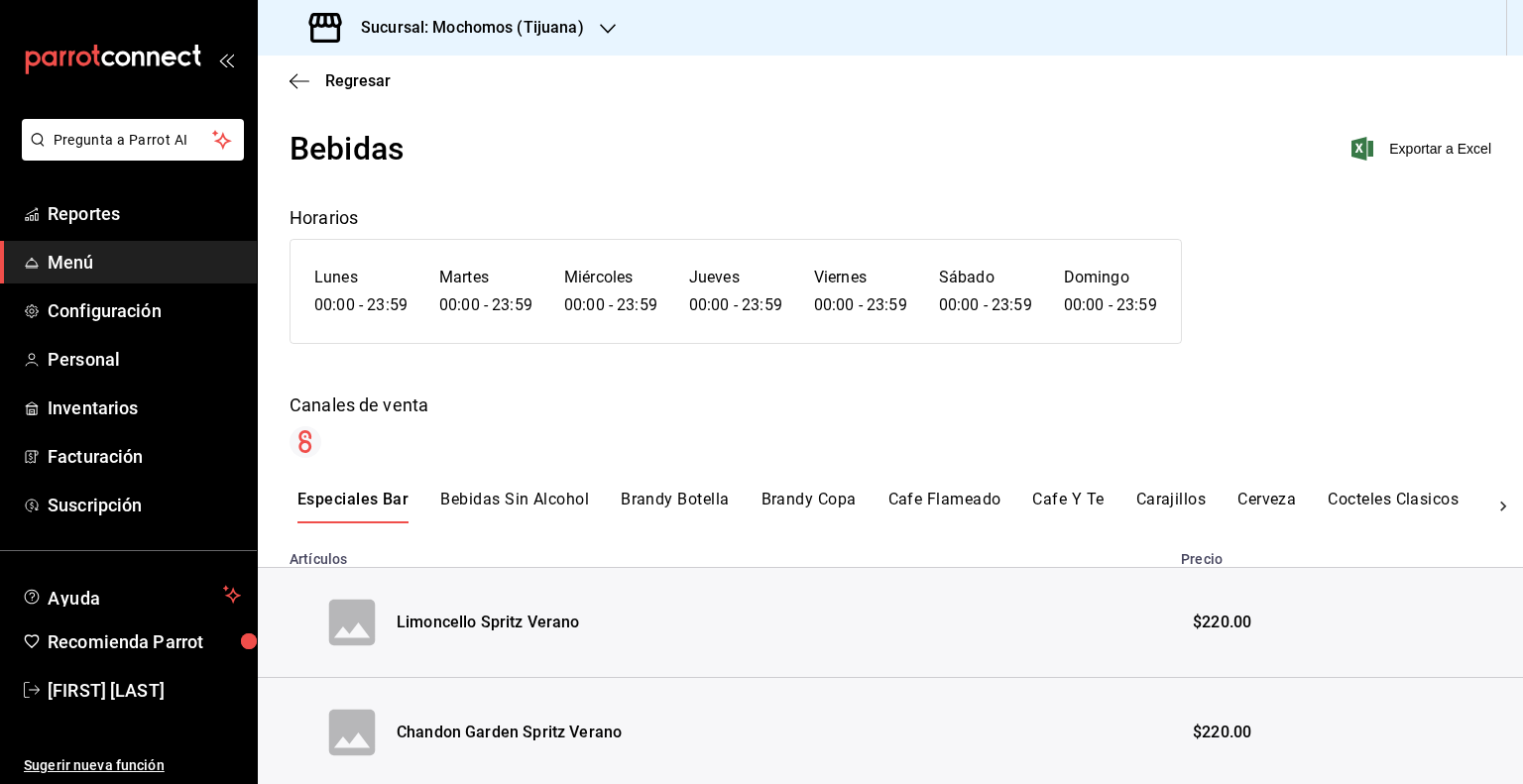 click on "Bebidas Exportar a Excel Horarios Lunes 00:00 - 23:59 Martes 00:00 - 23:59 Miércoles 00:00 - 23:59 Jueves 00:00 - 23:59 Viernes 00:00 - 23:59 Sábado 00:00 - 23:59 Domingo 00:00 - 23:59 Canales de venta Especiales Bar Bebidas Sin Alcohol Brandy Botella Brandy Copa Cafe Flameado Cafe Y Te Carajillos Cerveza Cocteles Clasicos Cocteles Sin Alcoho Cognac Botella Cognac Copa Digestivos Ginebra Botella Ginebra Copa Mezcal Y Sotol Botella Mezcal Y Sotol Copa Mixologia Modificad Bebidas Refrescos Ron Botella Ron Copa Servicio De Mesa Barra Shots Signature Mika Signature Restaura Tequila Botella Tequila Copa Vodka Botella Vodka Copa Whisky Botella Whisky Copa Artículos Precio Limoncello Spritz Verano $220.00 Chandon Garden Spritz Verano $220.00 Sbagliato Verano $220.00 St Germain Spritz Verano $220.00 Espresso Martini Verano $220.00" at bounding box center [890, 621] 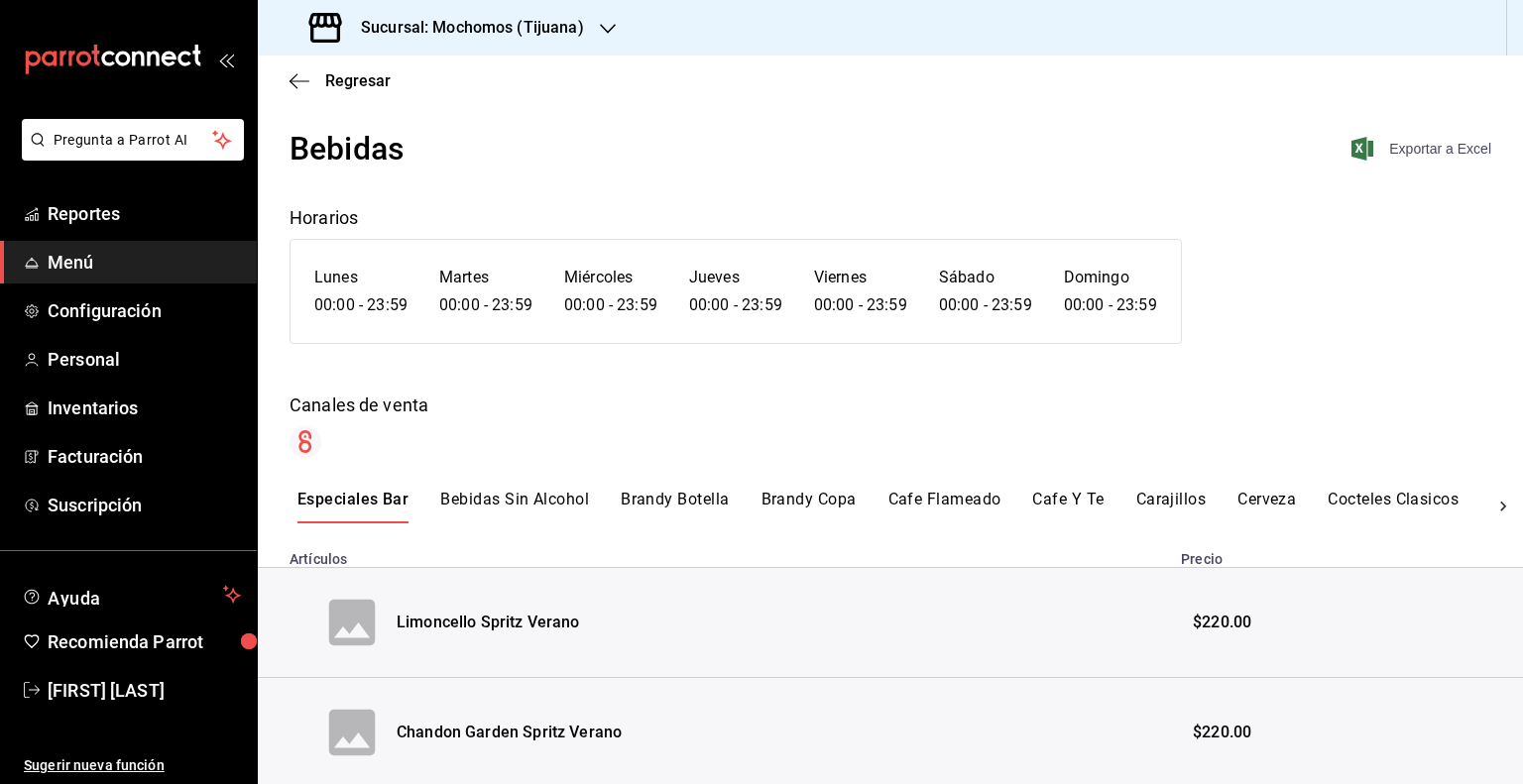 click on "Exportar a Excel" at bounding box center (1423, 149) 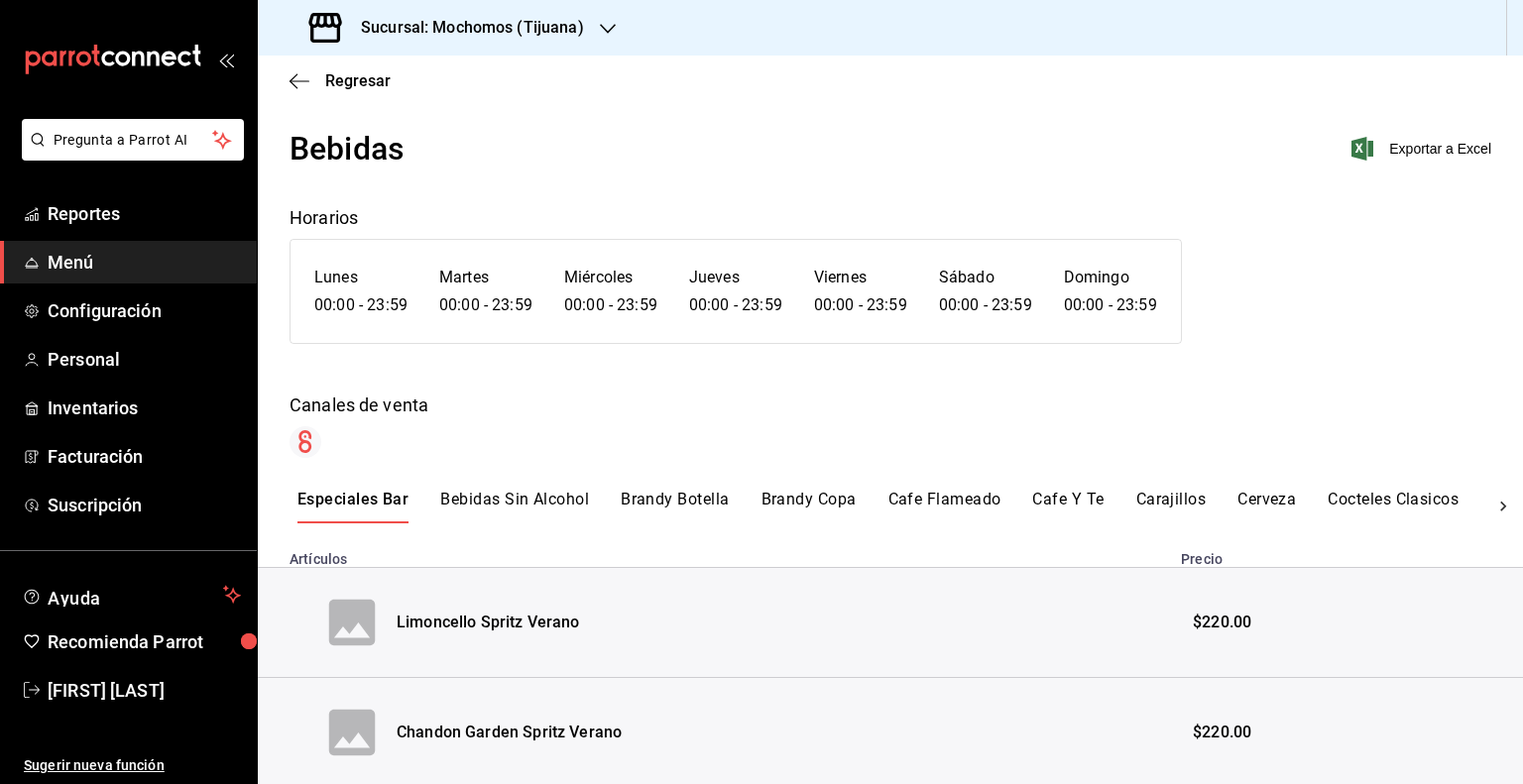 click on "Sucursal: Mochomos (Tijuana)" at bounding box center [464, 28] 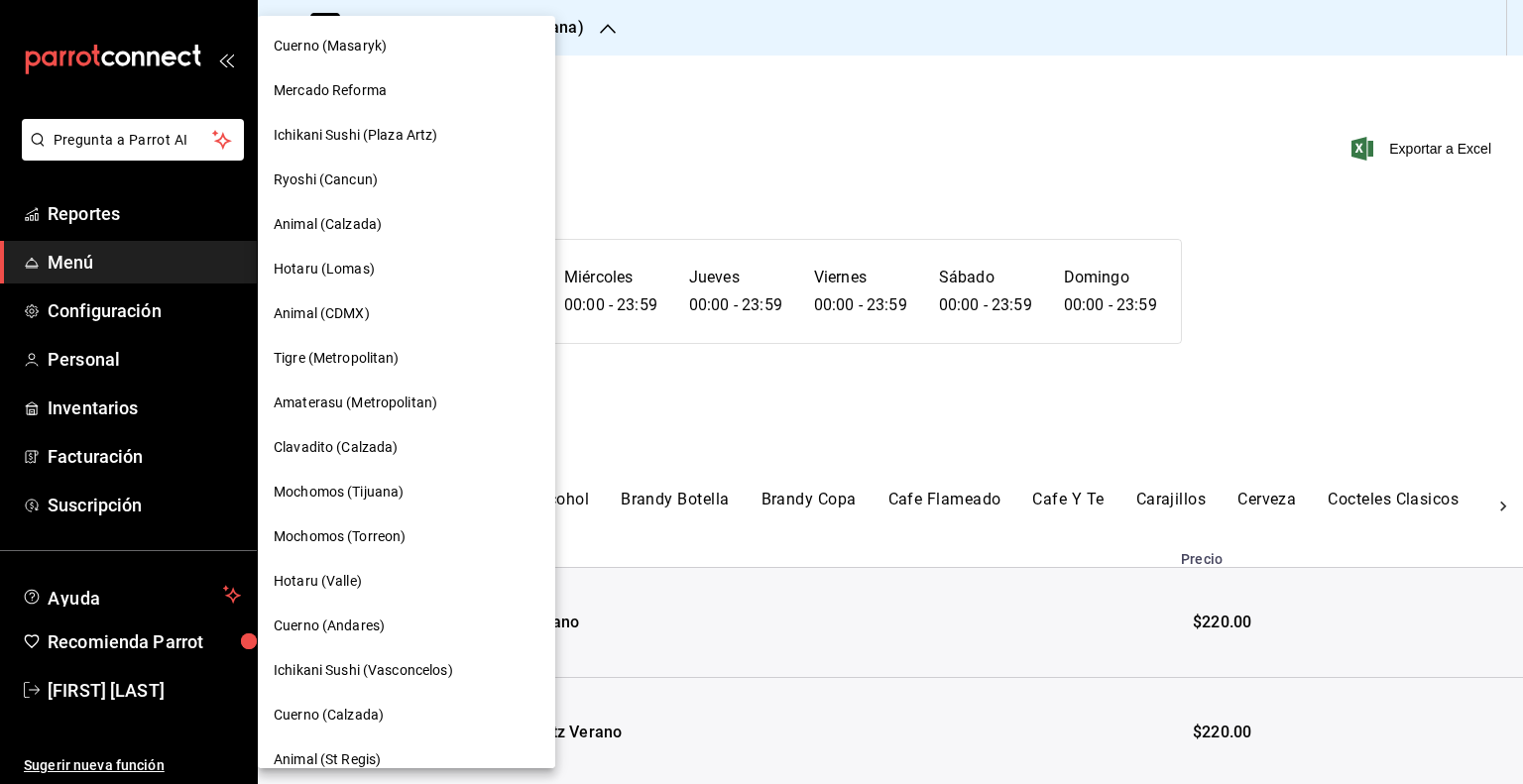 click at bounding box center [762, 392] 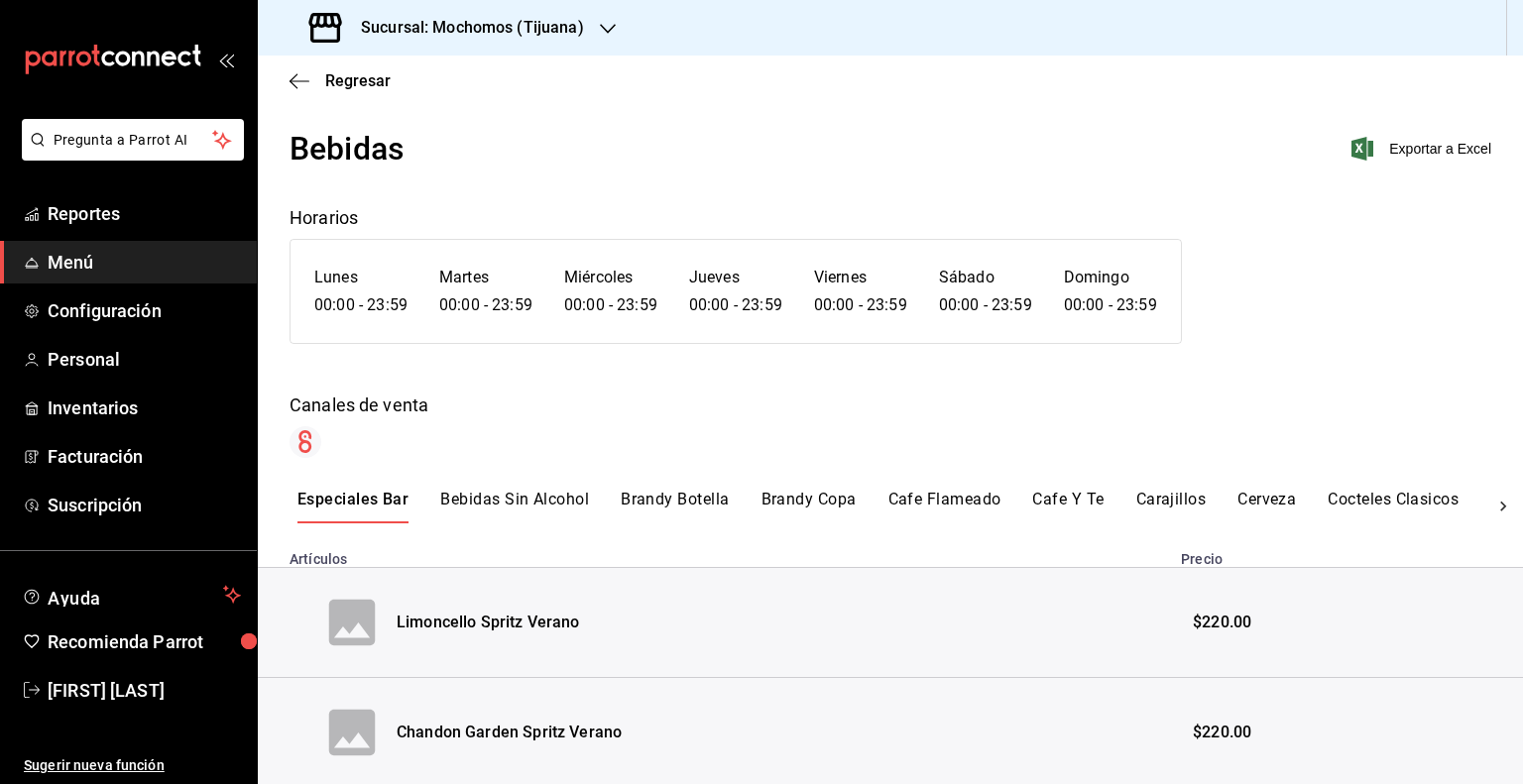 click on "Sucursal: Mochomos (Tijuana)" at bounding box center (464, 28) 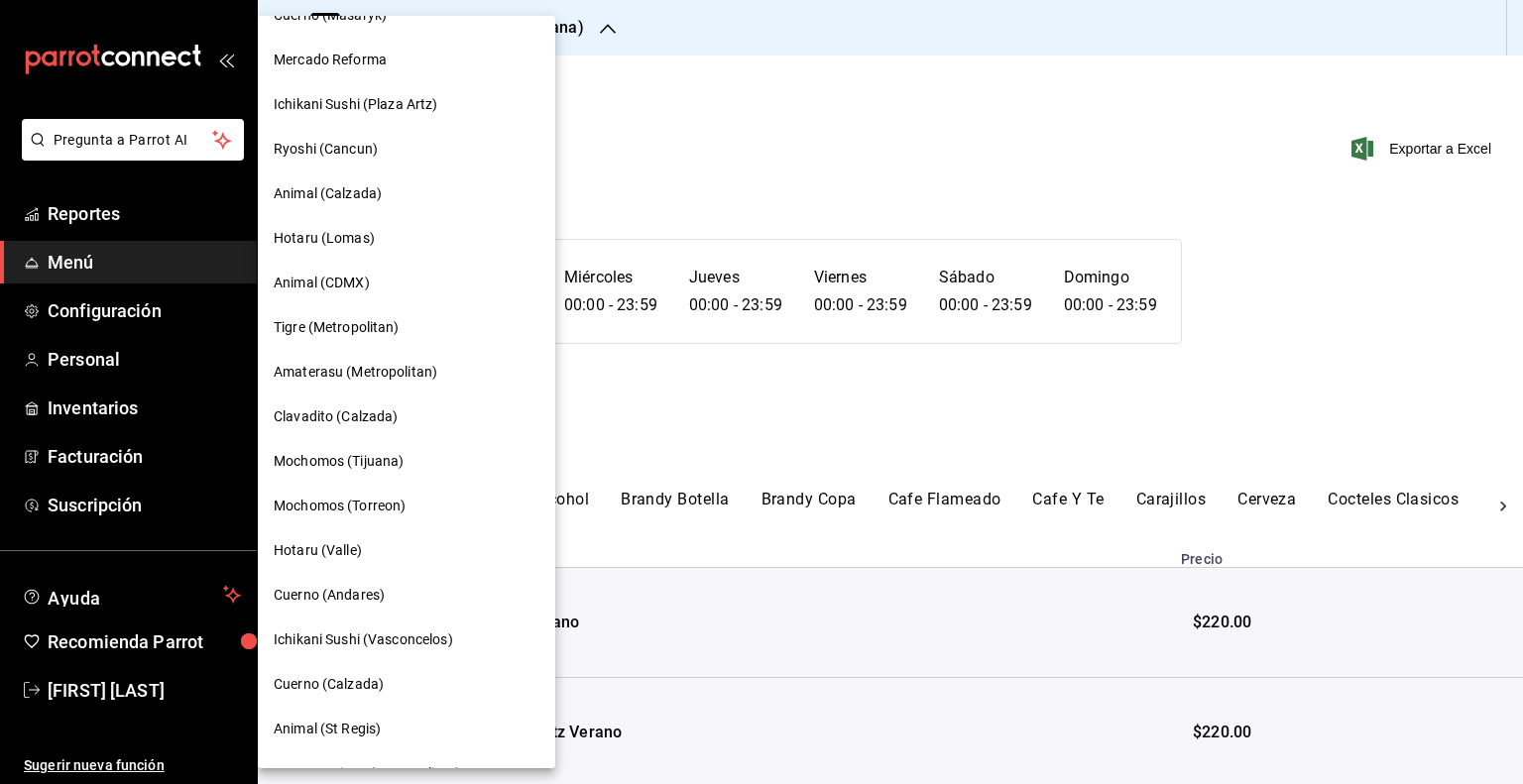 scroll, scrollTop: 0, scrollLeft: 0, axis: both 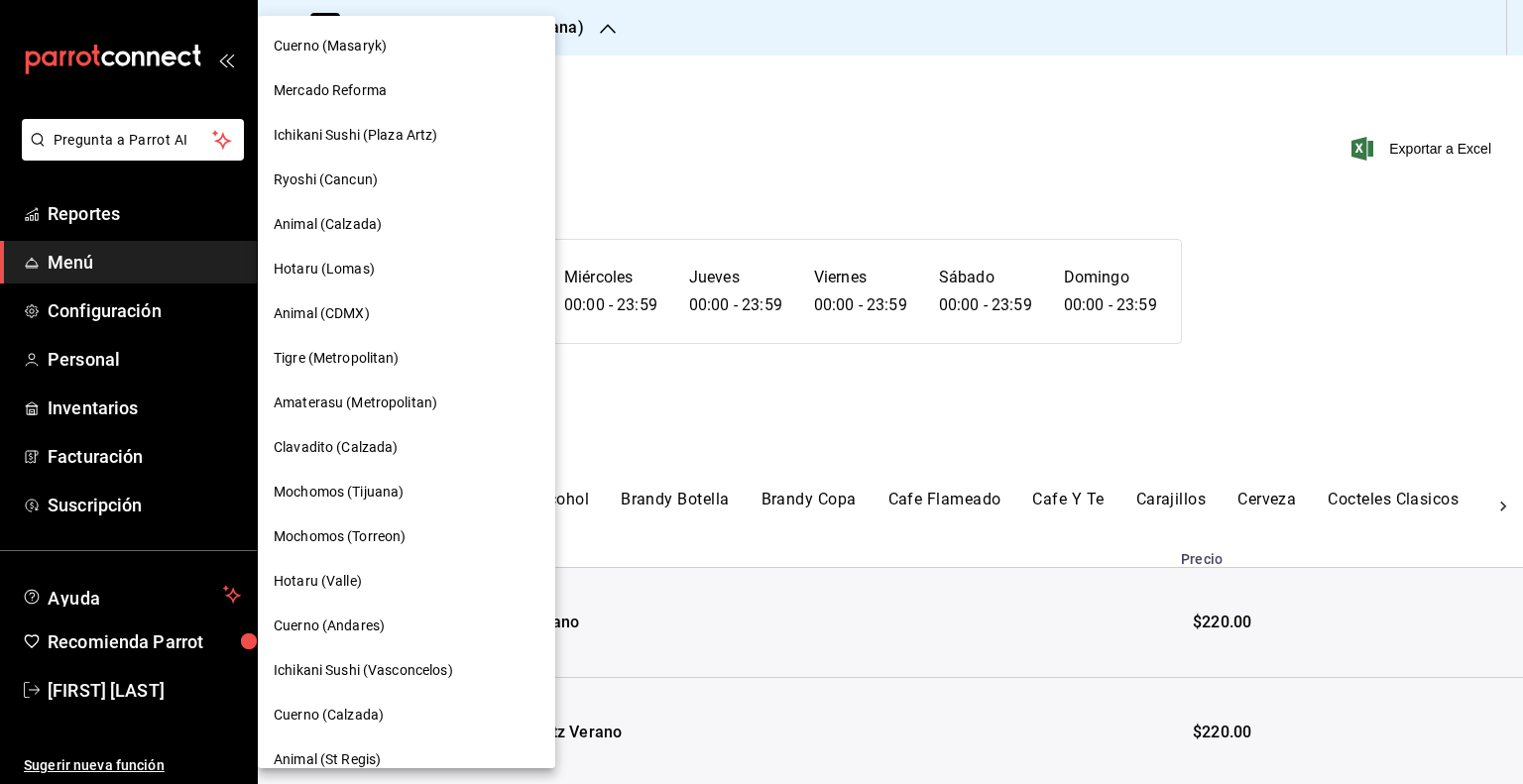 click on "Tigre (Metropolitan)" at bounding box center [407, 358] 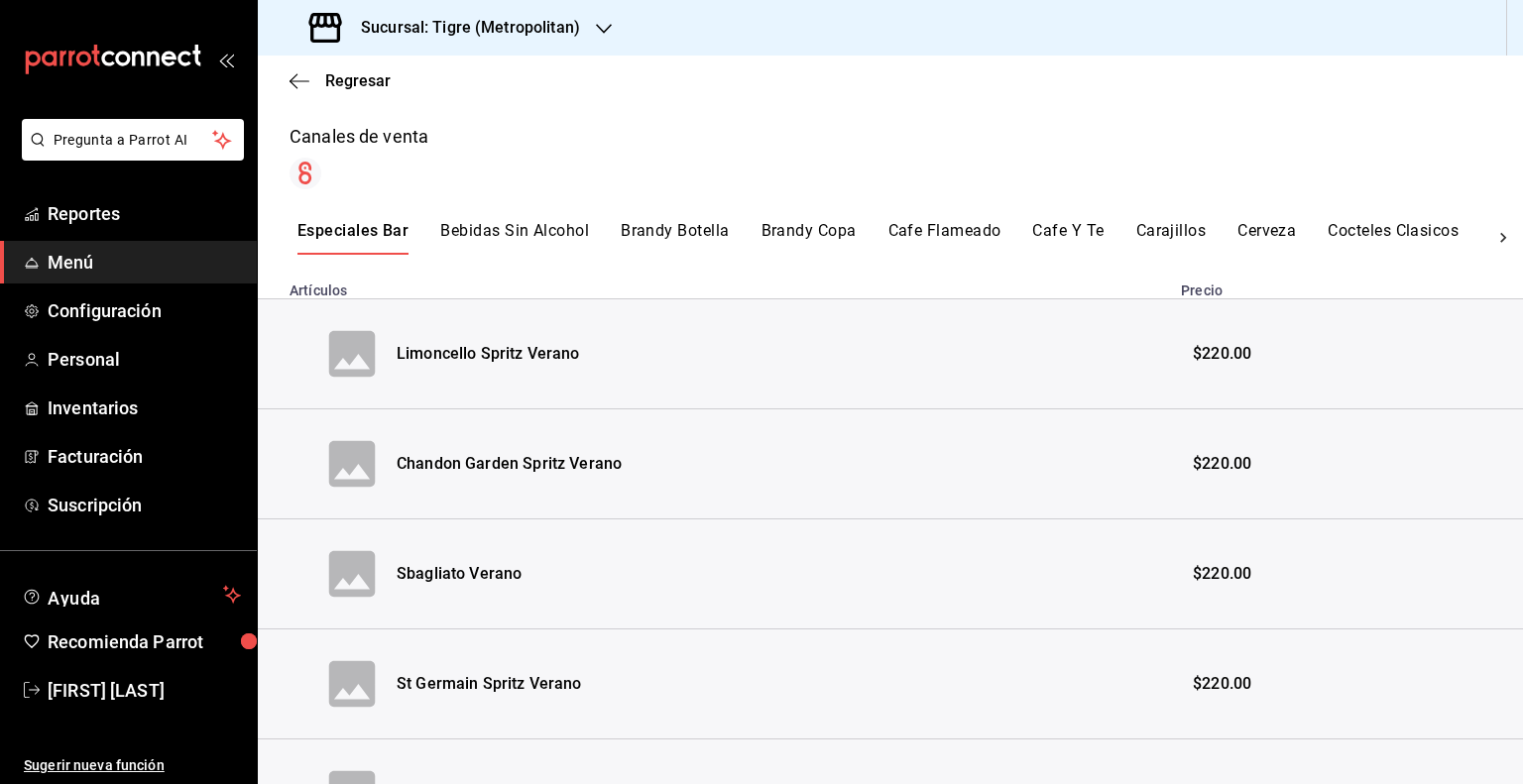 scroll, scrollTop: 0, scrollLeft: 0, axis: both 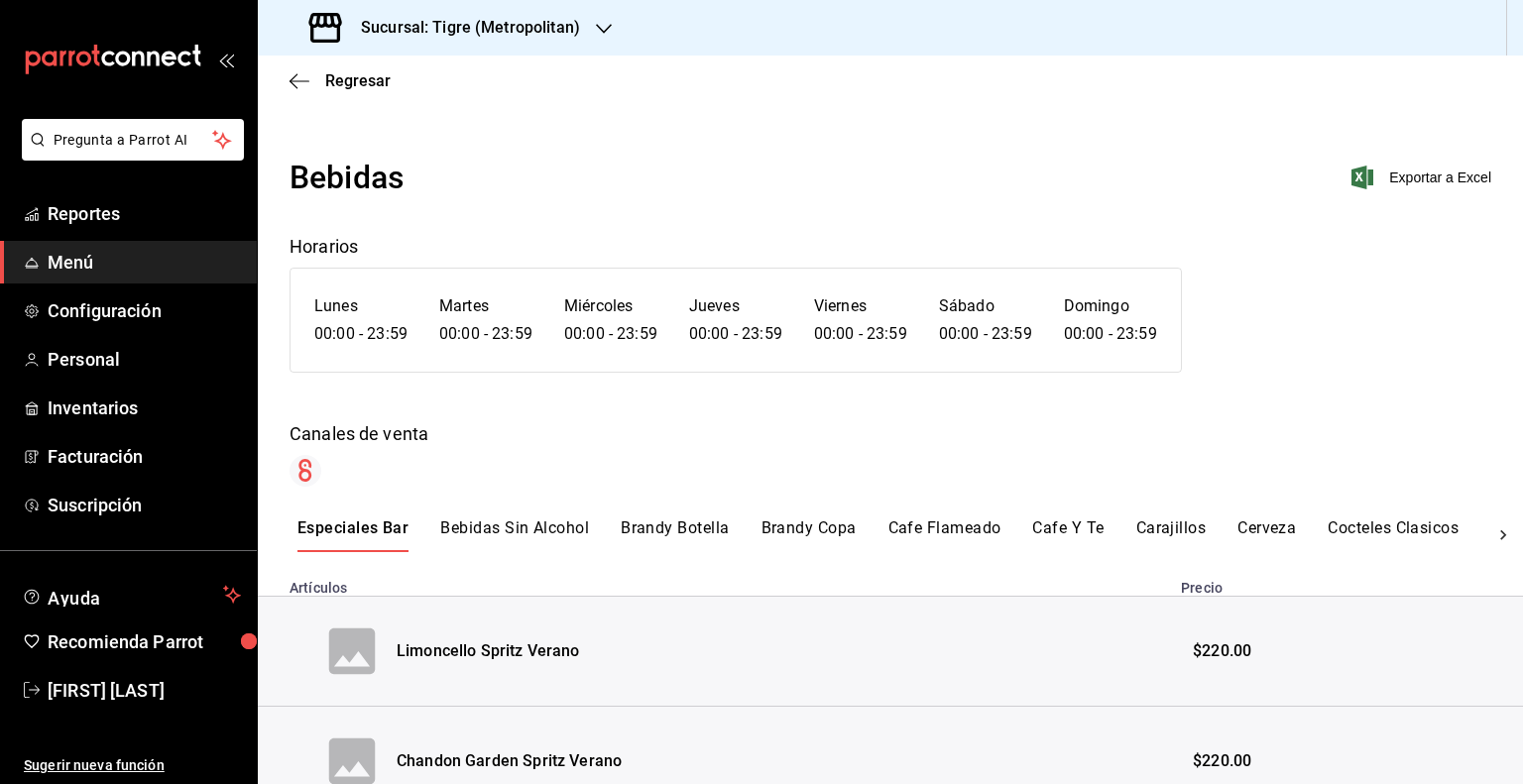click on "Menú" at bounding box center [144, 262] 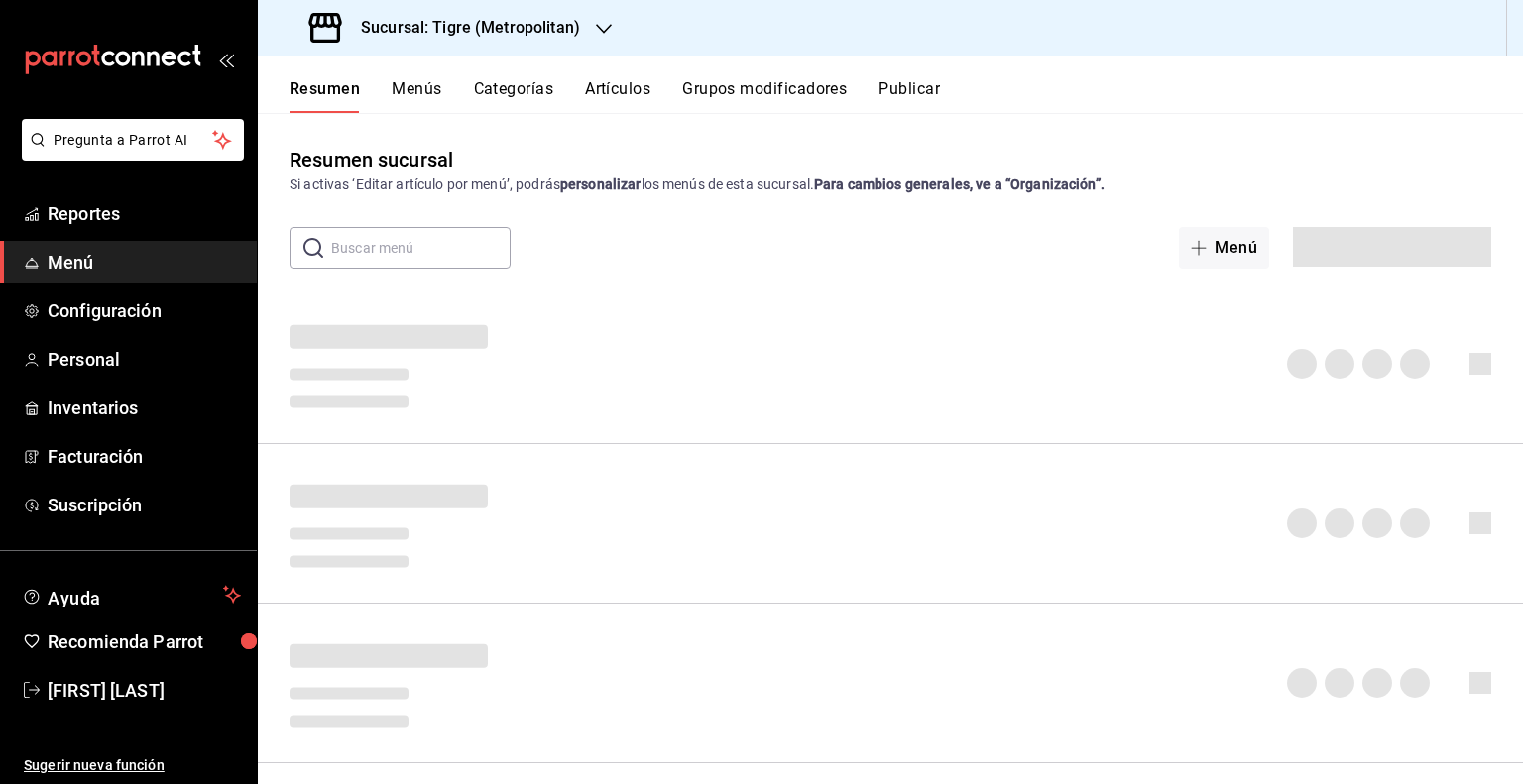 click on "Artículos" at bounding box center (618, 96) 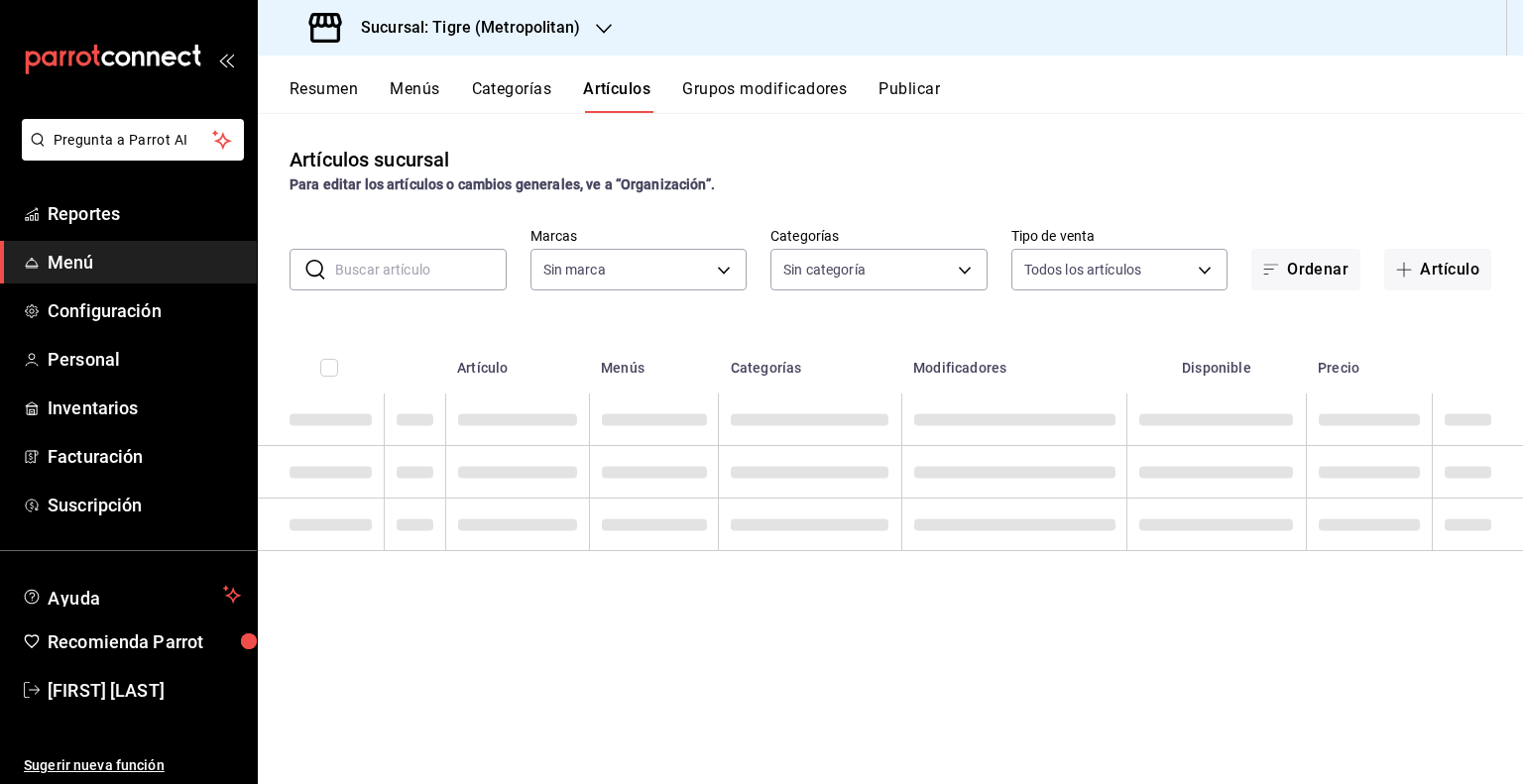 click at bounding box center (420, 270) 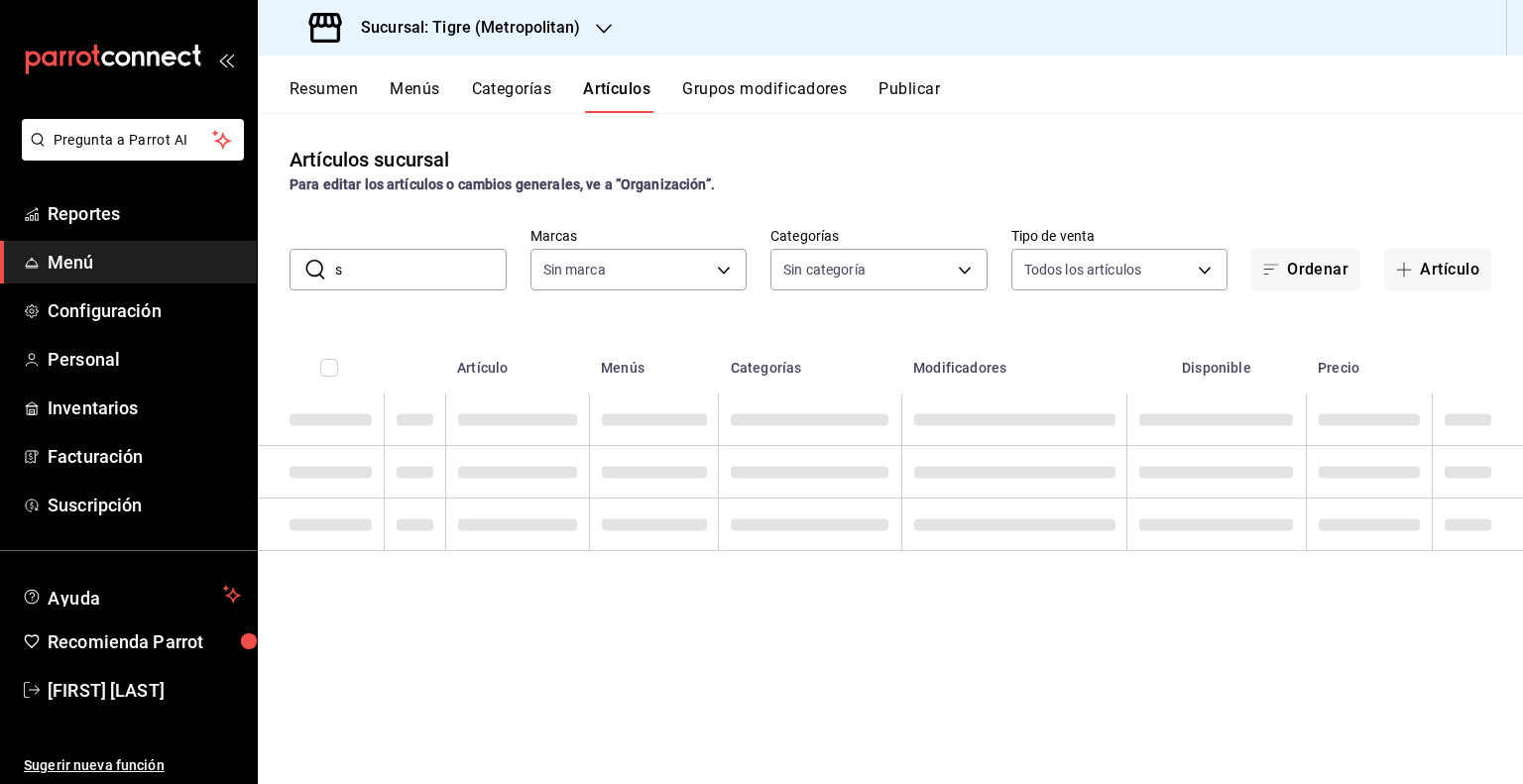 type on "d2a20516-989b-40fe-838d-c8b0b31ef0ff" 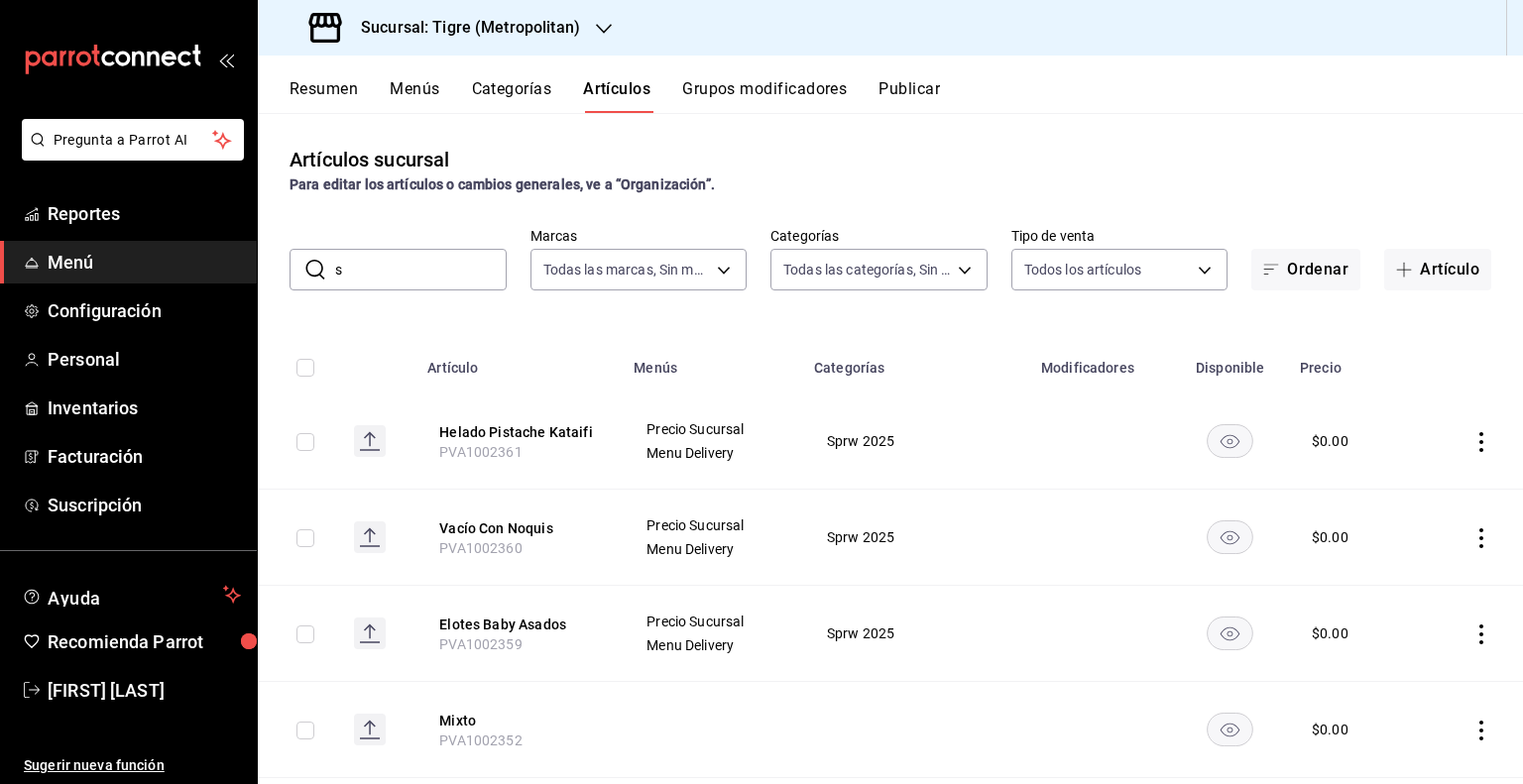 type on "95de3a49-3e71-4222-9a00-2b077991daeb,0ce31c32-a5a6-498b-be74-31ce48fb35ae,30be13c7-83fd-41f6-a228-3b14be6d94d8,caf99542-990c-4e8d-88fe-5fb1a1487ffc,6ed932c3-fe41-4cc4-af35-316ac4beab7d,b9185f32-85c2-490c-a6ac-e89ea656be29,44faf17c-7d7c-411a-813e-99a9344280f9,5b3d3477-0217-42cd-9efc-befb4d82f962,f9964fff-a676-4154-b417-73a12fc9acae,a6c4169a-6c96-4b99-9e30-4159fd5996a8,f8f188b8-112b-4cc4-a7fd-8ffd40a84ba9,0d350b28-2fd3-479d-aea3-3b197f57f2a2,6cc0ca04-caef-4251-9f5a-60f930f66248,d59511b3-a47f-4ba0-b107-8f149b3242de,74c27143-111e-4bb9-a573-a48c5d160e95,8281a534-dbcf-485a-8894-d4505872b229,0f074240-ccfd-4f92-a01c-ad9577d5ba20,06b7c283-846e-4291-b05e-b10cd9f0c9d1,4f2c0ef6-fef9-4dd0-ba22-34a6105d8f4c,bbf0947f-5c82-4391-8151-a195d12e9573,af1e0ca2-17ab-4322-93e5-ca0371fc783c,41dd404b-cc54-4c59-a351-9d81cf4dda6a,73dd98cd-de51-498f-817c-bec8d8b32d87,864183c5-ef5a-419d-9c95-98fc6ec4a1e4,298d13bd-27ef-4696-8430-f16121a19f83,155cf97f-5676-4d49-8b7d-f43f92807e5e,b6bf9777-081f-4063-b5f2-a16c2083a363,0f67ad81-f3d2-41a7-93c..." 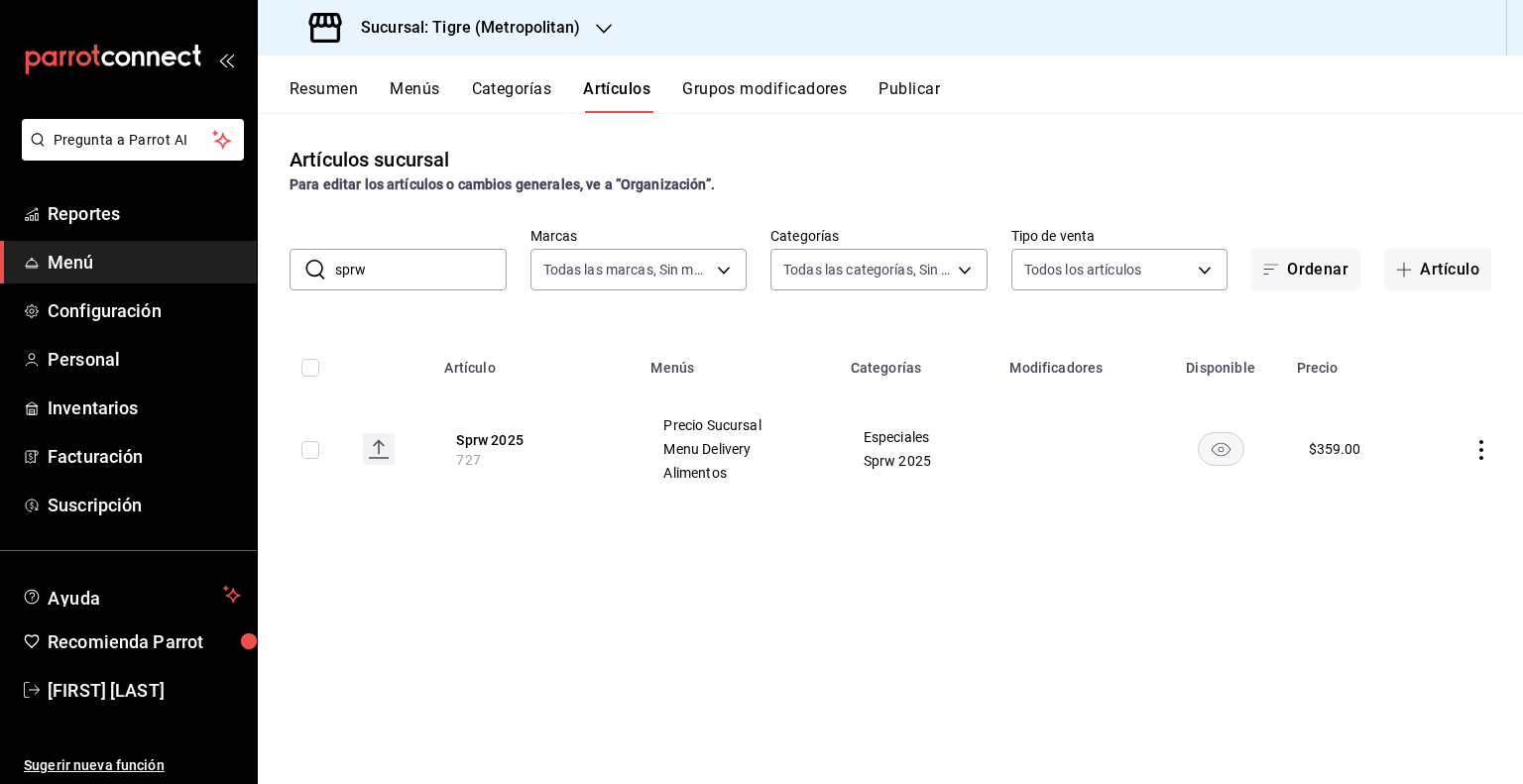 click on "sprw" at bounding box center (420, 270) 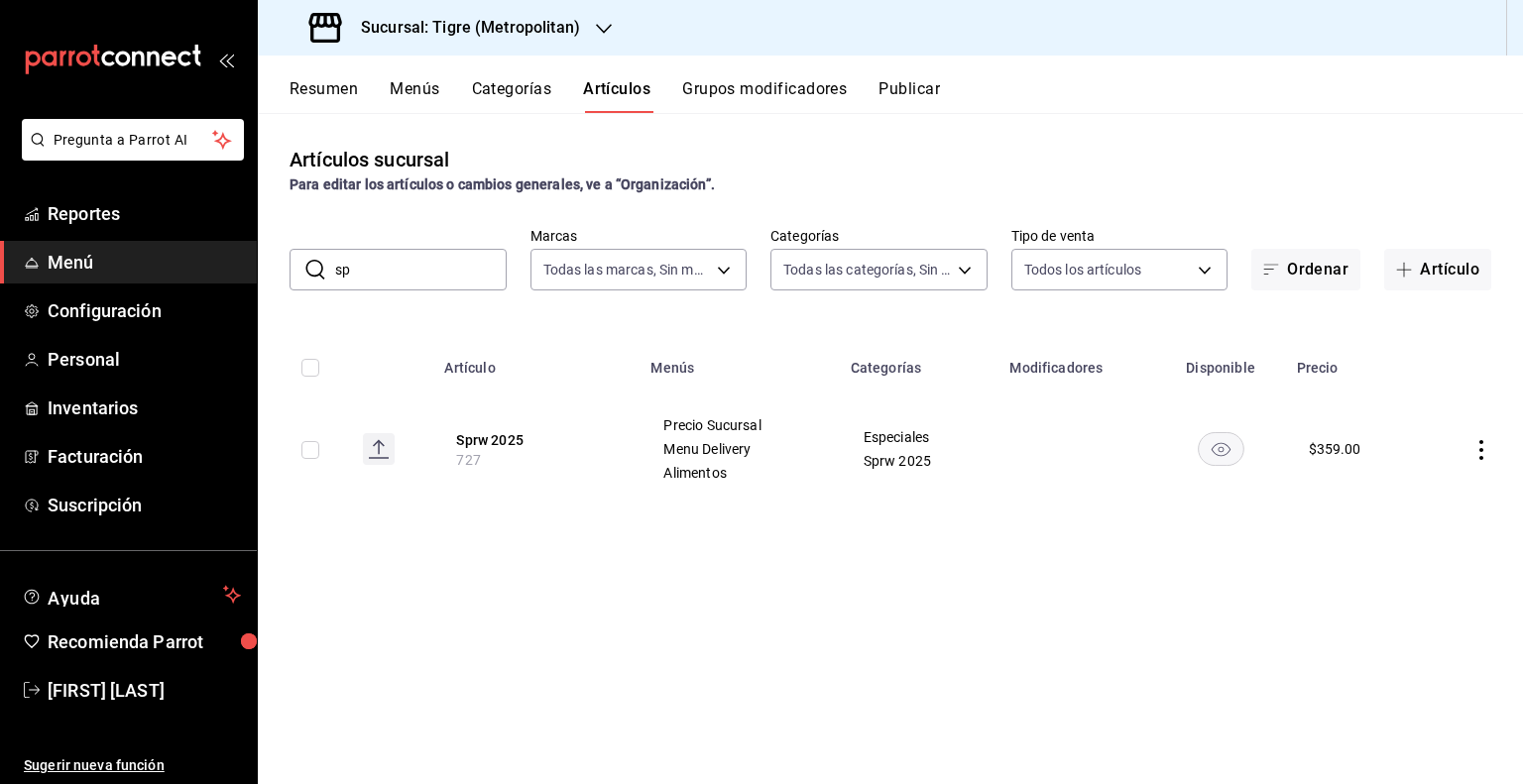 type on "s" 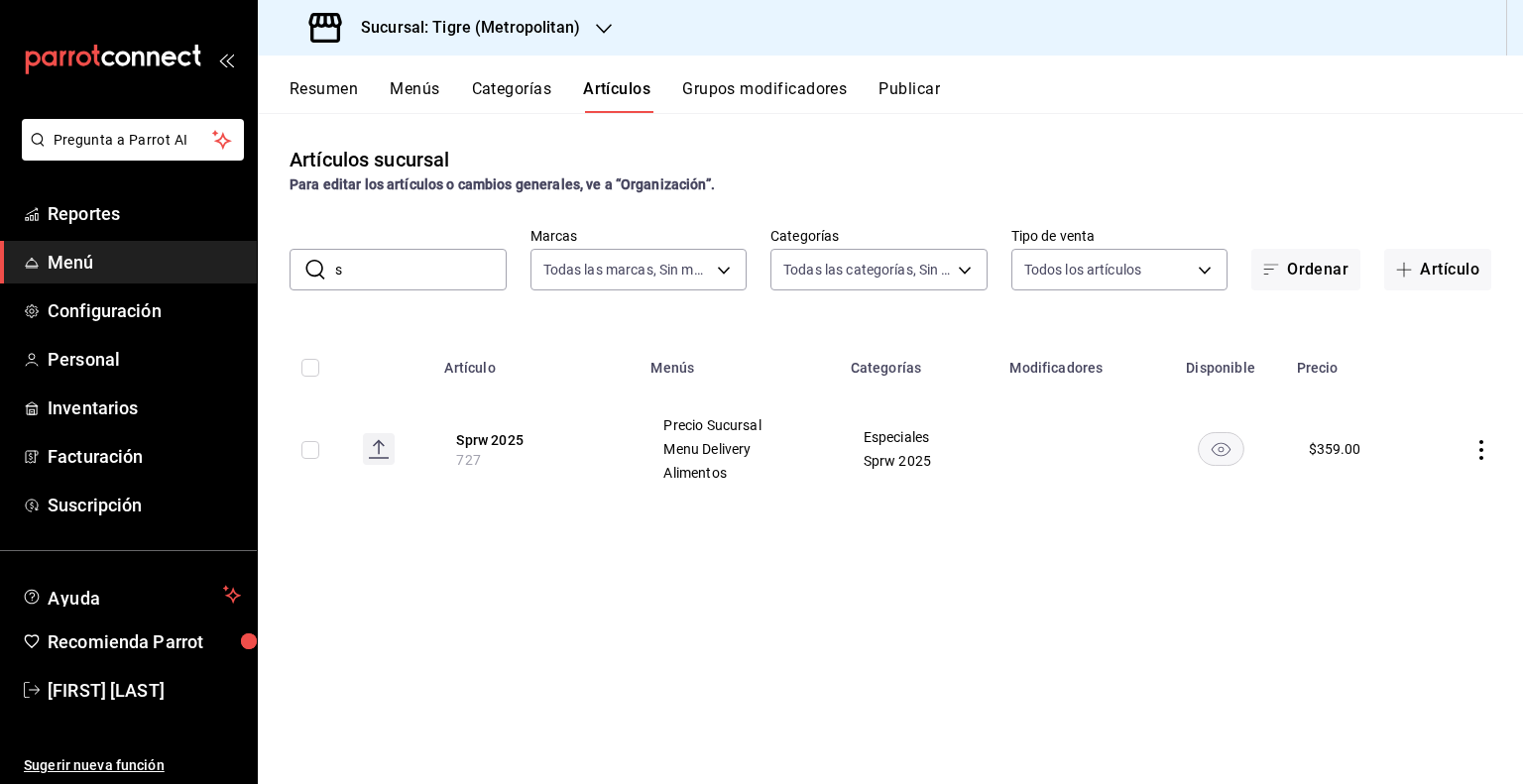 type 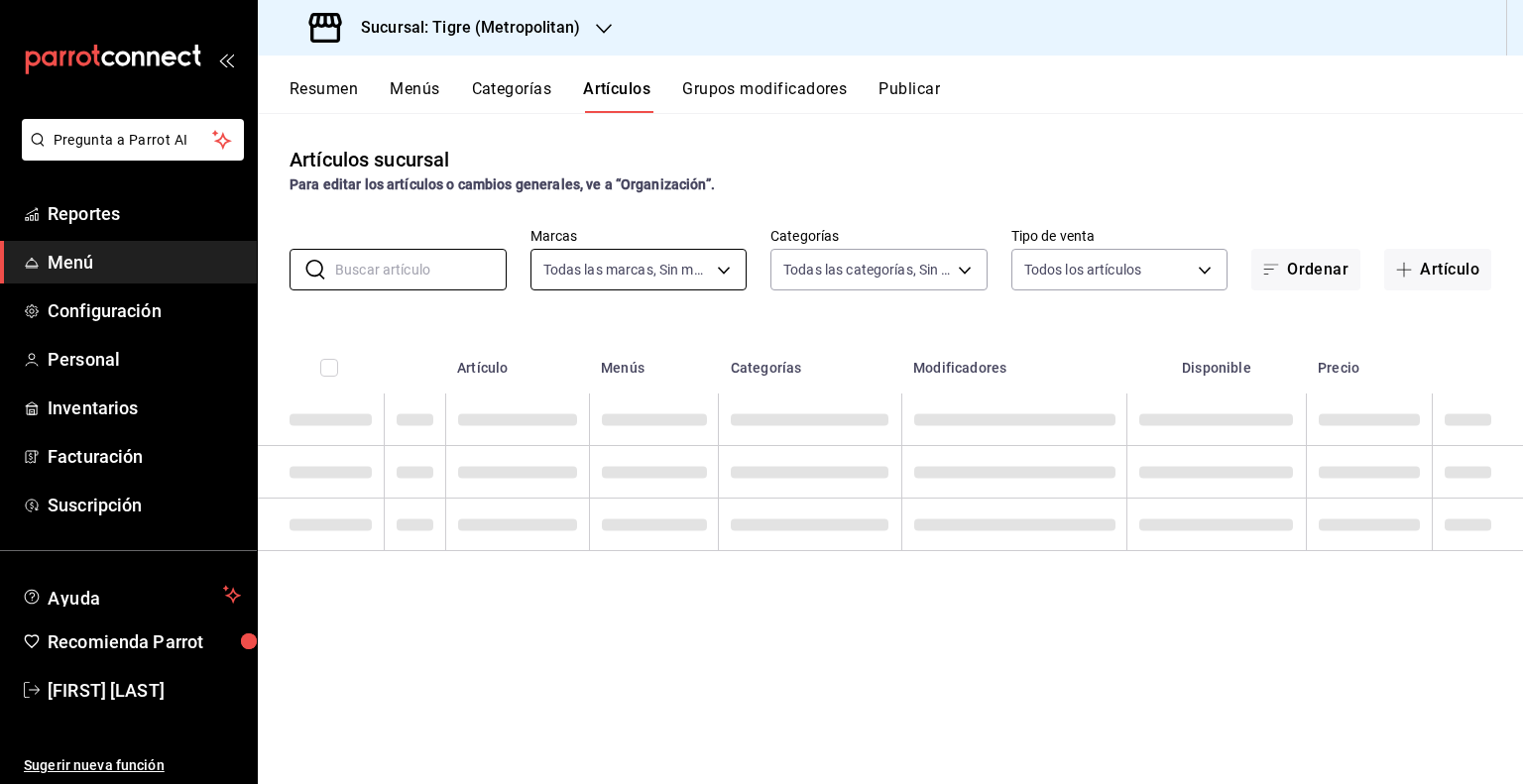 click on "Pregunta a Parrot AI Reportes Menú Configuración Personal Inventarios Facturación Suscripción Ayuda Recomienda Parrot [FIRST] [LAST] Sugerir nueva función Sucursal: Tigre (Metropolitan) Resumen Menús Categorías Artículos Grupos modificadores Publicar Artículos sucursal Para editar los artículos o cambios generales, ve a “Organización”. ​ ​ Marcas Todas las marcas, Sin marca d2a20516-989b-40fe-838d-c8b0b31ef0ff Categorías Todas las categorías, Sin categoría Tipo de venta Todos los artículos ALL Ordenar Artículo Artículo Menús Categorías Modificadores Disponible Precio Guardar GANA 1 MES GRATIS EN TU SUSCRIPCIÓN AQUÍ ¿Recuerdas cómo empezó tu restaurante? Hoy puedes ayudar a un colega a tener el mismo cambio que tú viviste. Recomienda Parrot directamente desde tu Portal Administrador. Es fácil y rápido. 🎁 Por cada restaurante que se una, ganas 1 mes gratis. Ver video tutorial Ir a video Pregunta a Parrot AI Reportes Menú Configuración Personal" at bounding box center (762, 392) 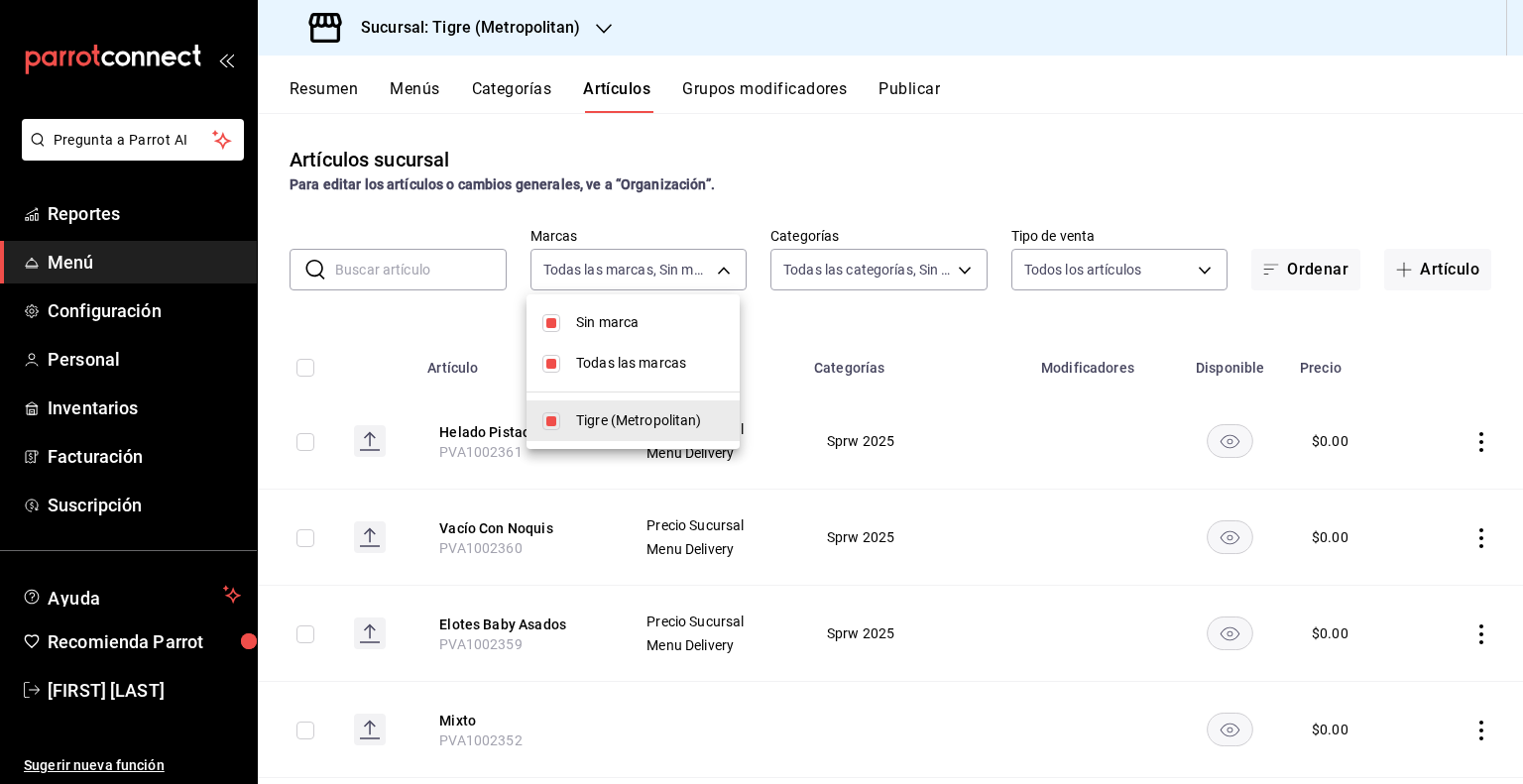 click at bounding box center (762, 392) 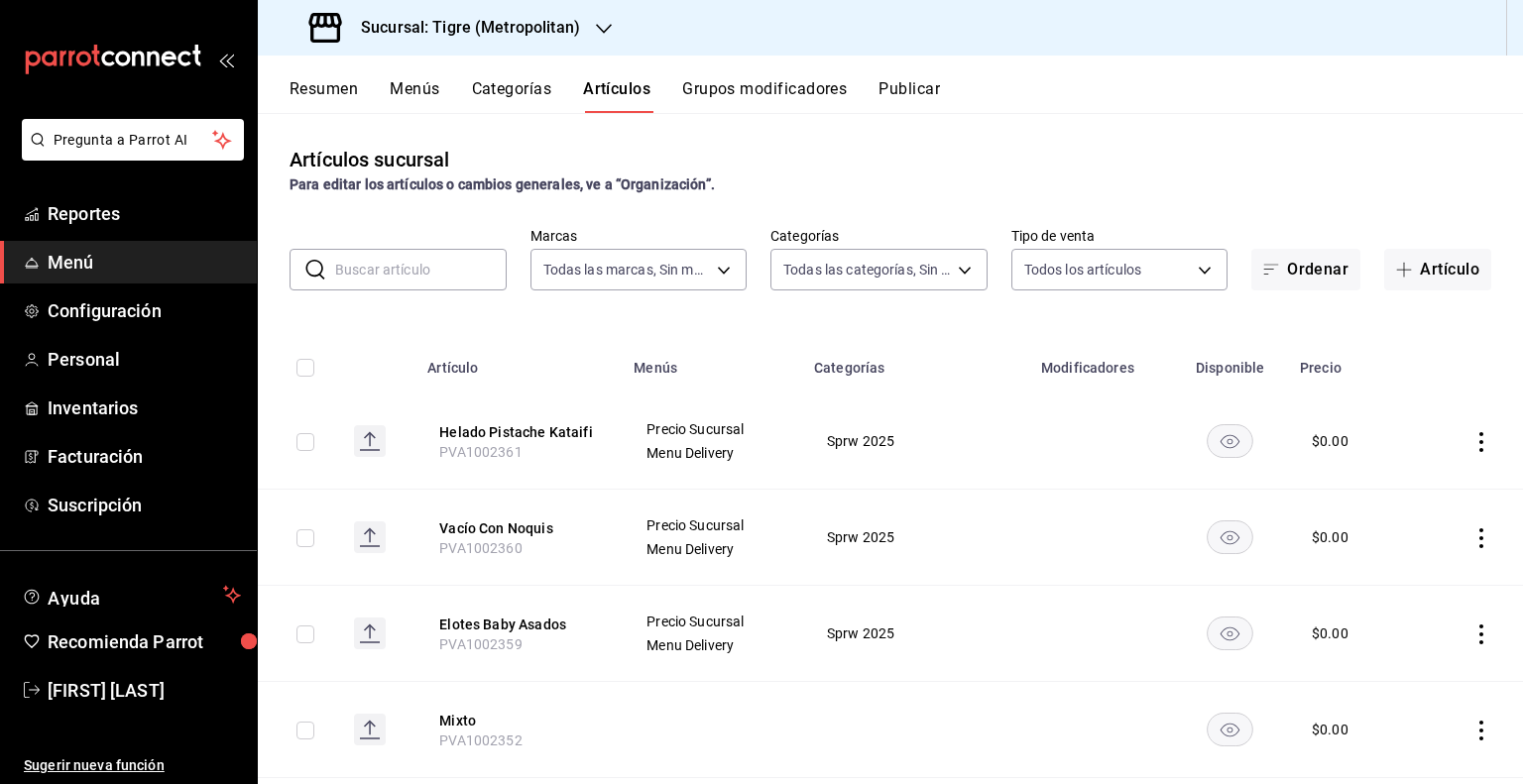 click on "Pregunta a Parrot AI Reportes Menú Configuración Personal Inventarios Facturación Suscripción Ayuda Recomienda Parrot [FIRST] [LAST] Sugerir nueva función Sucursal: Tigre (Metropolitan) Resumen Menús Categorías Artículos Grupos modificadores Publicar Artículos sucursal Para editar los artículos o cambios generales, ve a “Organización”. ​ ​ Marcas Todas las marcas, Sin marca d2a20516-989b-40fe-838d-c8b0b31ef0ff Categorías Todas las categorías, Sin categoría Tipo de venta Todos los artículos ALL Ordenar Artículo Artículo Menús Categorías Modificadores Disponible Precio Helado Pistache Kataifi PVA1002361 Precio Sucursal Menu Delivery Sprw 2025 $ 0.00 Vacío Con Noquis PVA1002360 Precio Sucursal Menu Delivery Sprw 2025 $ 0.00 Elotes Baby Asados PVA1002359 Precio Sucursal Menu Delivery Sprw 2025 $ 0.00 Mixto PVA1002352 $ 0.00 Papaya PVA1002350 $ 0.00 Melon PVA1002351 $ 0.00 Taller Mixologia Bacardi PVB1002048 Precio Sucursal Menu Delivery Alimentos Cena Maridaje $ 500.00" at bounding box center [762, 392] 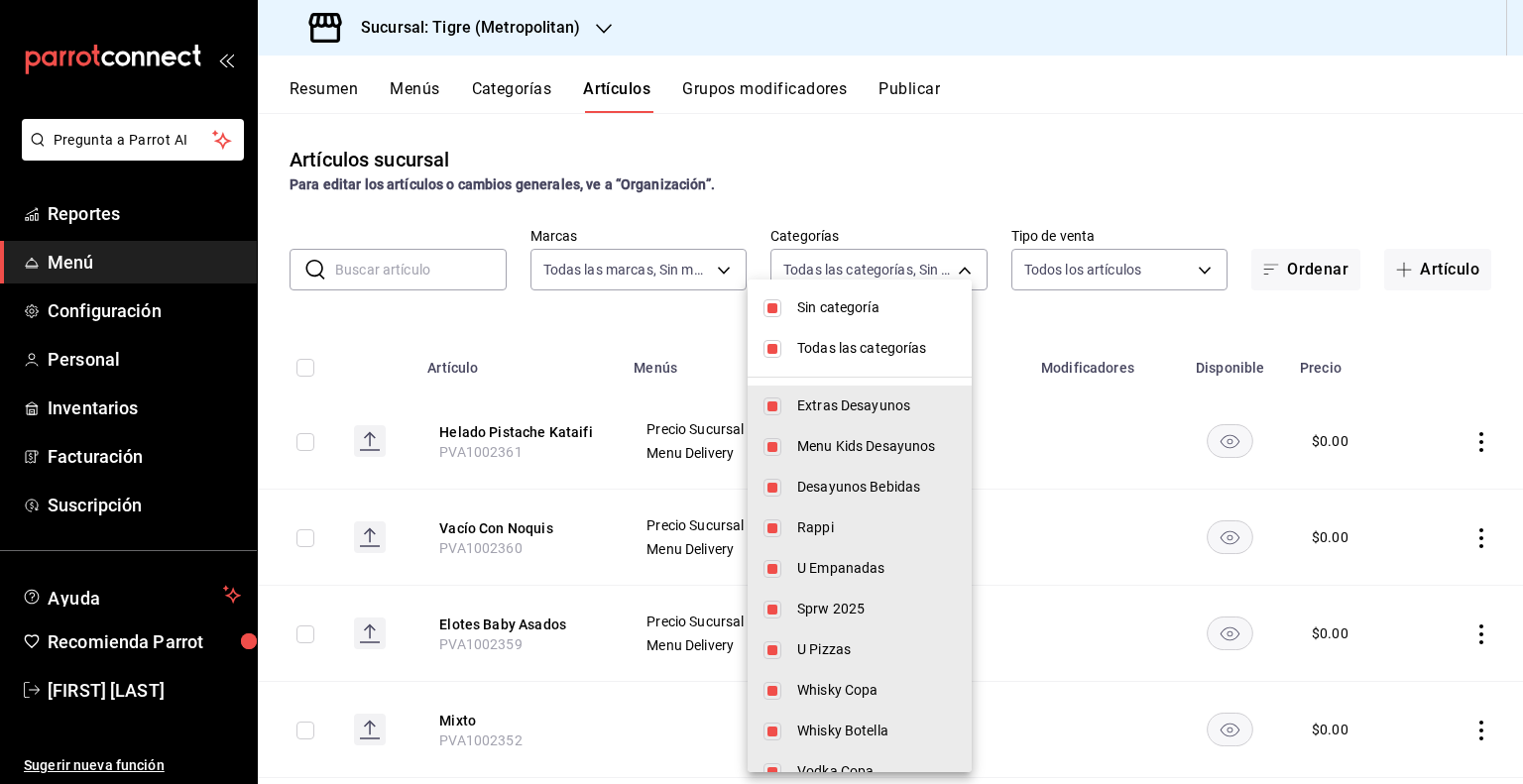 click on "Sin categoría" at bounding box center (877, 307) 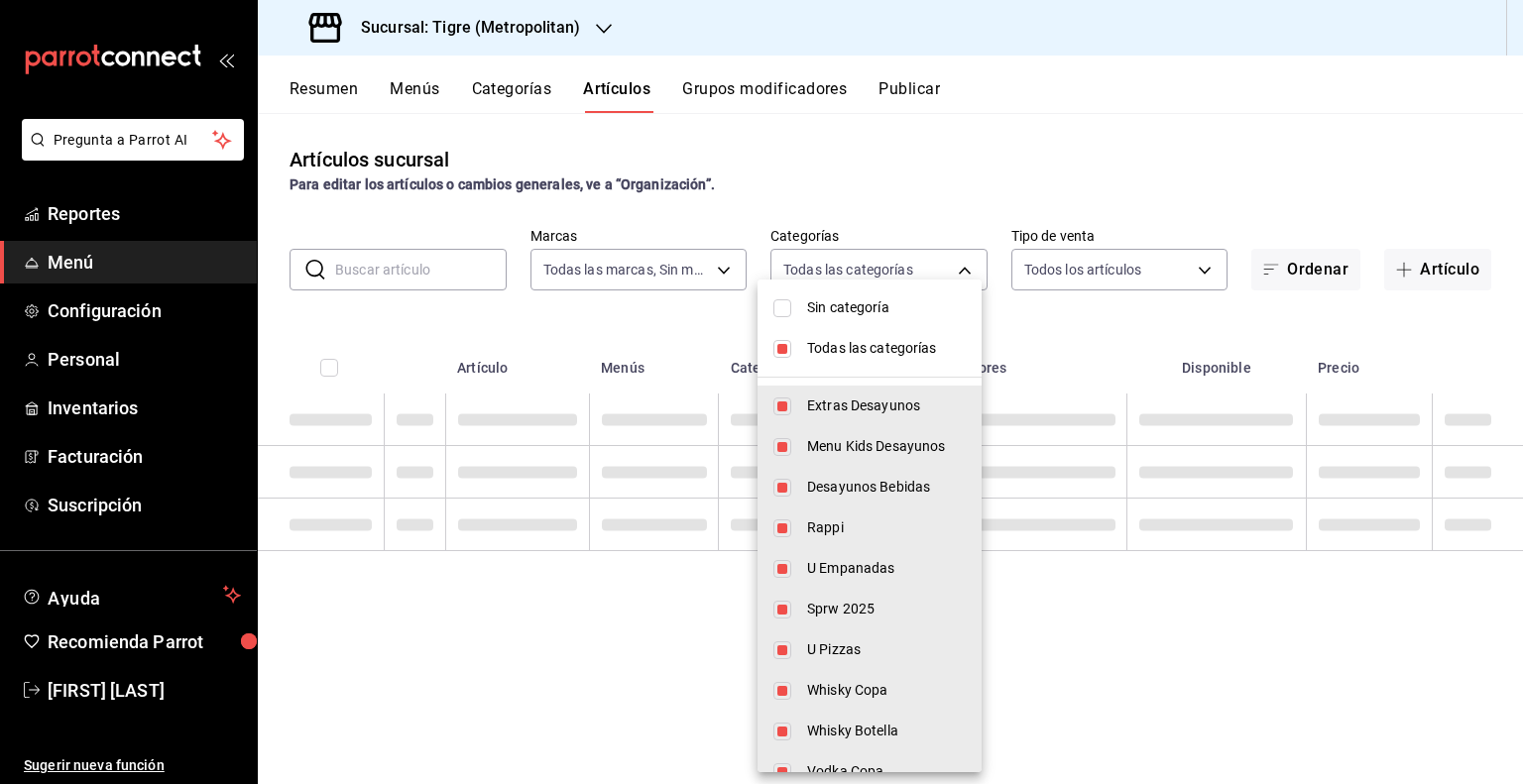 click on "Todas las categorías" at bounding box center (886, 348) 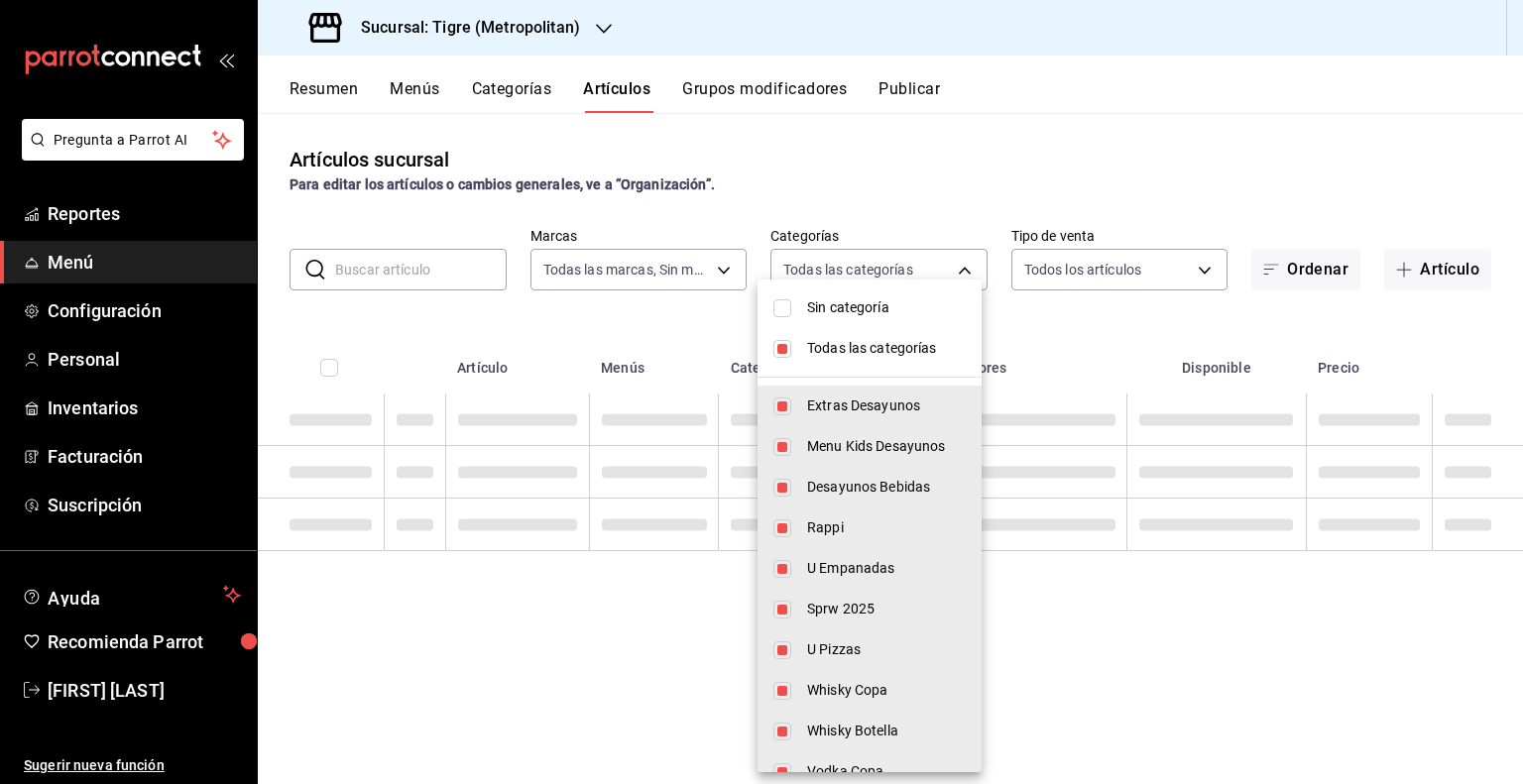 checkbox on "false" 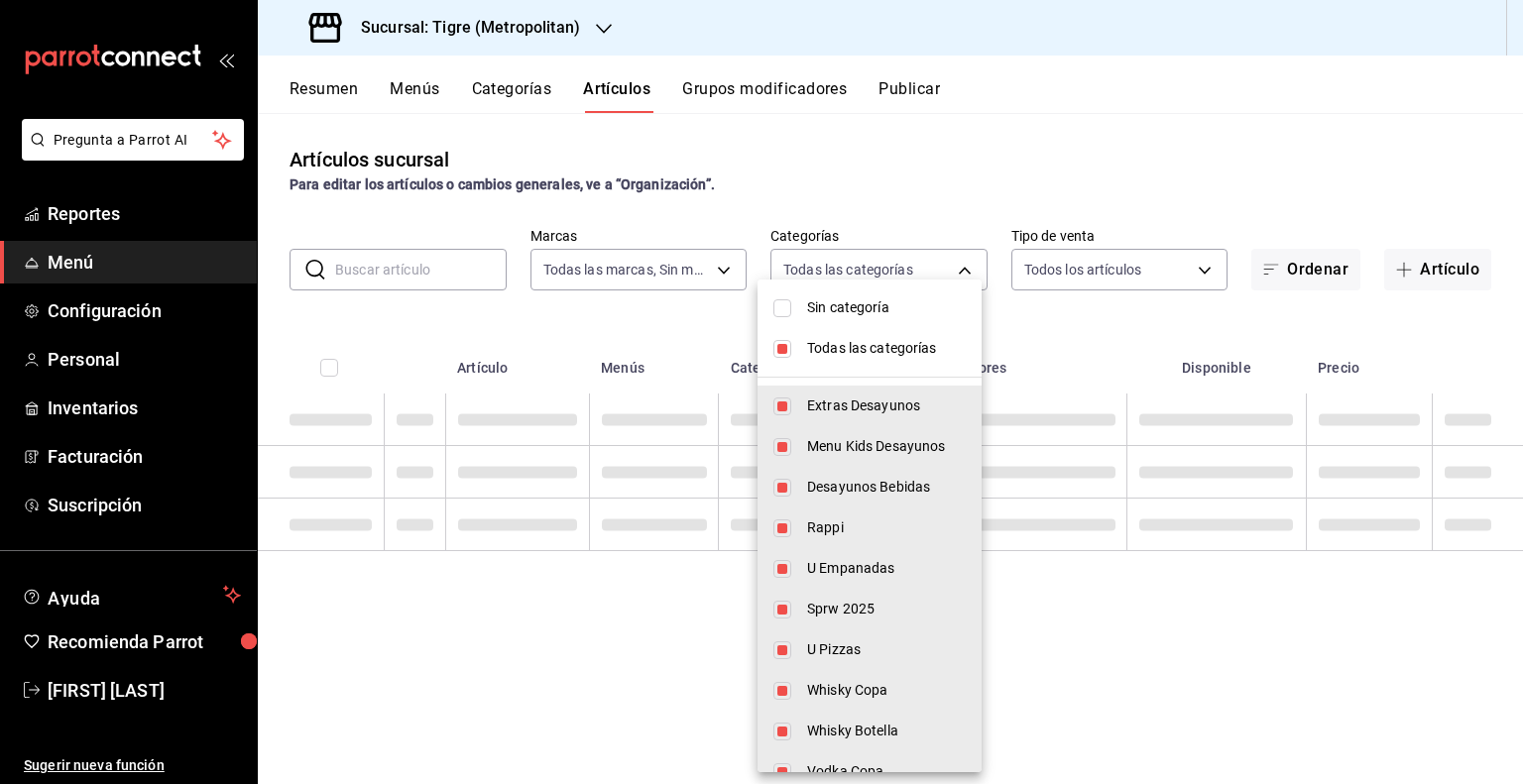 checkbox on "false" 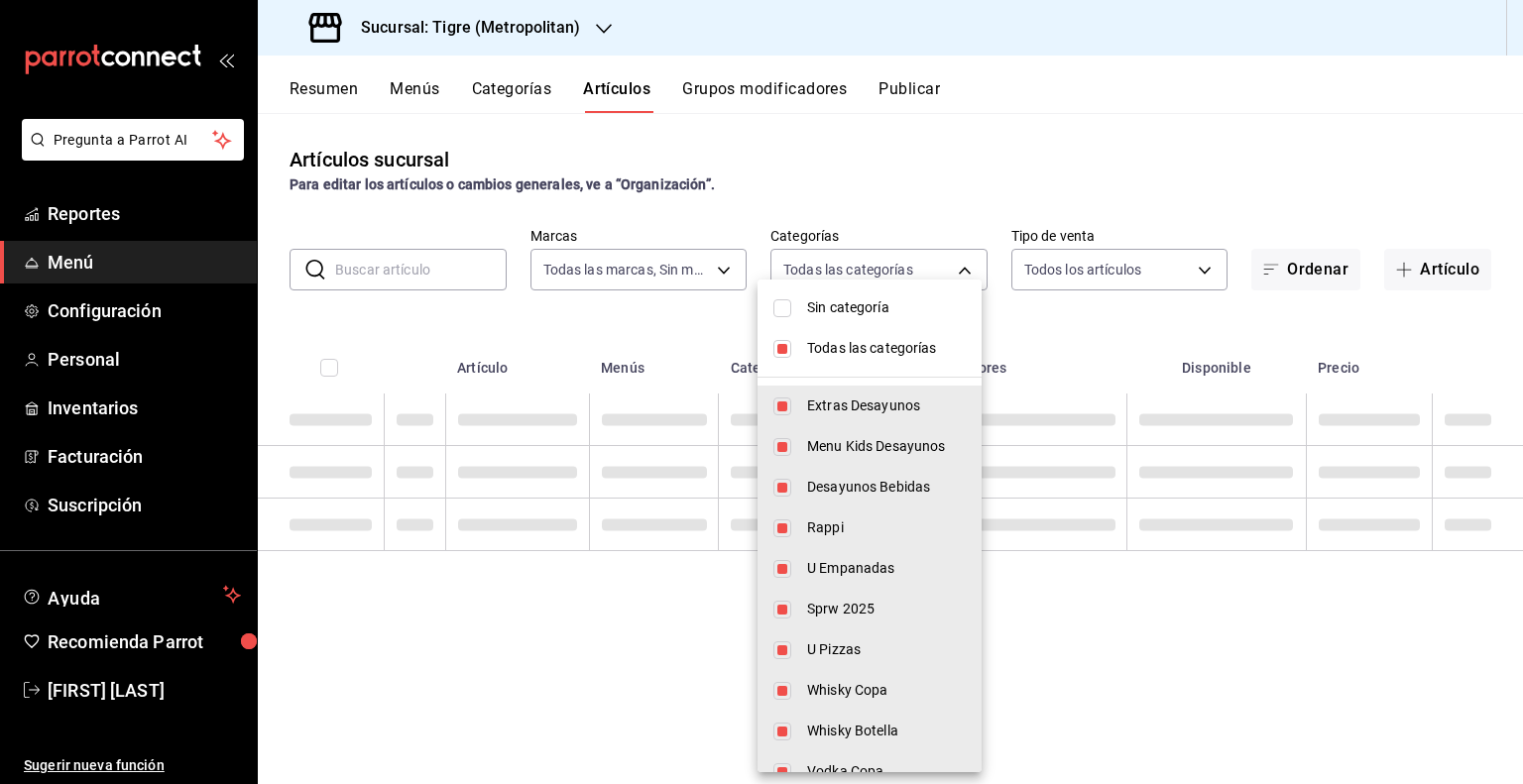 checkbox on "false" 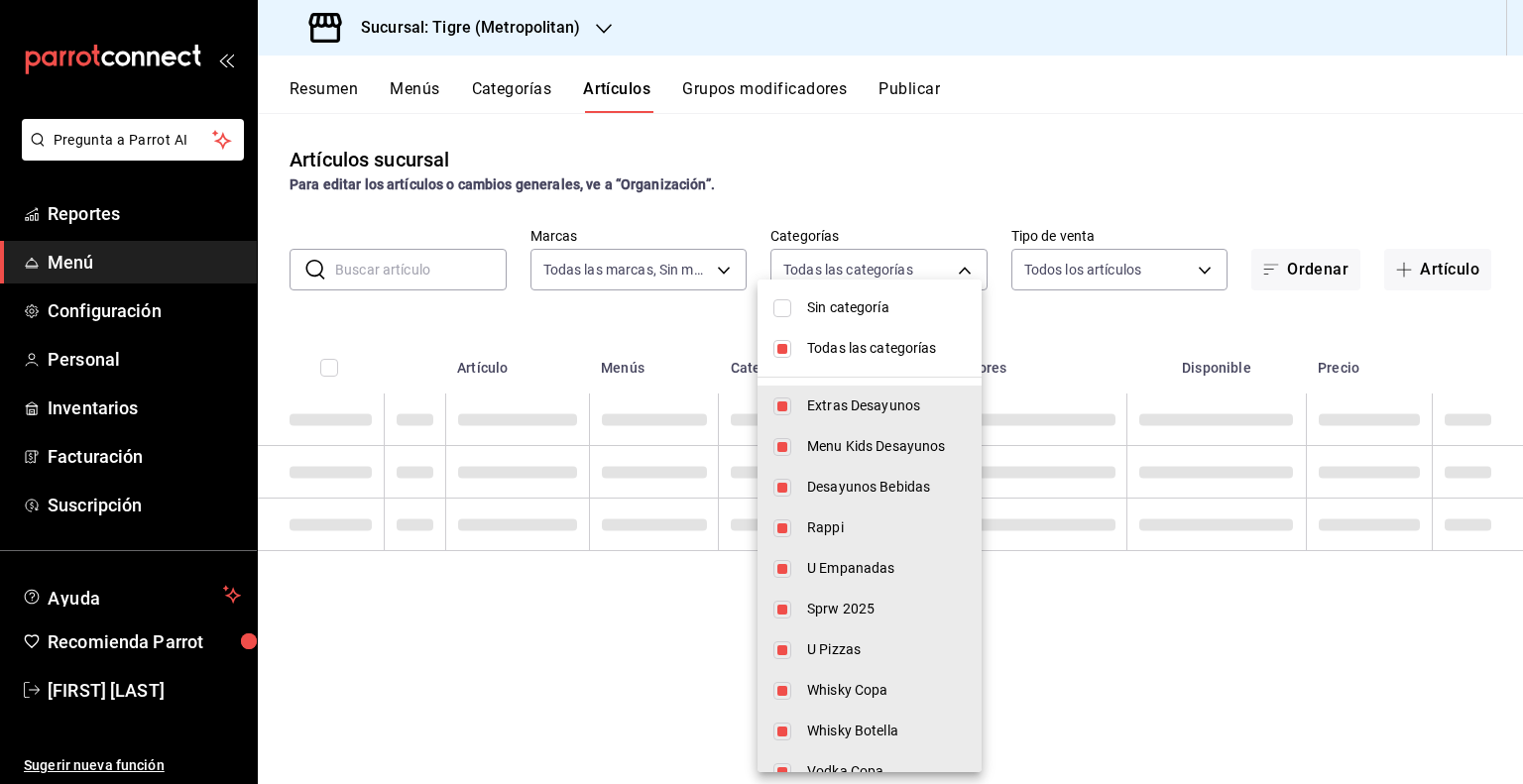 checkbox on "false" 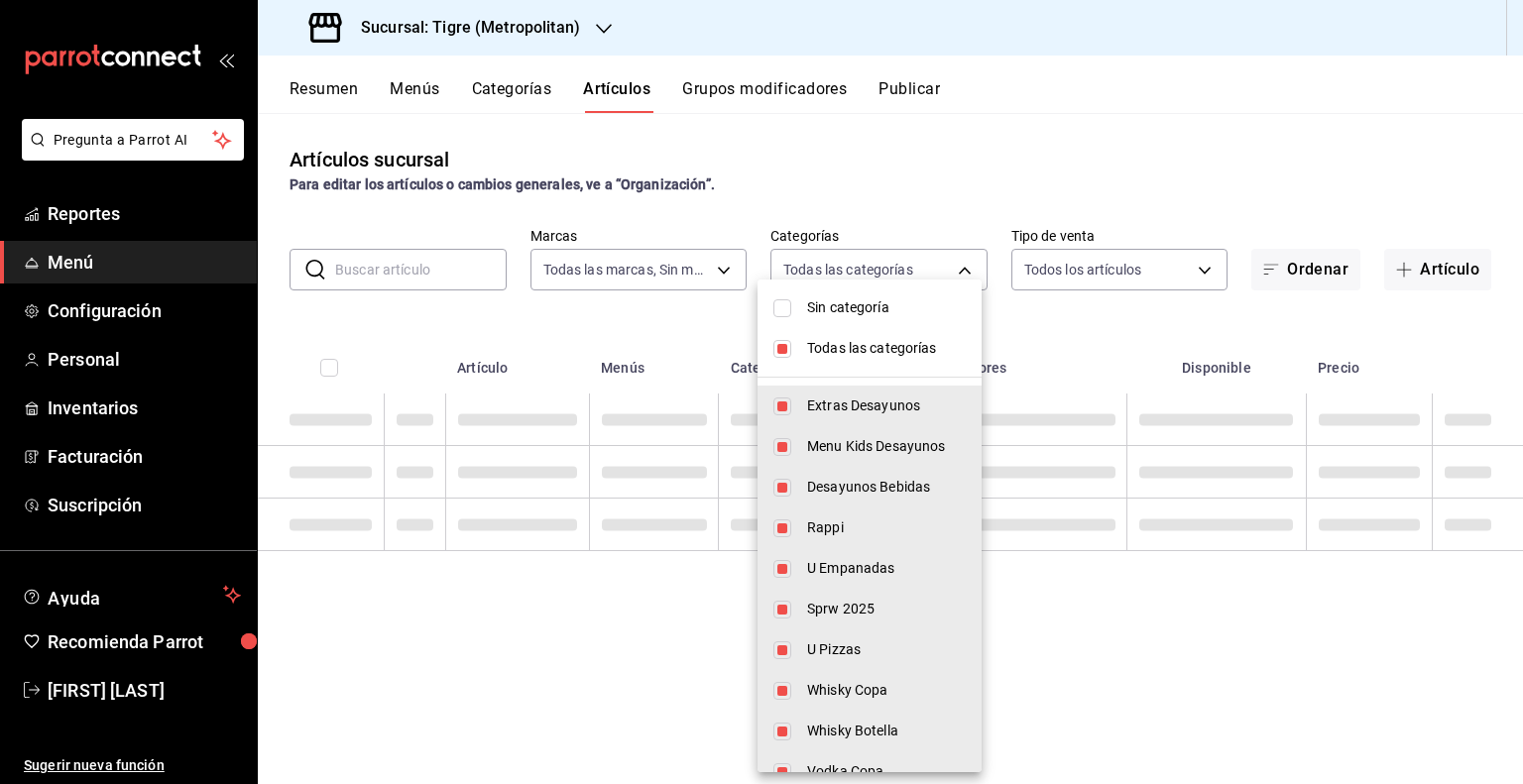 checkbox on "false" 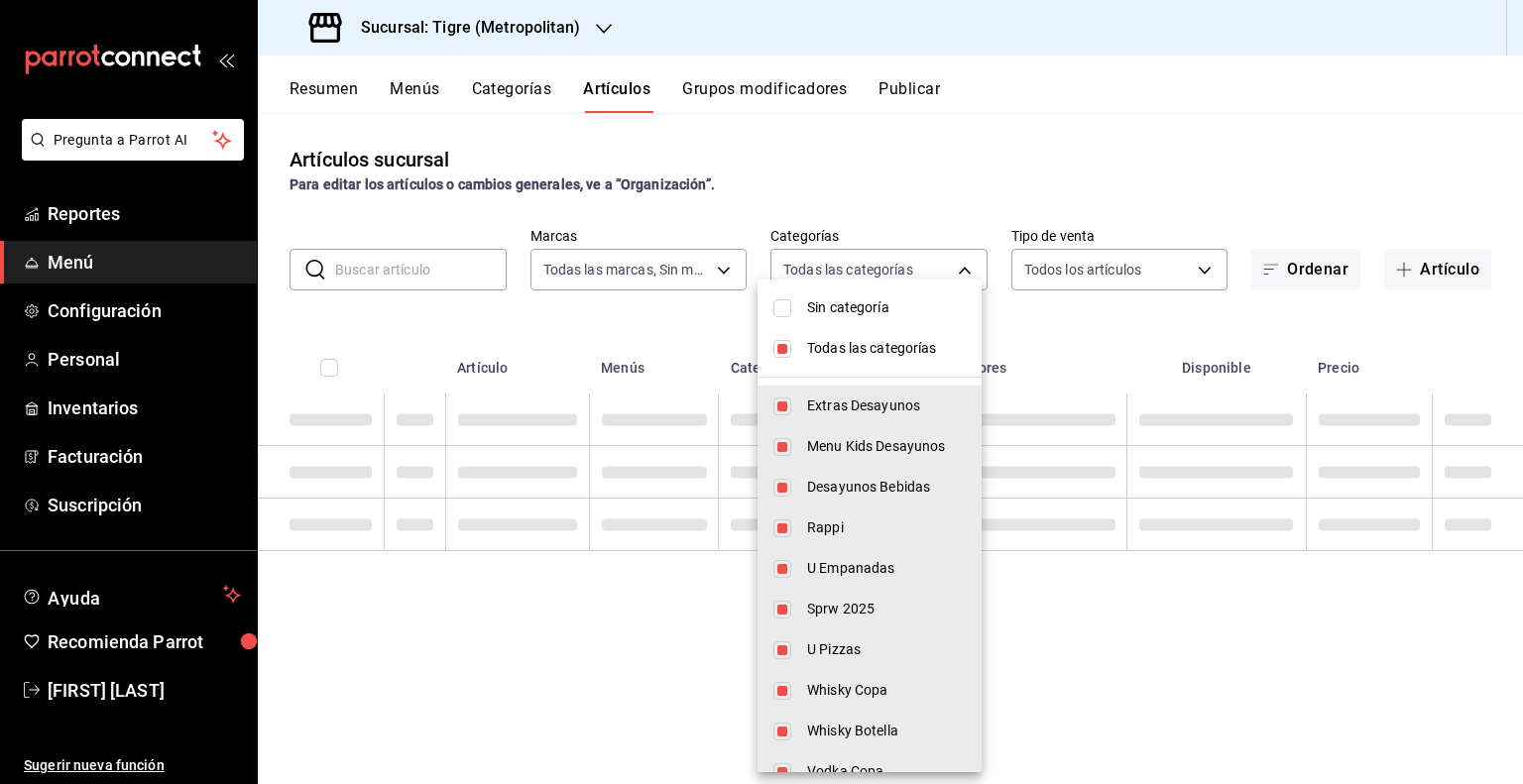 checkbox on "false" 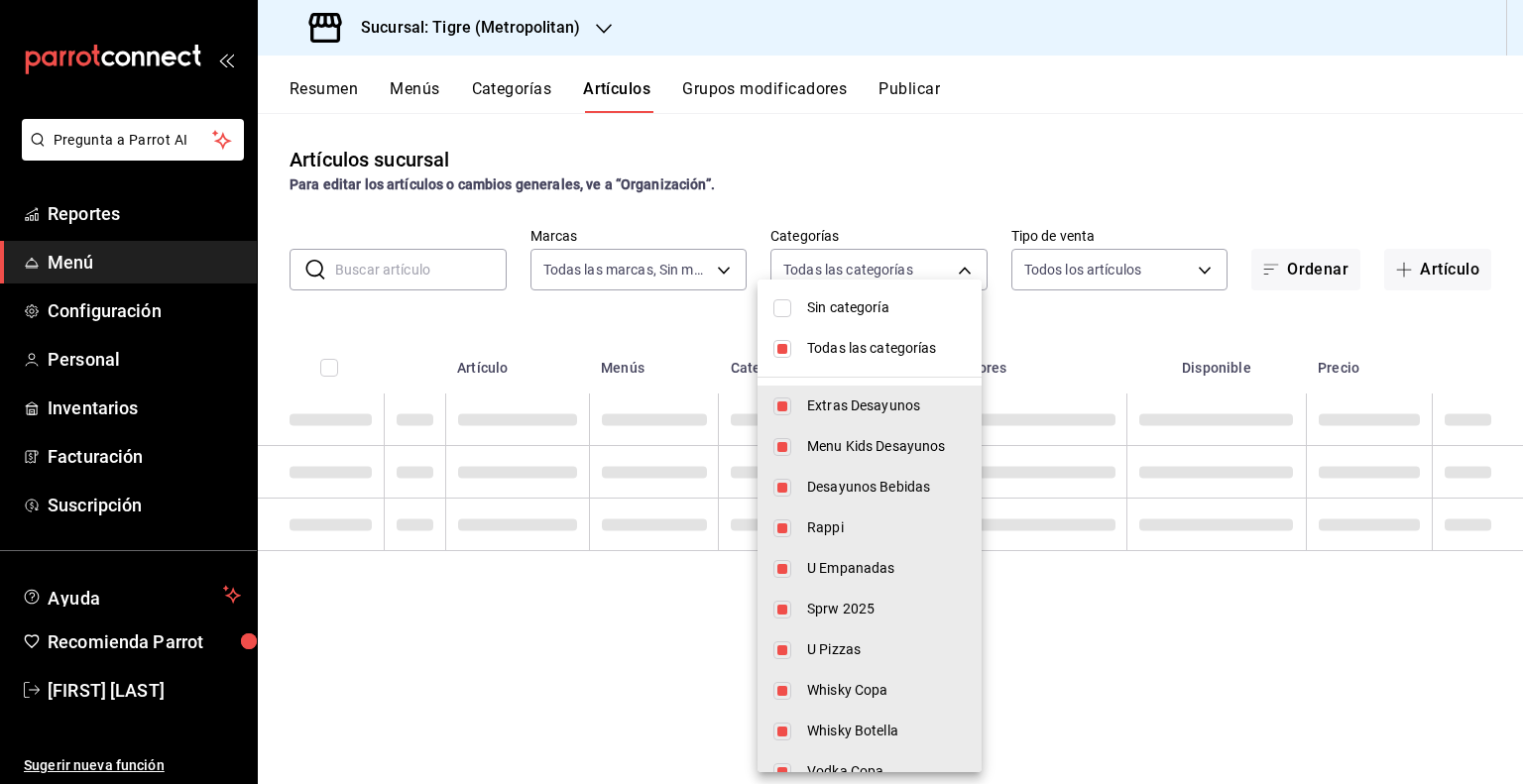 checkbox on "false" 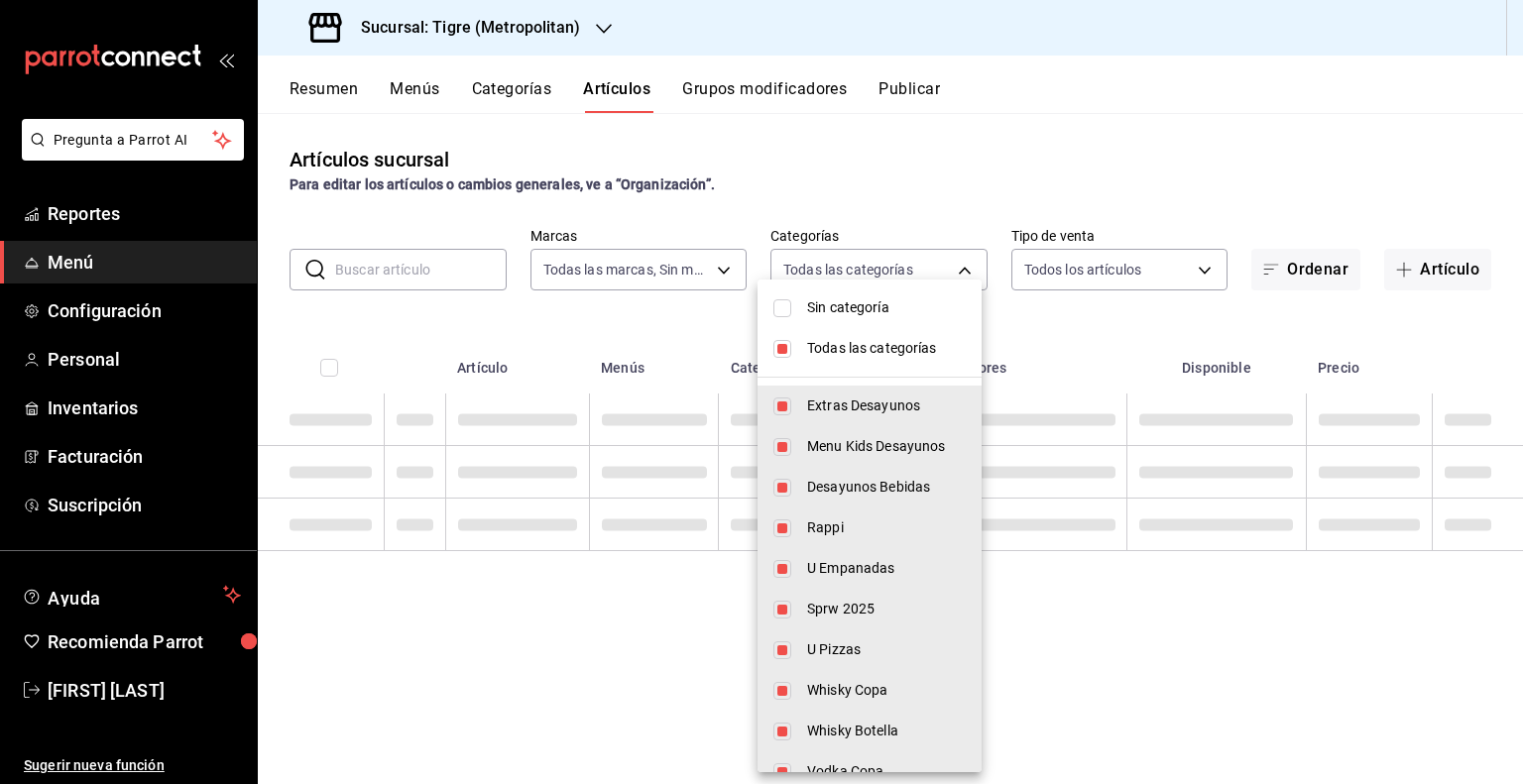 checkbox on "false" 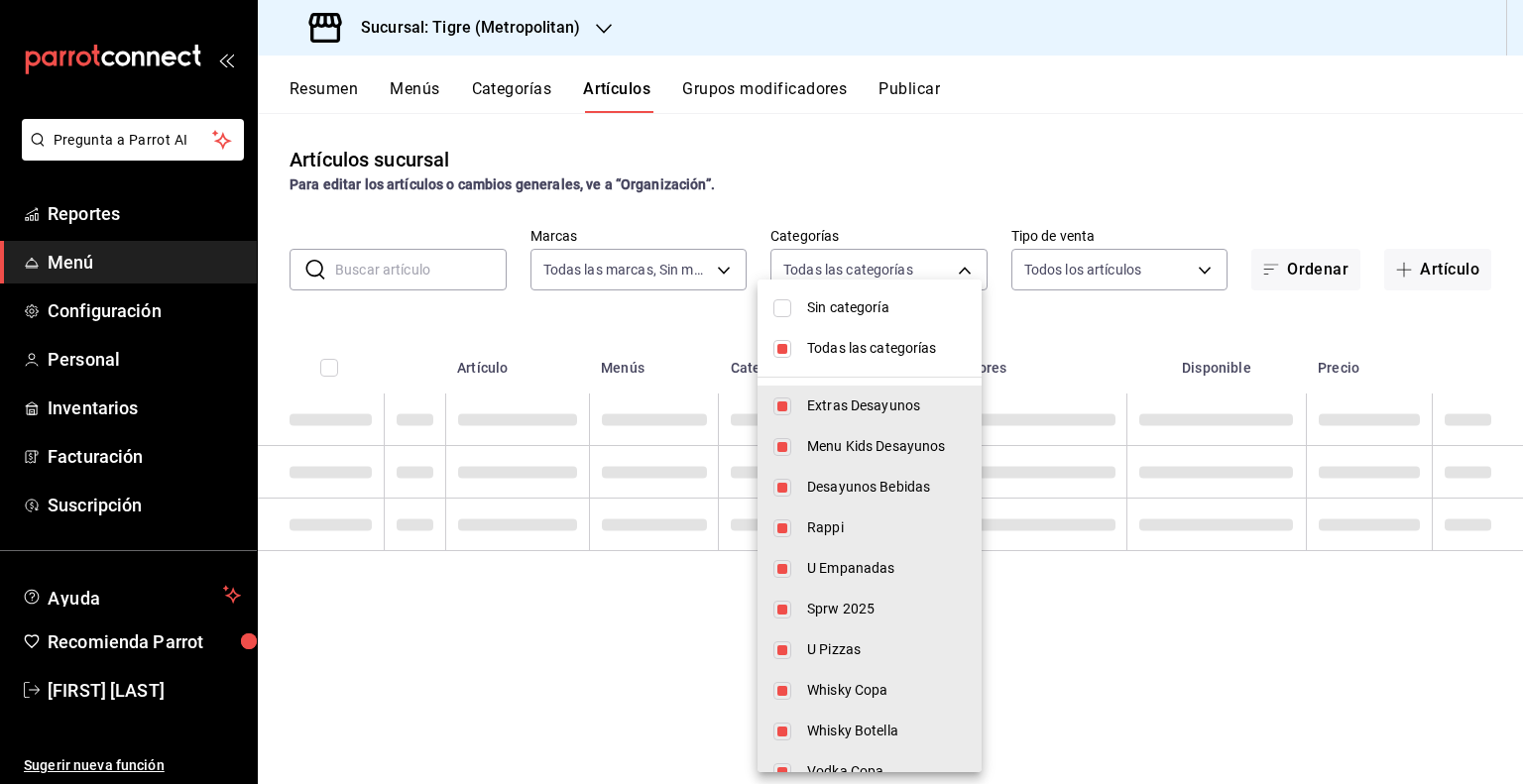 checkbox on "false" 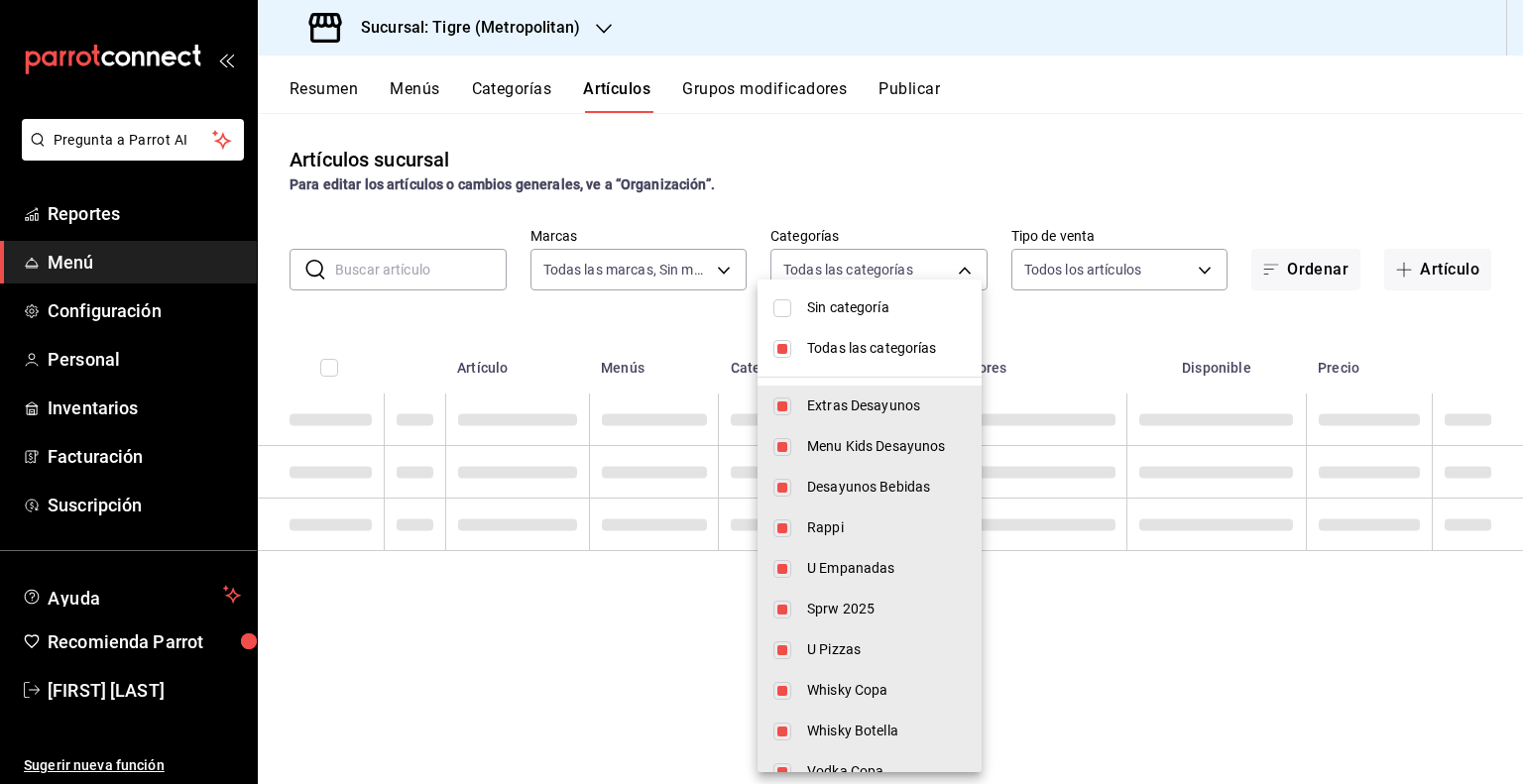 checkbox on "false" 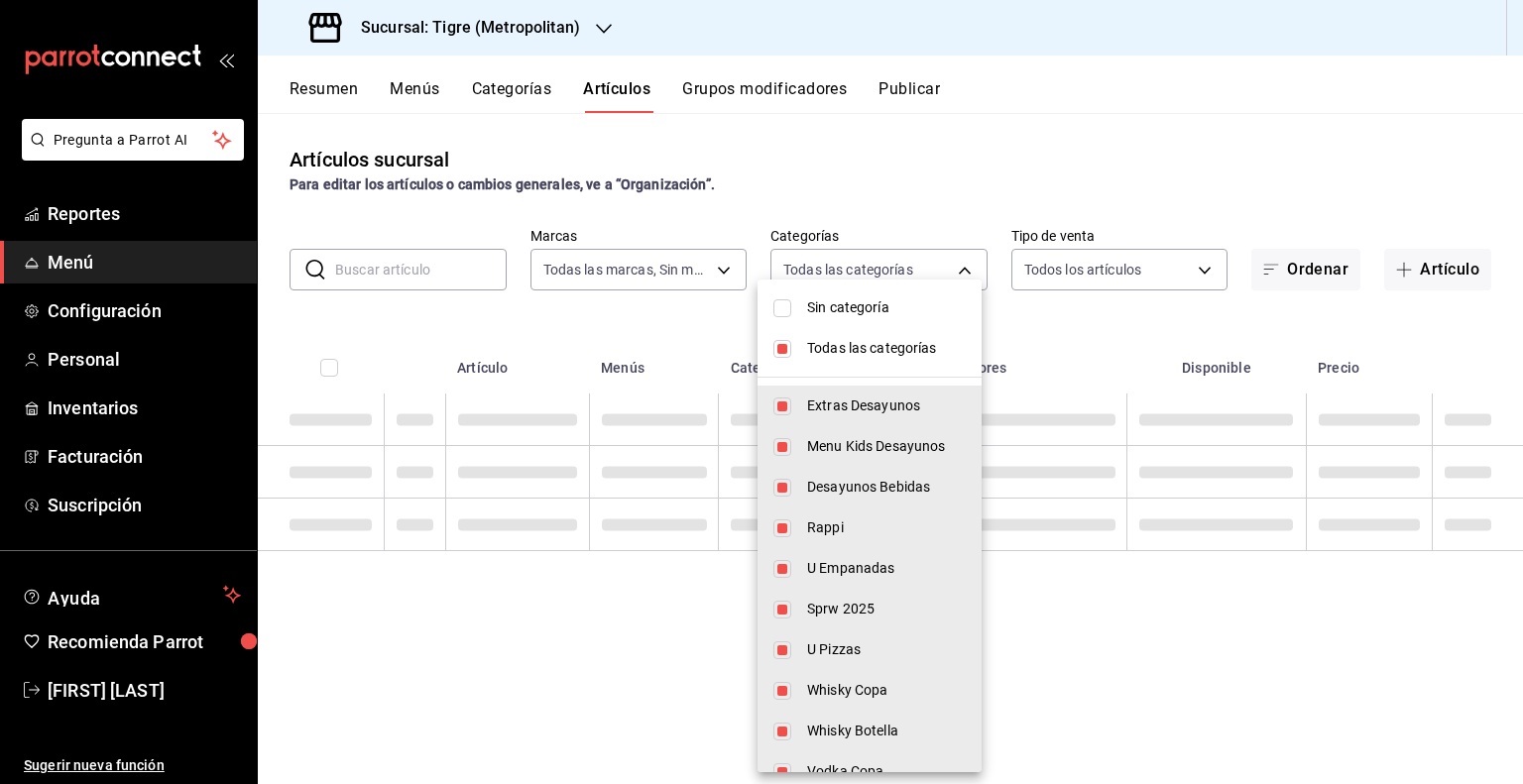 checkbox on "false" 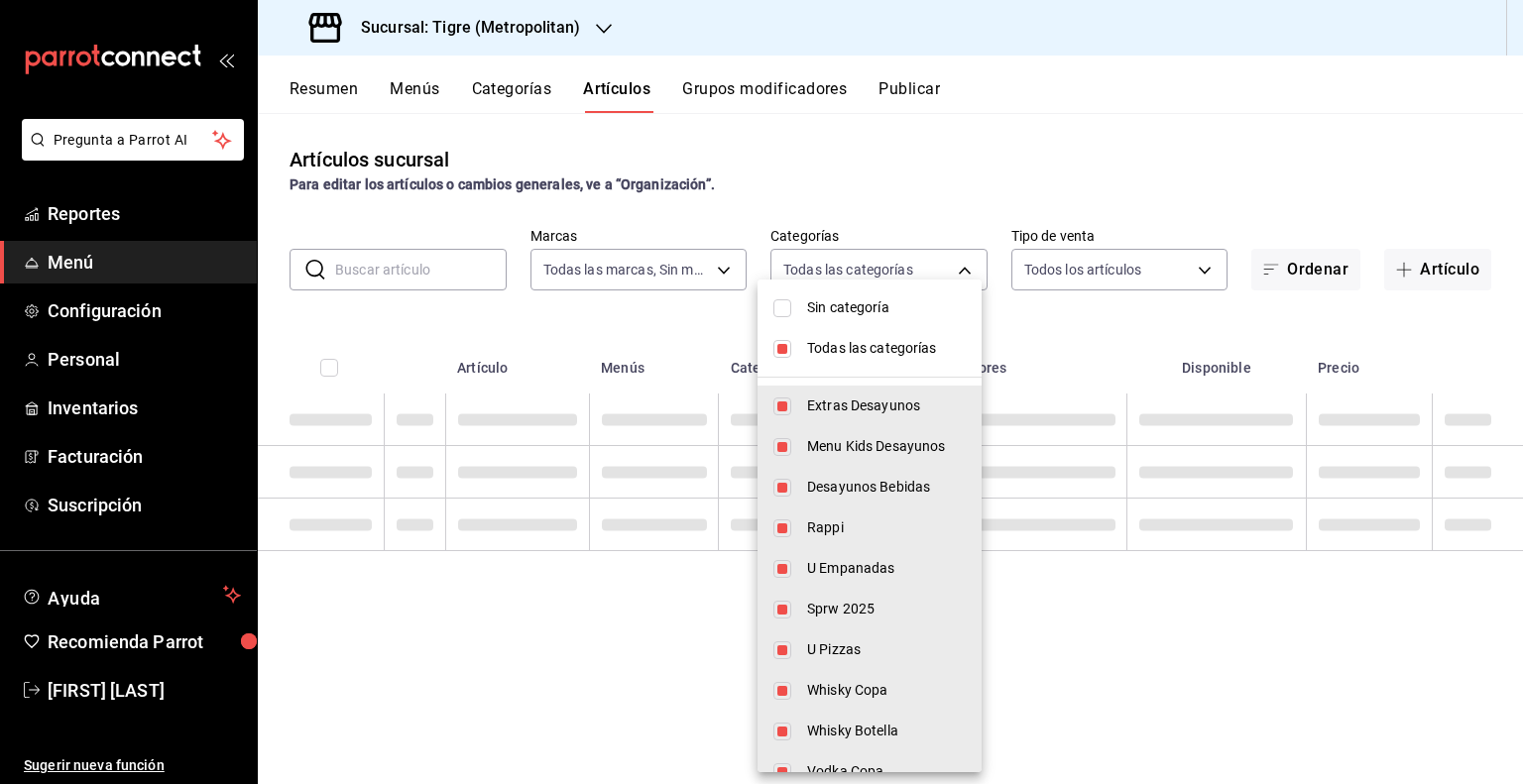 checkbox on "false" 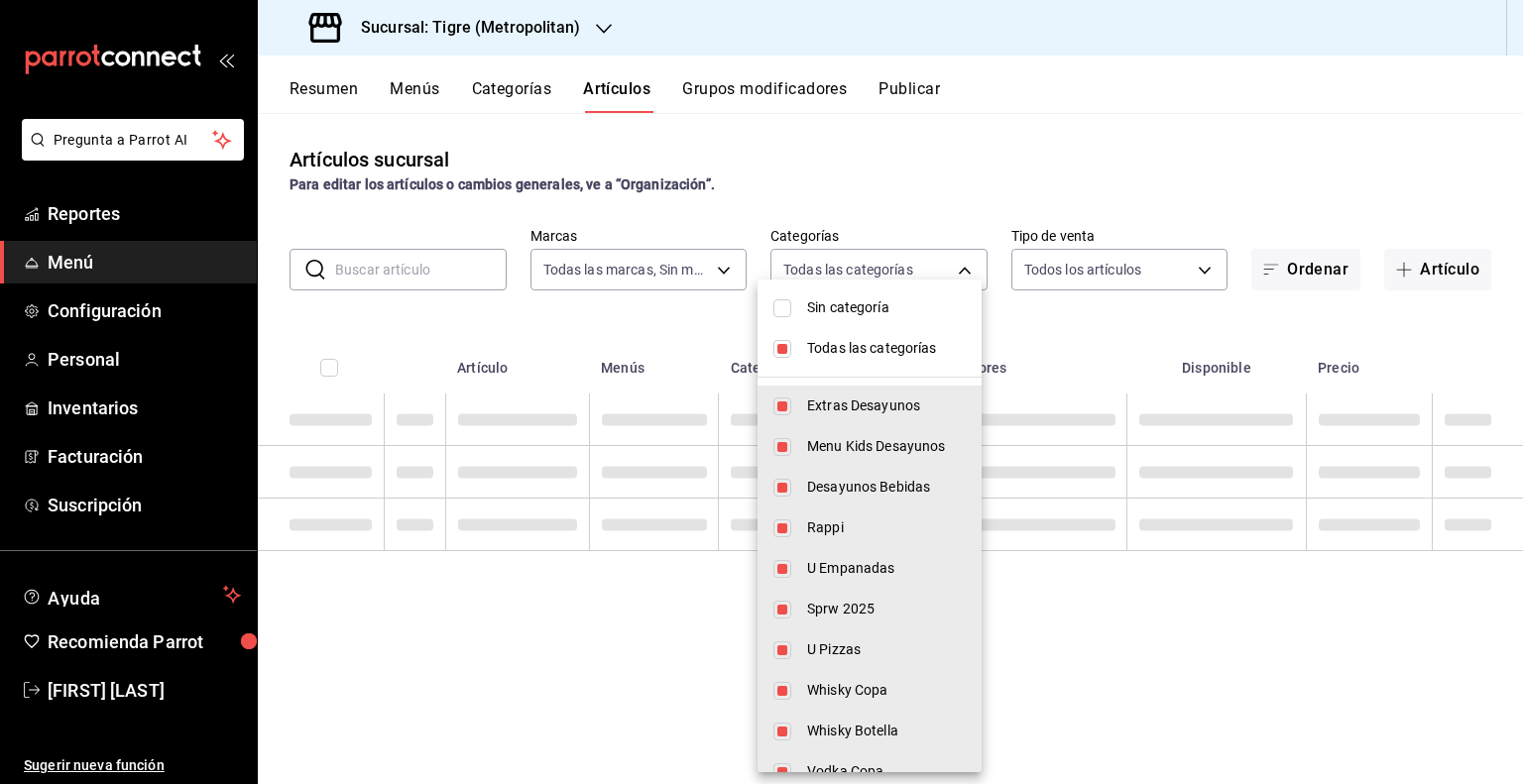 checkbox on "false" 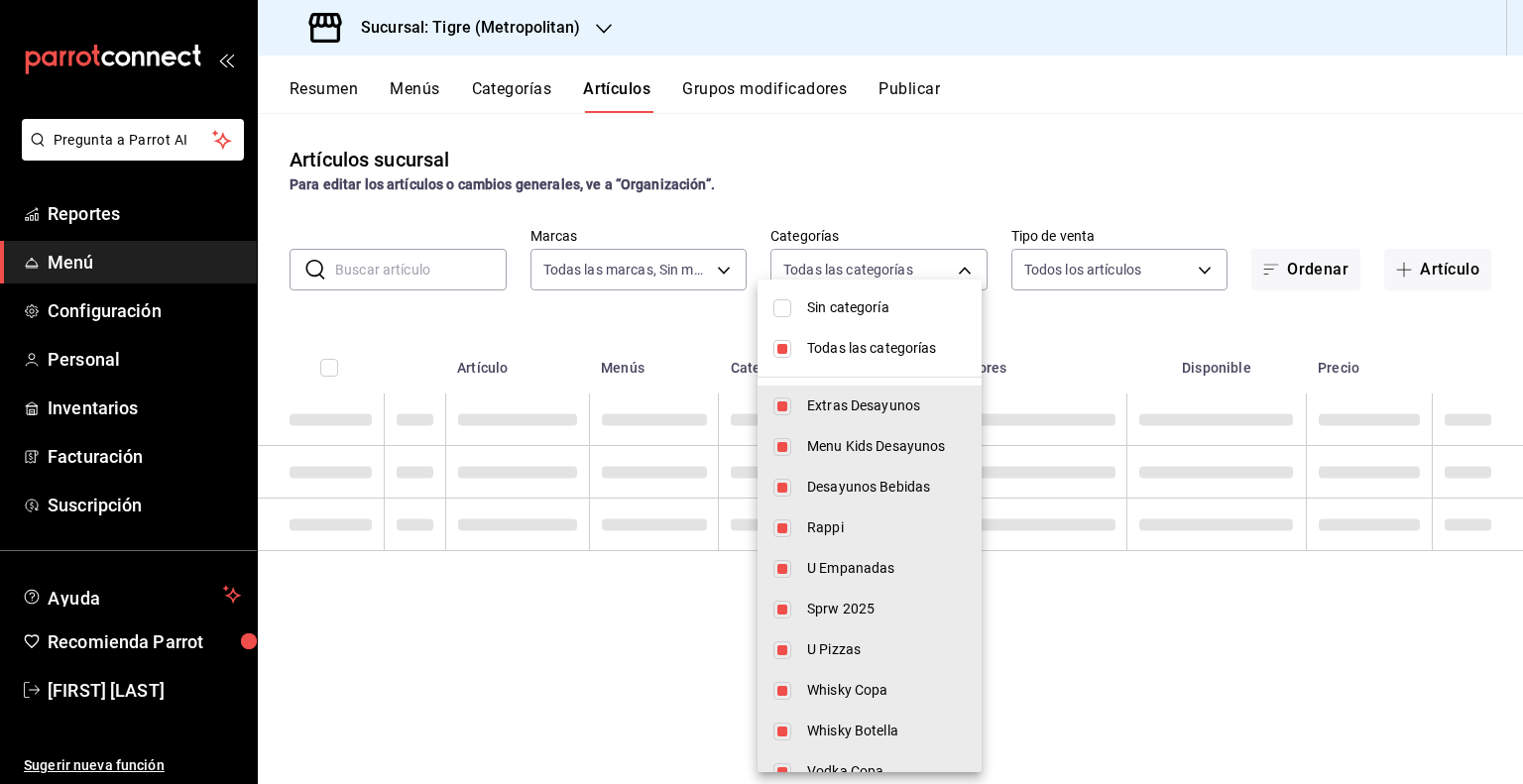 checkbox on "false" 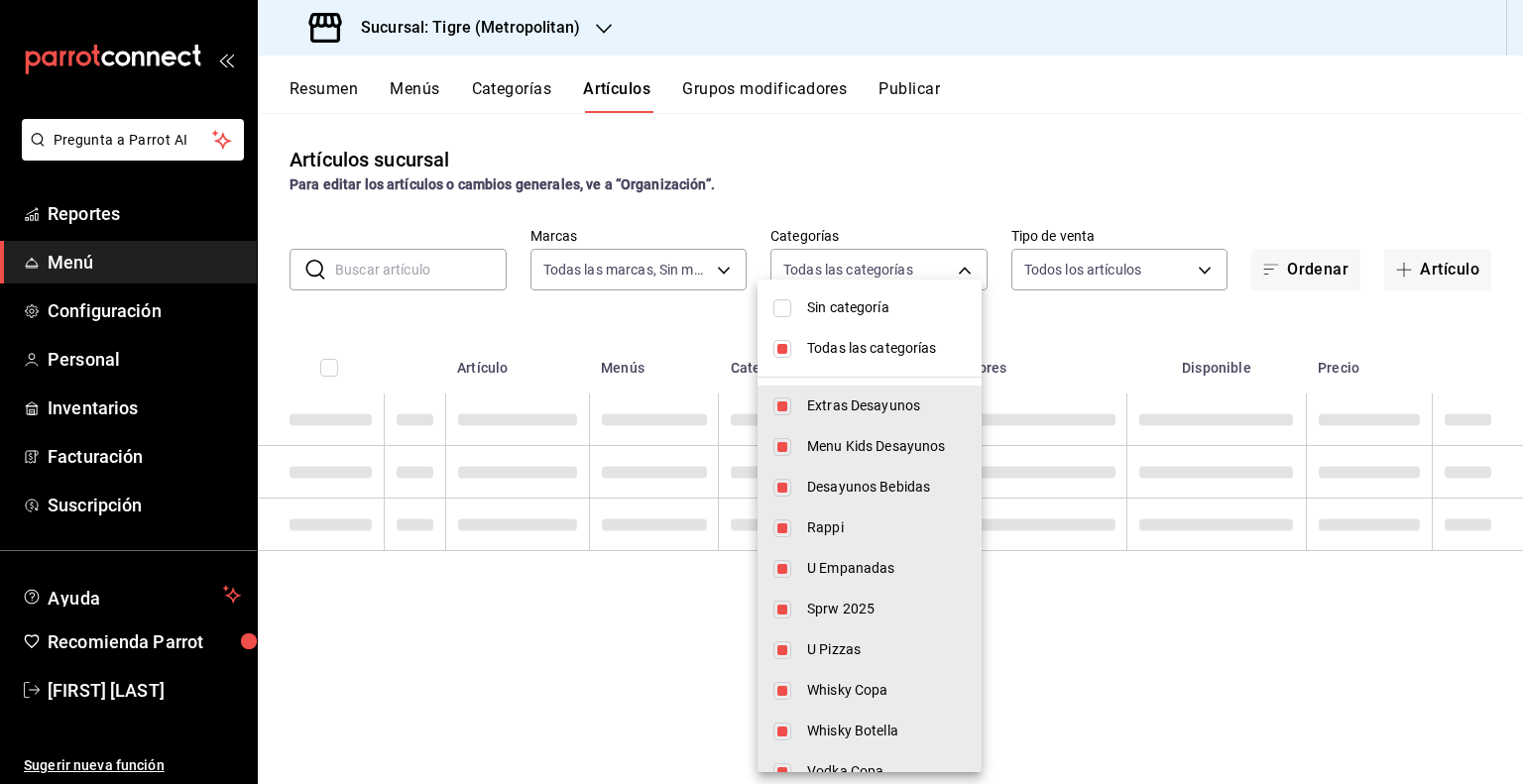 checkbox on "false" 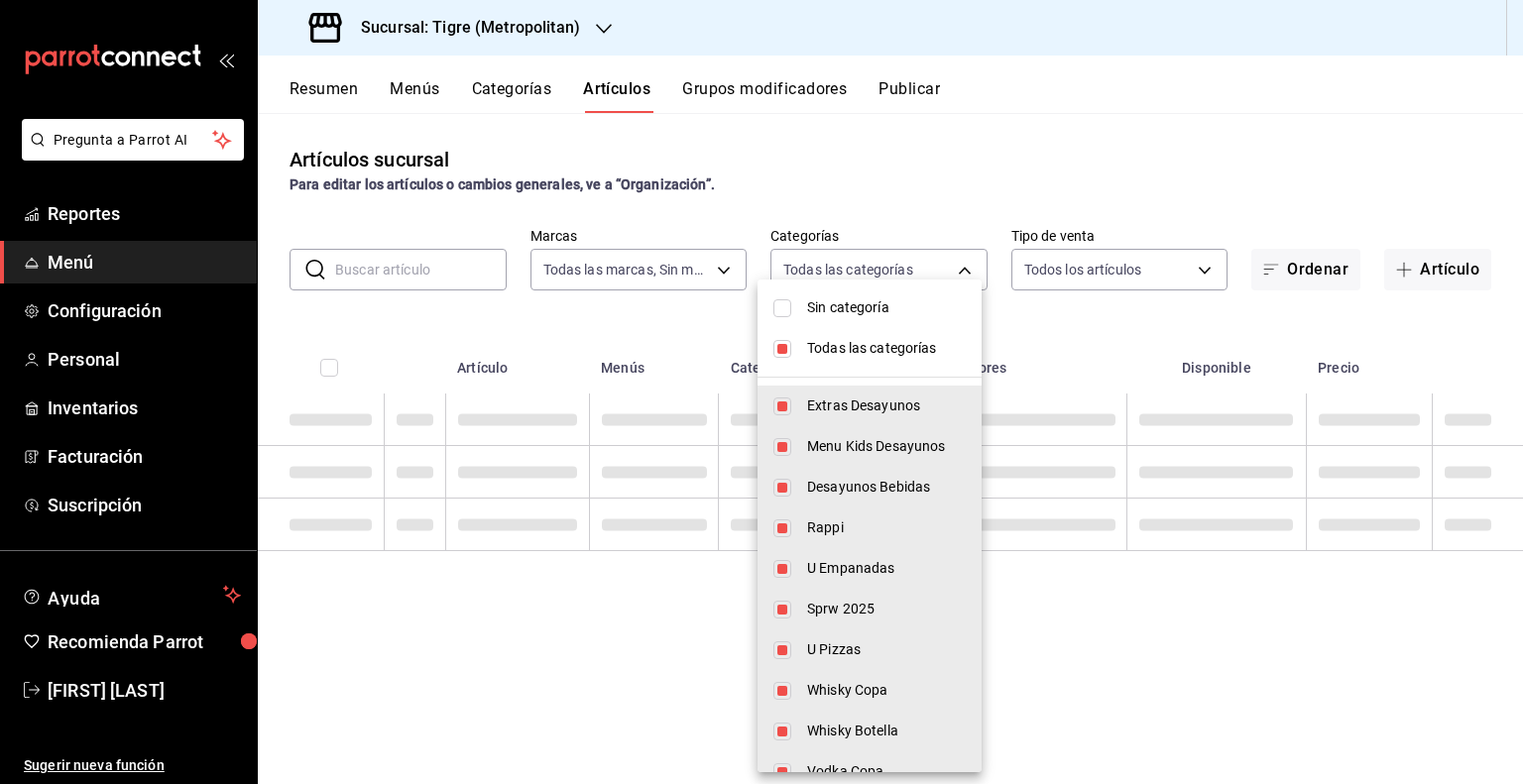 checkbox on "false" 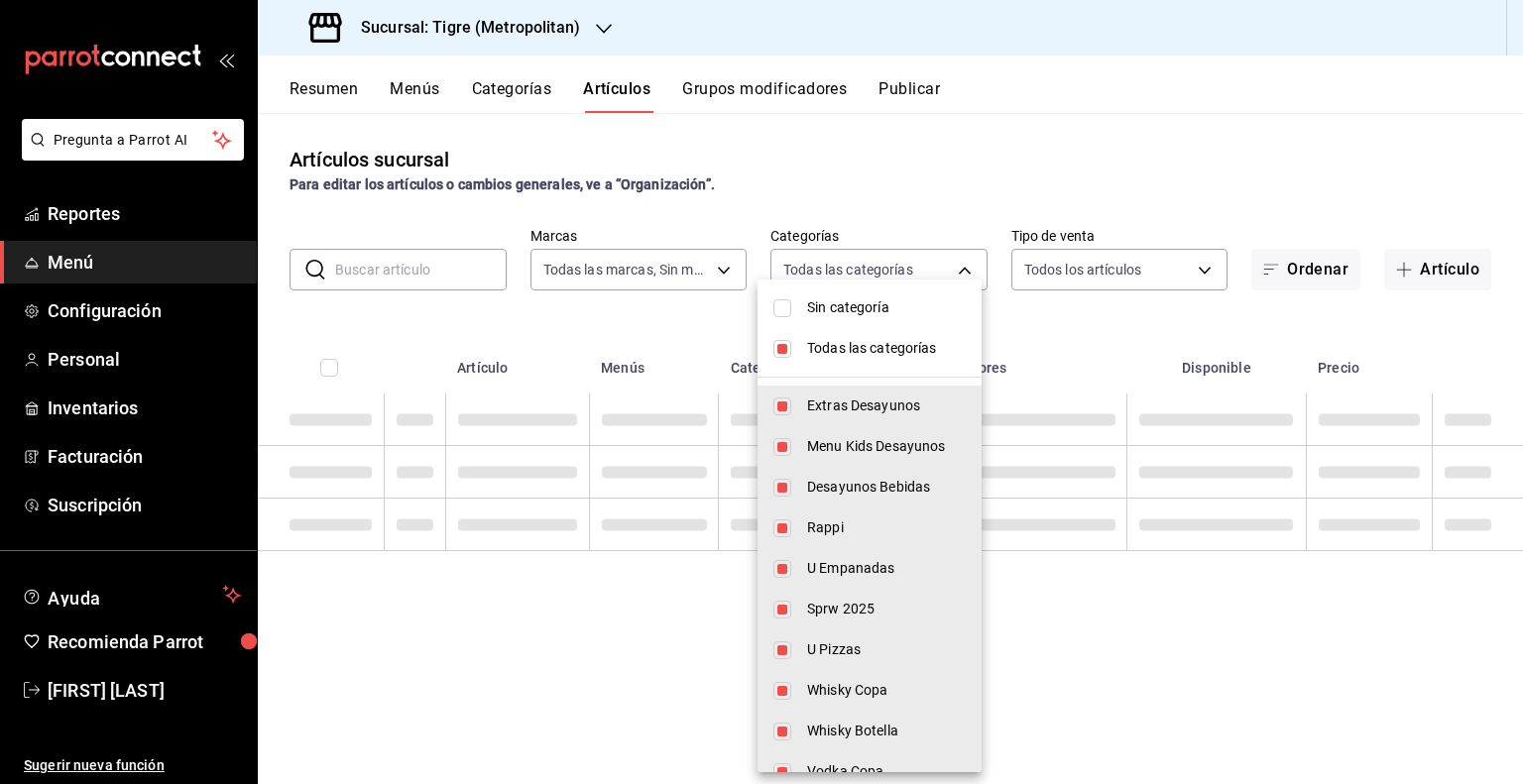 checkbox on "false" 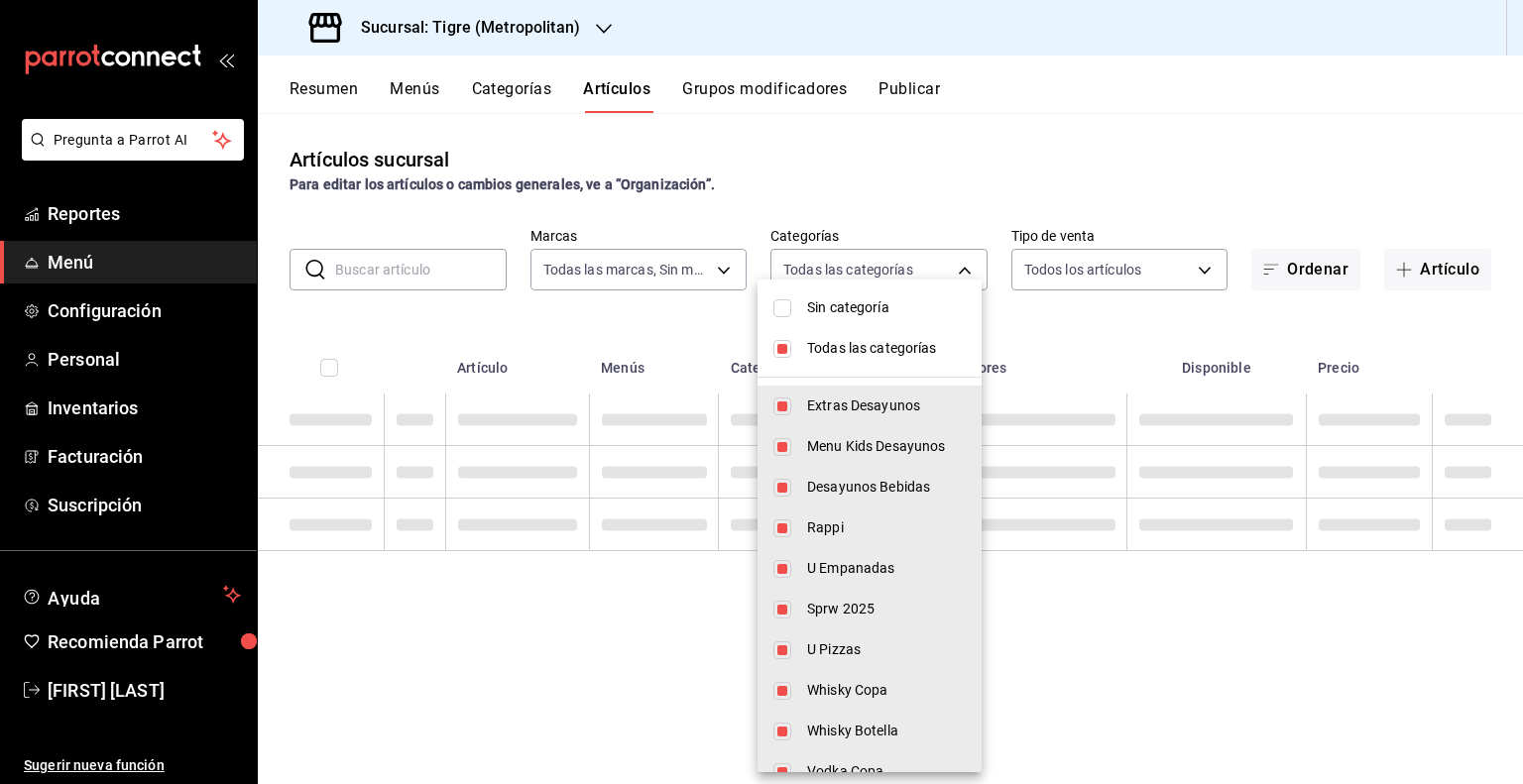 checkbox on "false" 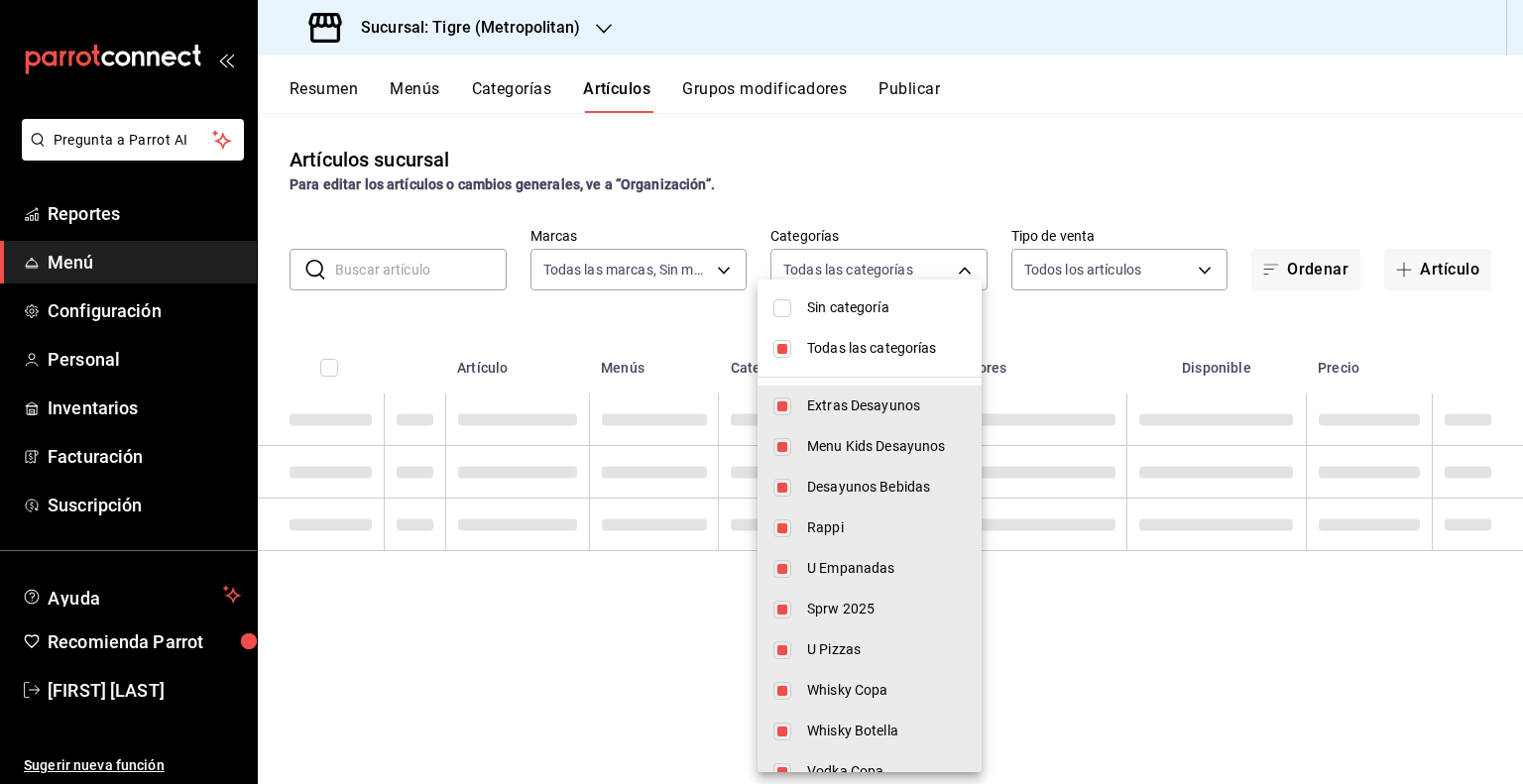 checkbox on "false" 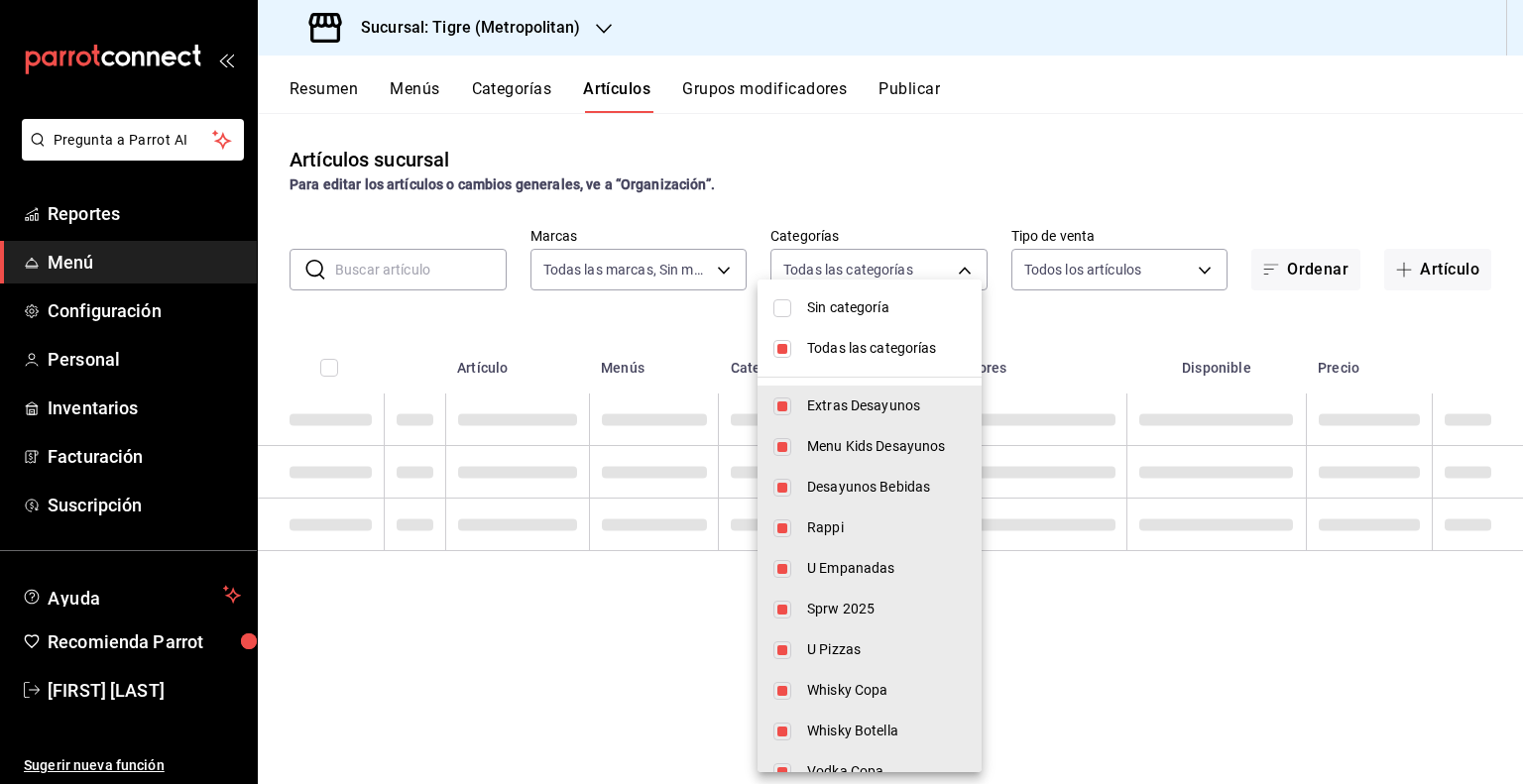 checkbox on "false" 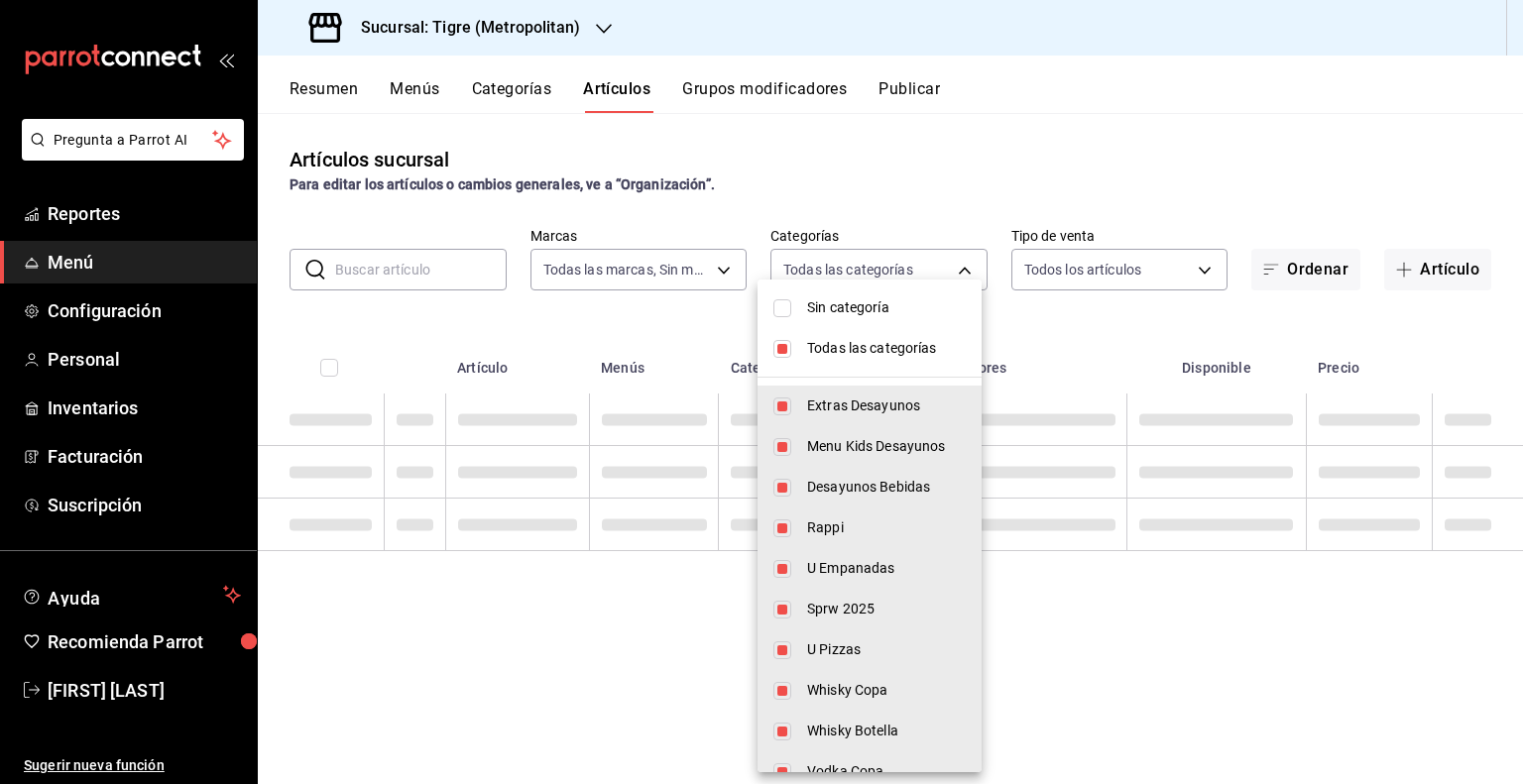 checkbox on "false" 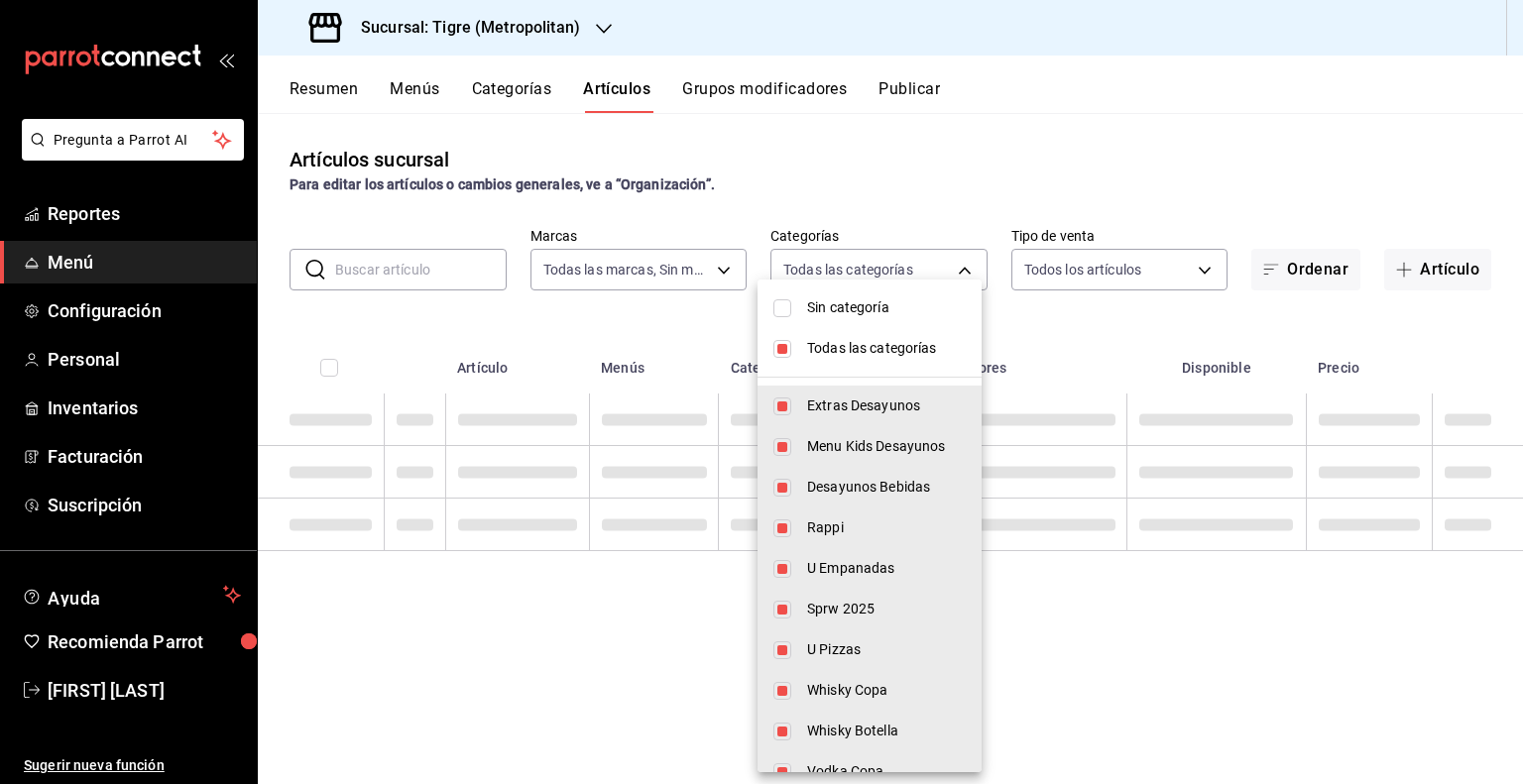 checkbox on "false" 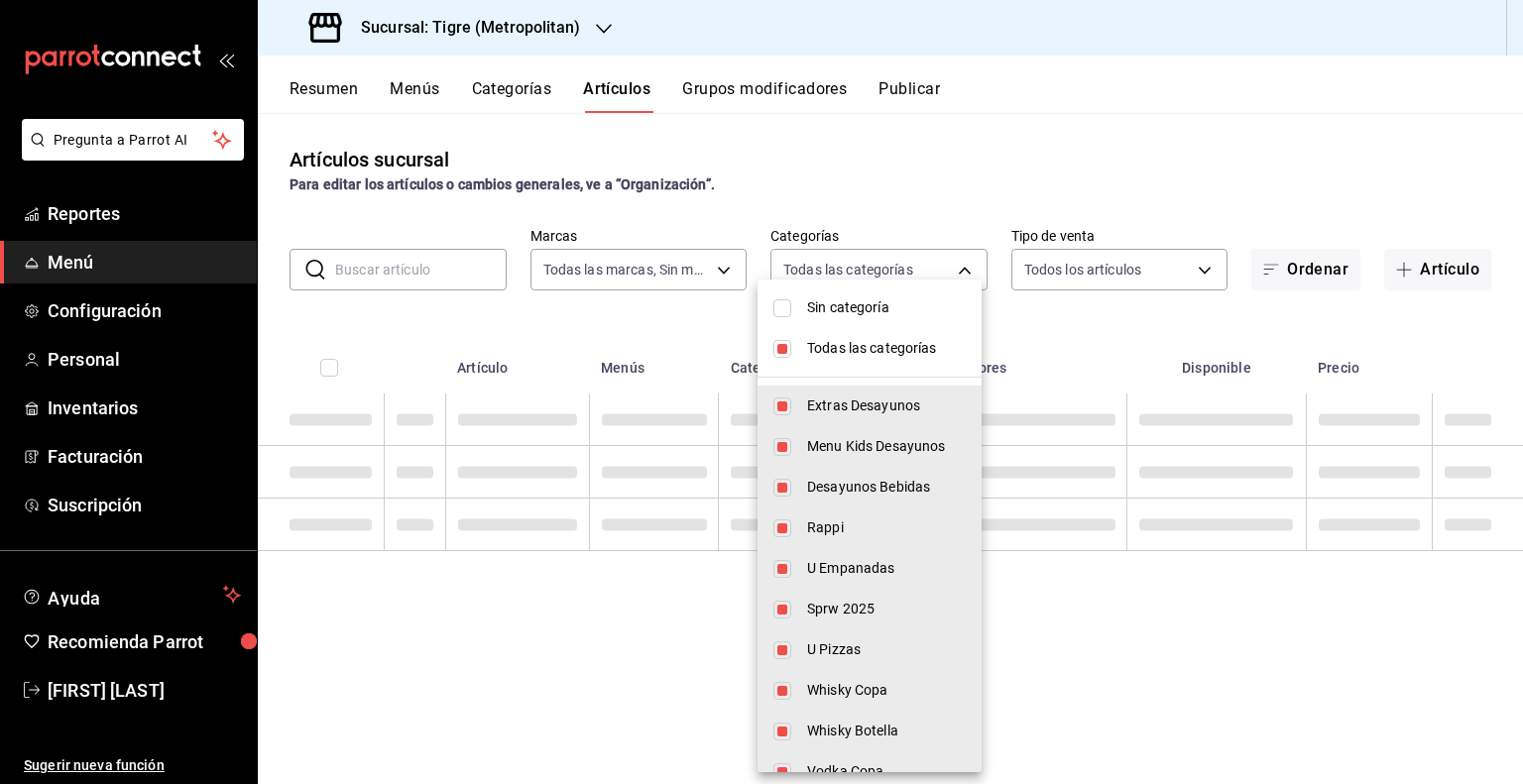 checkbox on "false" 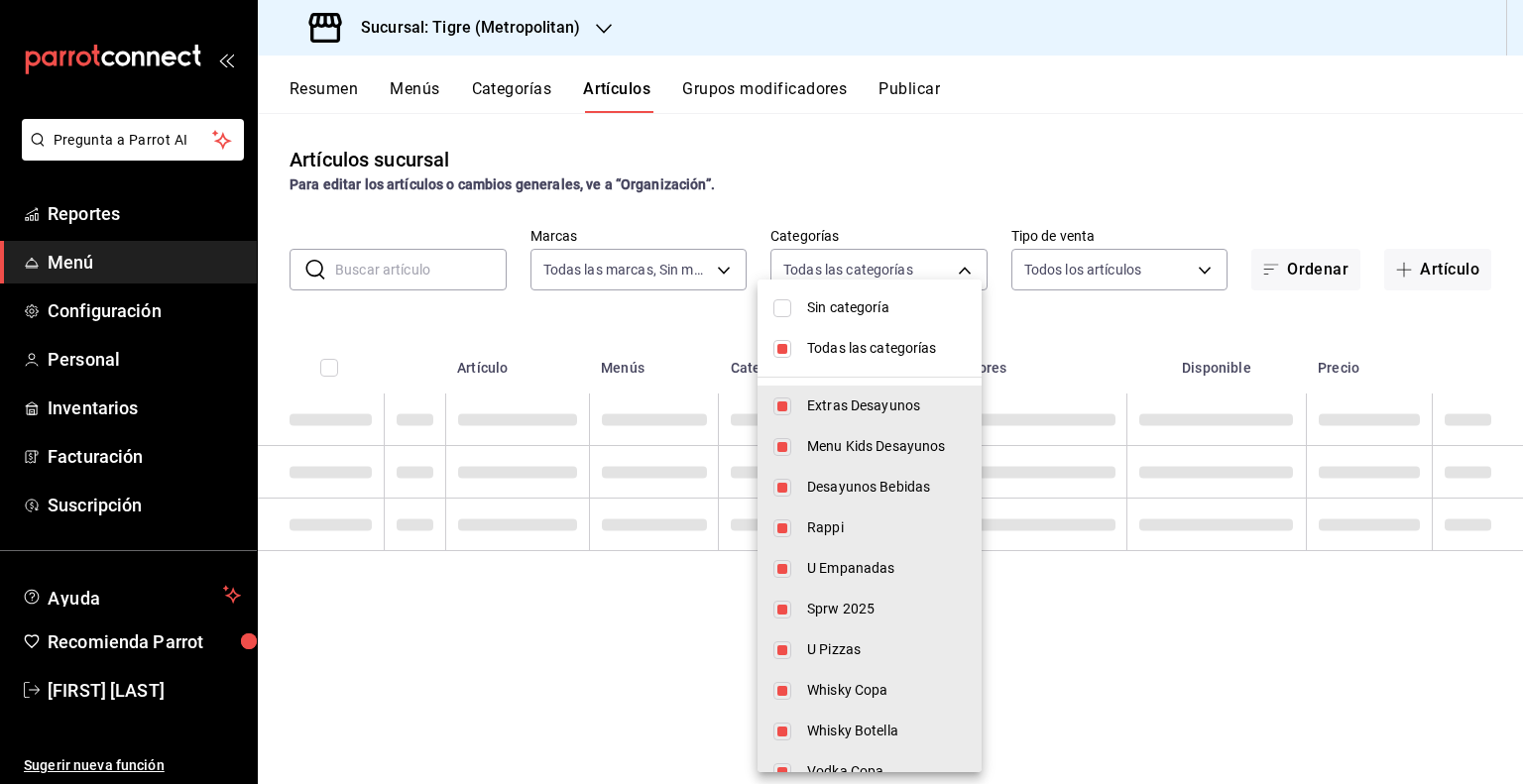 checkbox on "false" 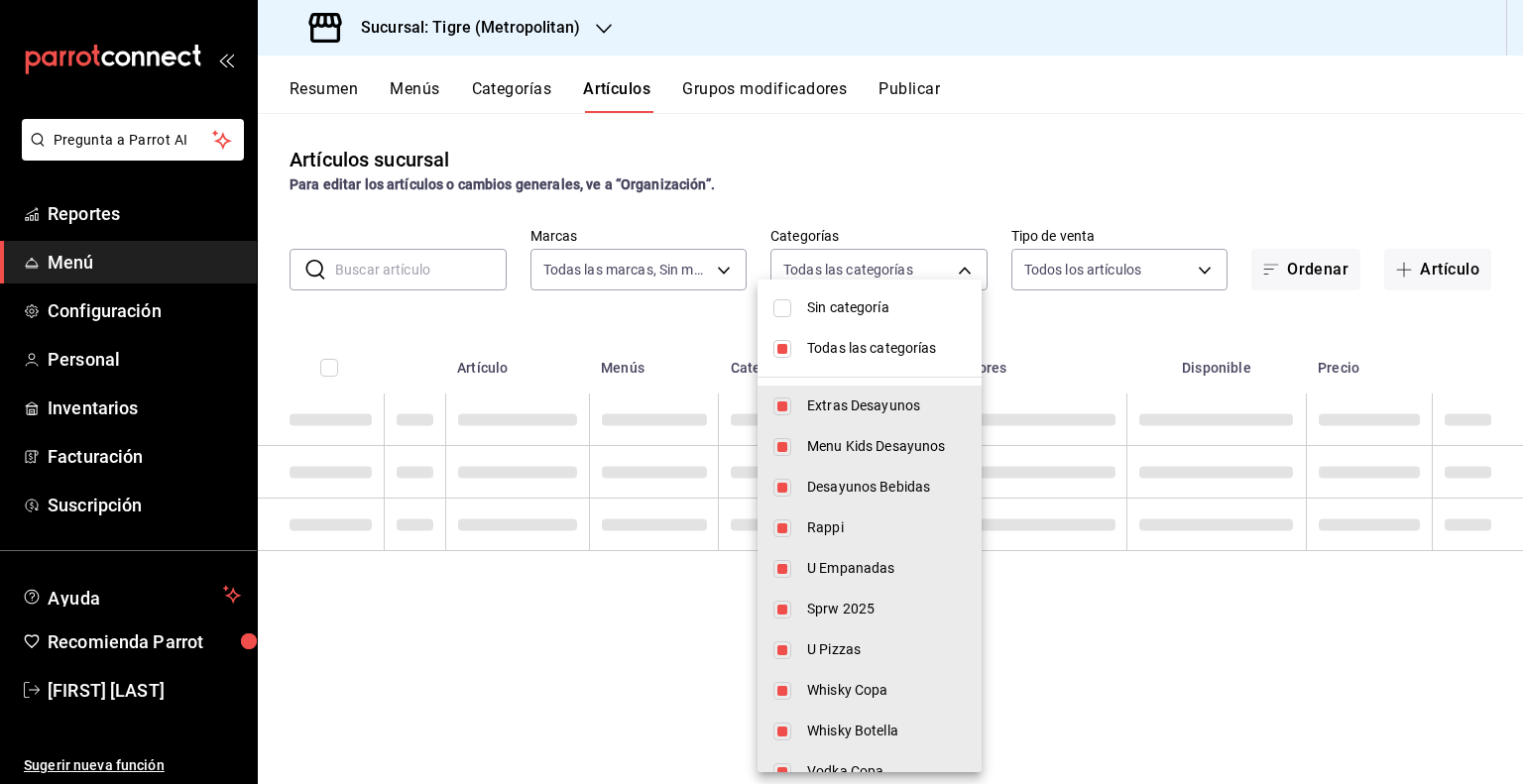 checkbox on "false" 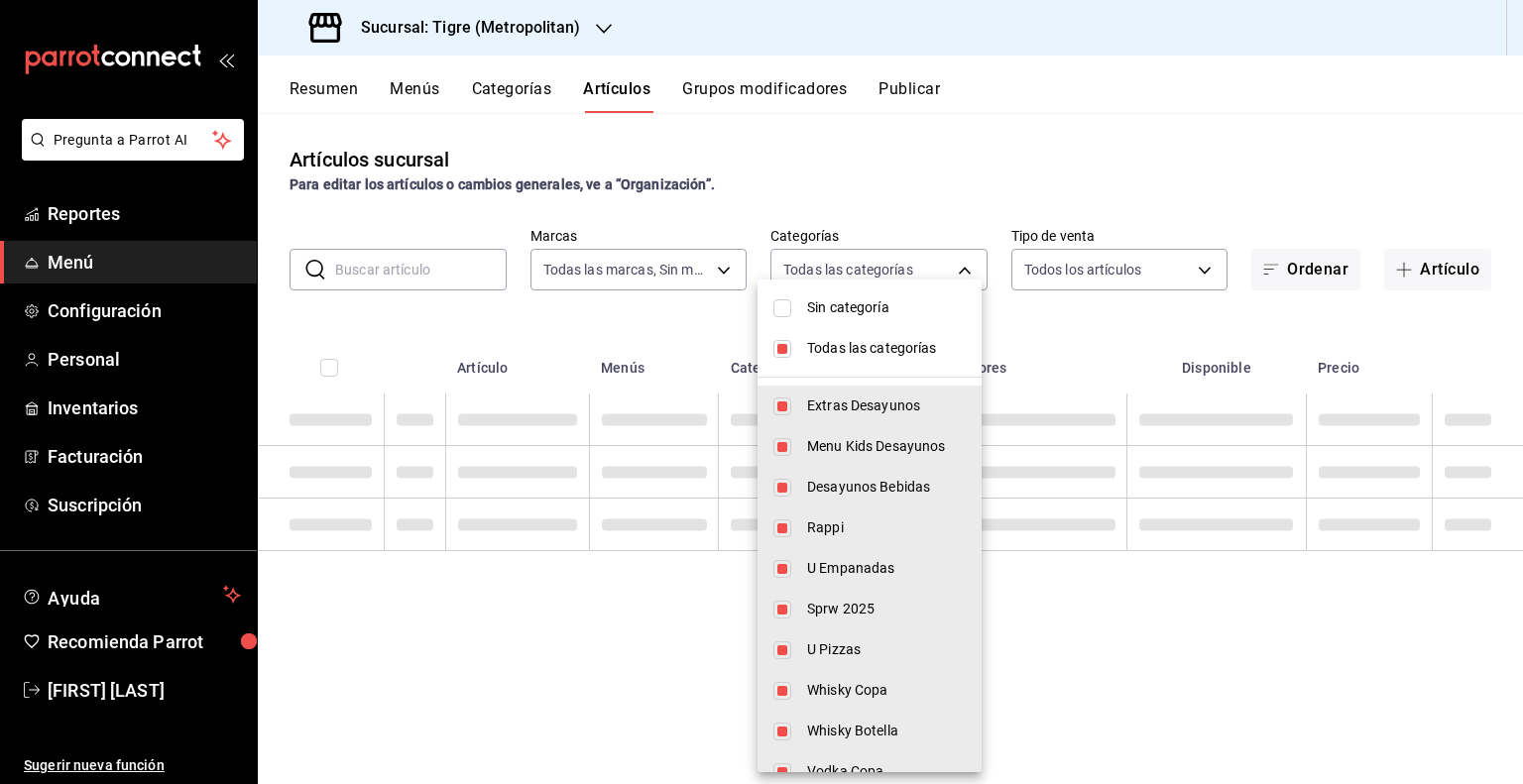checkbox on "false" 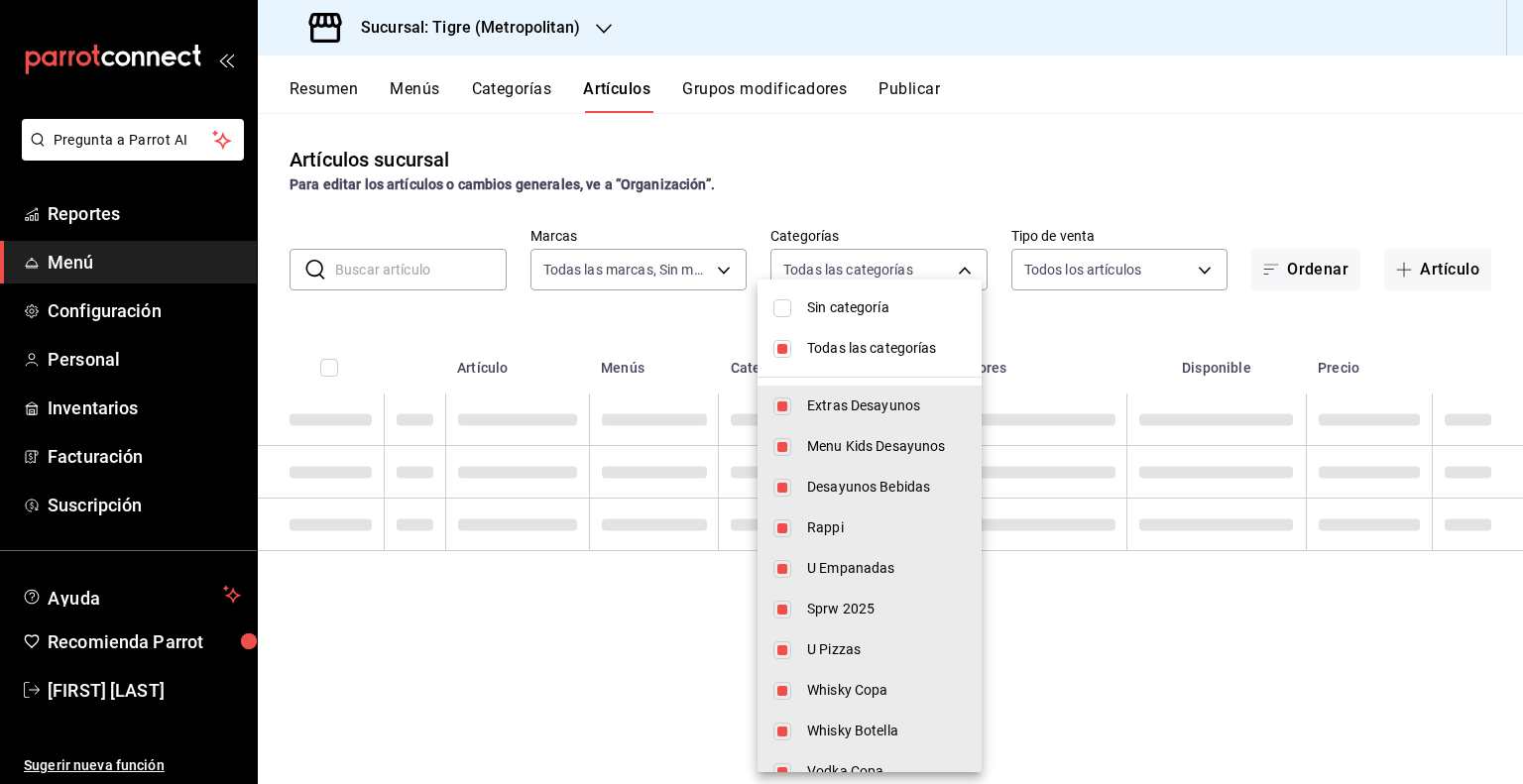 checkbox on "false" 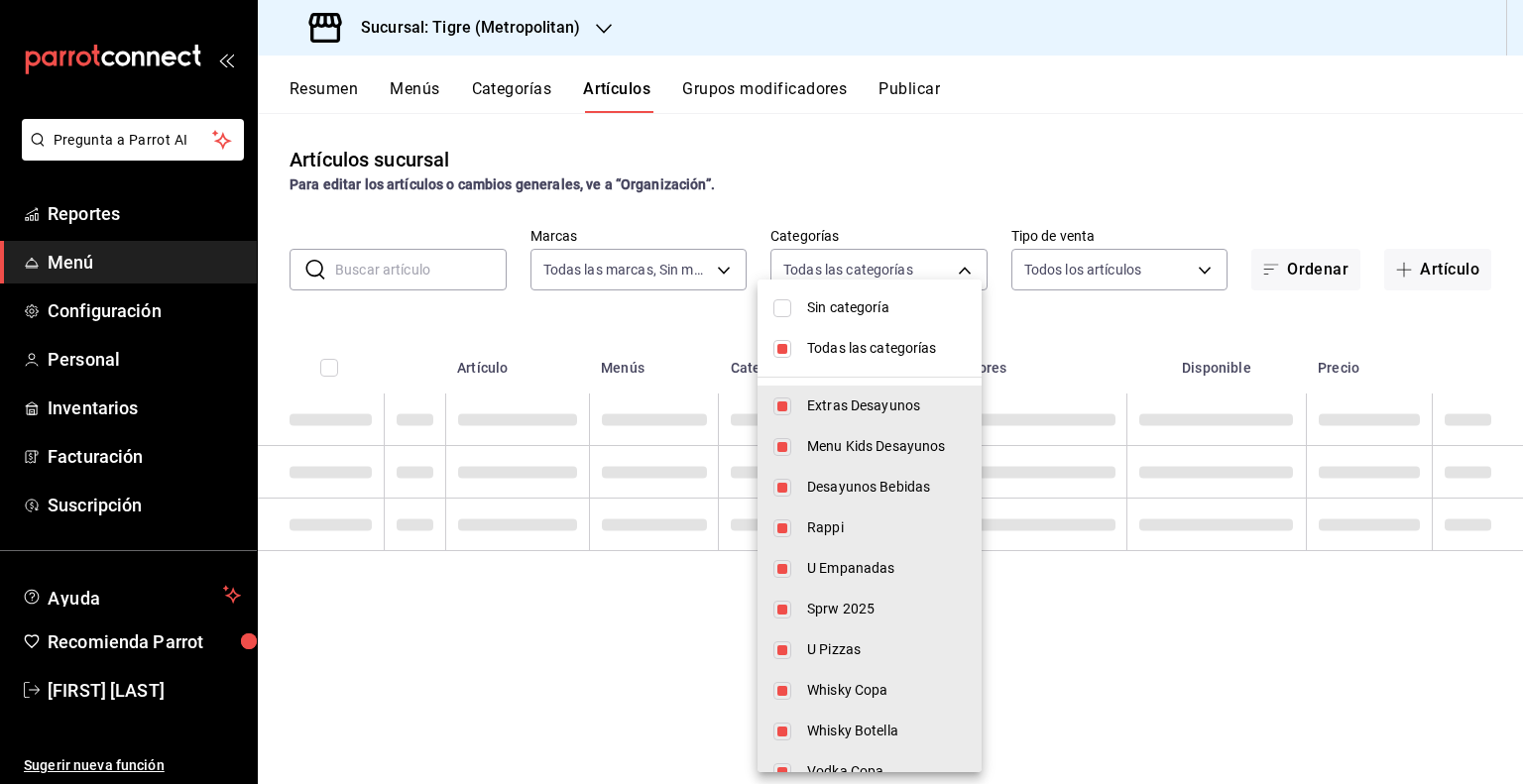 checkbox on "false" 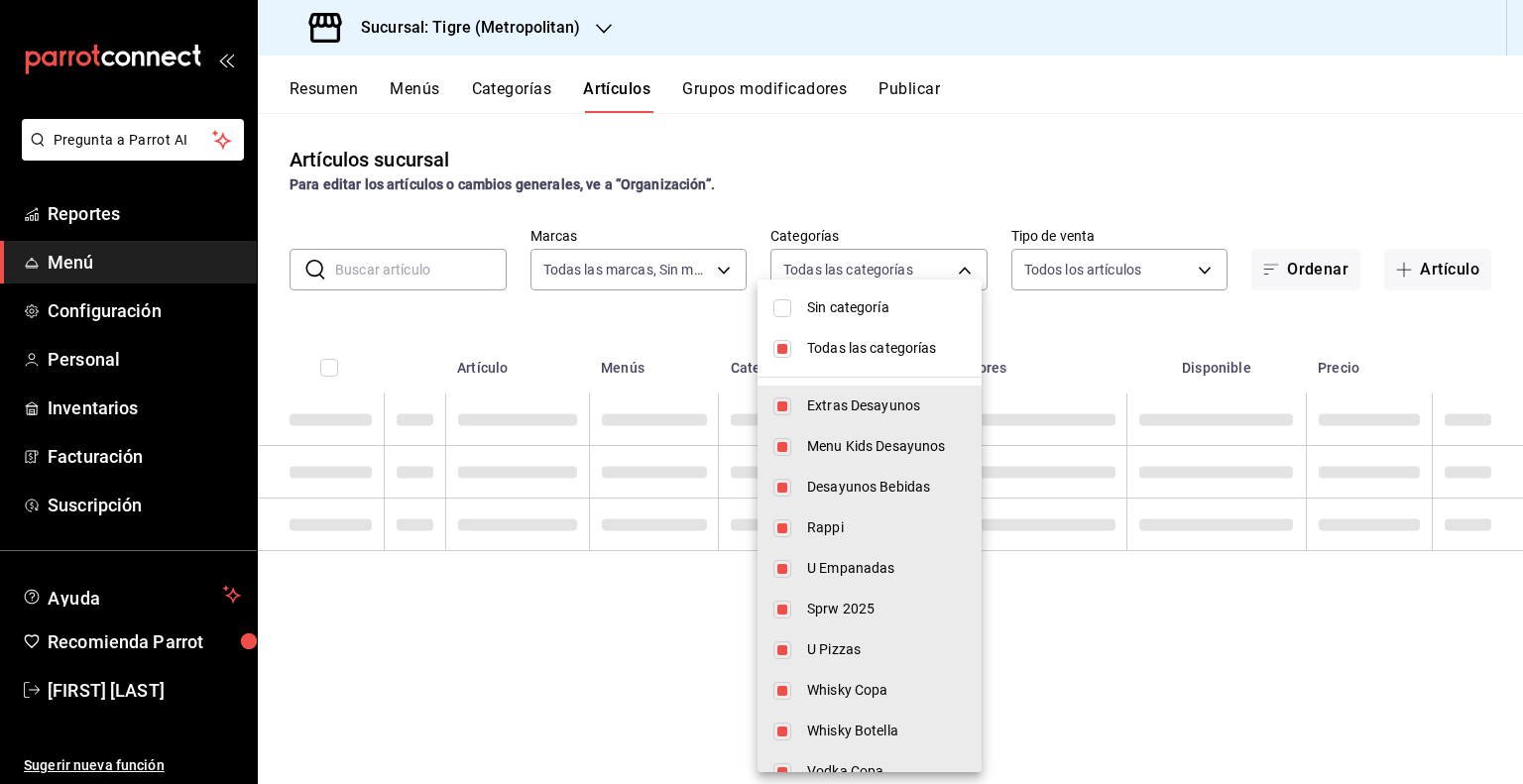 checkbox on "false" 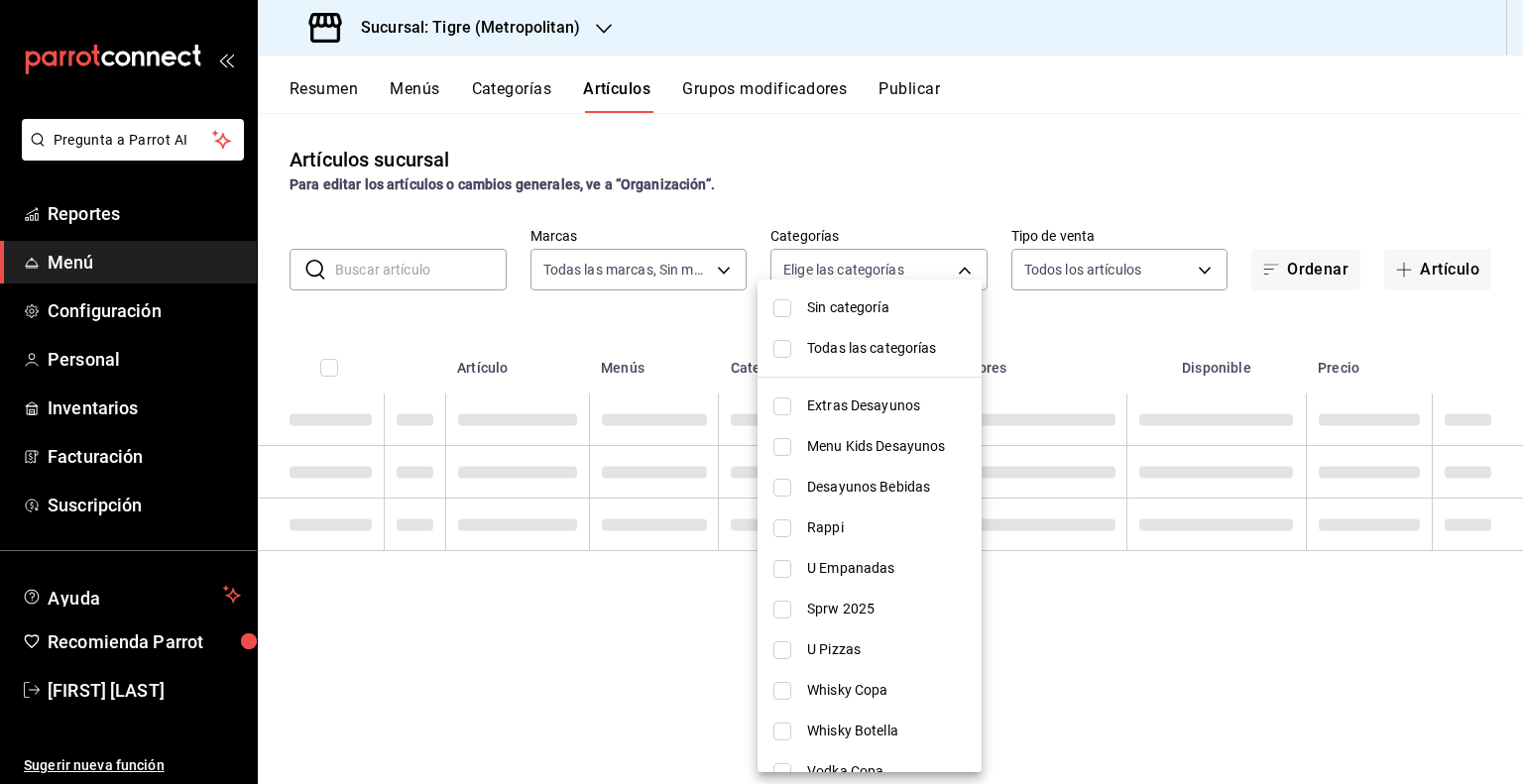 click at bounding box center [762, 392] 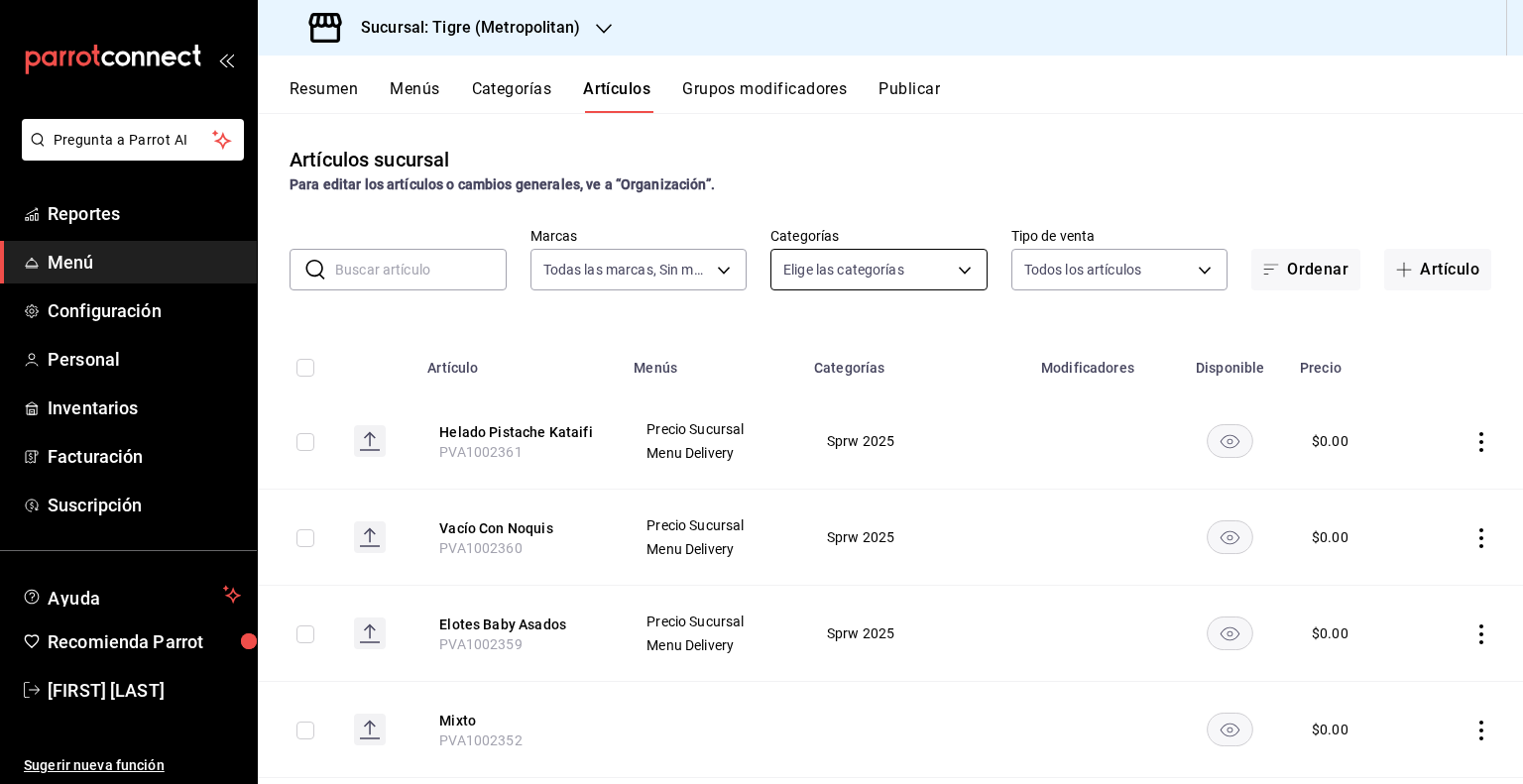 click on "Pregunta a Parrot AI Reportes Menú Configuración Personal Inventarios Facturación Suscripción Ayuda Recomienda Parrot [FIRST] [LAST] Sugerir nueva función Sucursal: Tigre (Metropolitan) Resumen Menús Categorías Artículos Grupos modificadores Publicar Artículos sucursal Para editar los artículos o cambios generales, ve a “Organización”. ​ ​ Marcas Todas las marcas, Sin marca d2a20516-989b-40fe-838d-c8b0b31ef0ff Categorías Elige las categorías Tipo de venta Todos los artículos ALL Ordenar Artículo Artículo Menús Categorías Modificadores Disponible Precio Helado Pistache Kataifi PVA1002361 Precio Sucursal Menu Delivery Sprw 2025 $ 0.00 Vacío Con Noquis PVA1002360 Precio Sucursal Menu Delivery Sprw 2025 $ 0.00 Elotes Baby Asados PVA1002359 Precio Sucursal Menu Delivery Sprw 2025 $ 0.00 Mixto PVA1002352 $ 0.00 Papaya PVA1002350 $ 0.00 Melon PVA1002351 $ 0.00 Taller Mixologia Bacardi PVB1002048 Precio Sucursal Menu Delivery Alimentos Cena Maridaje $ 500.00 PVV1000754 $ $" at bounding box center (762, 392) 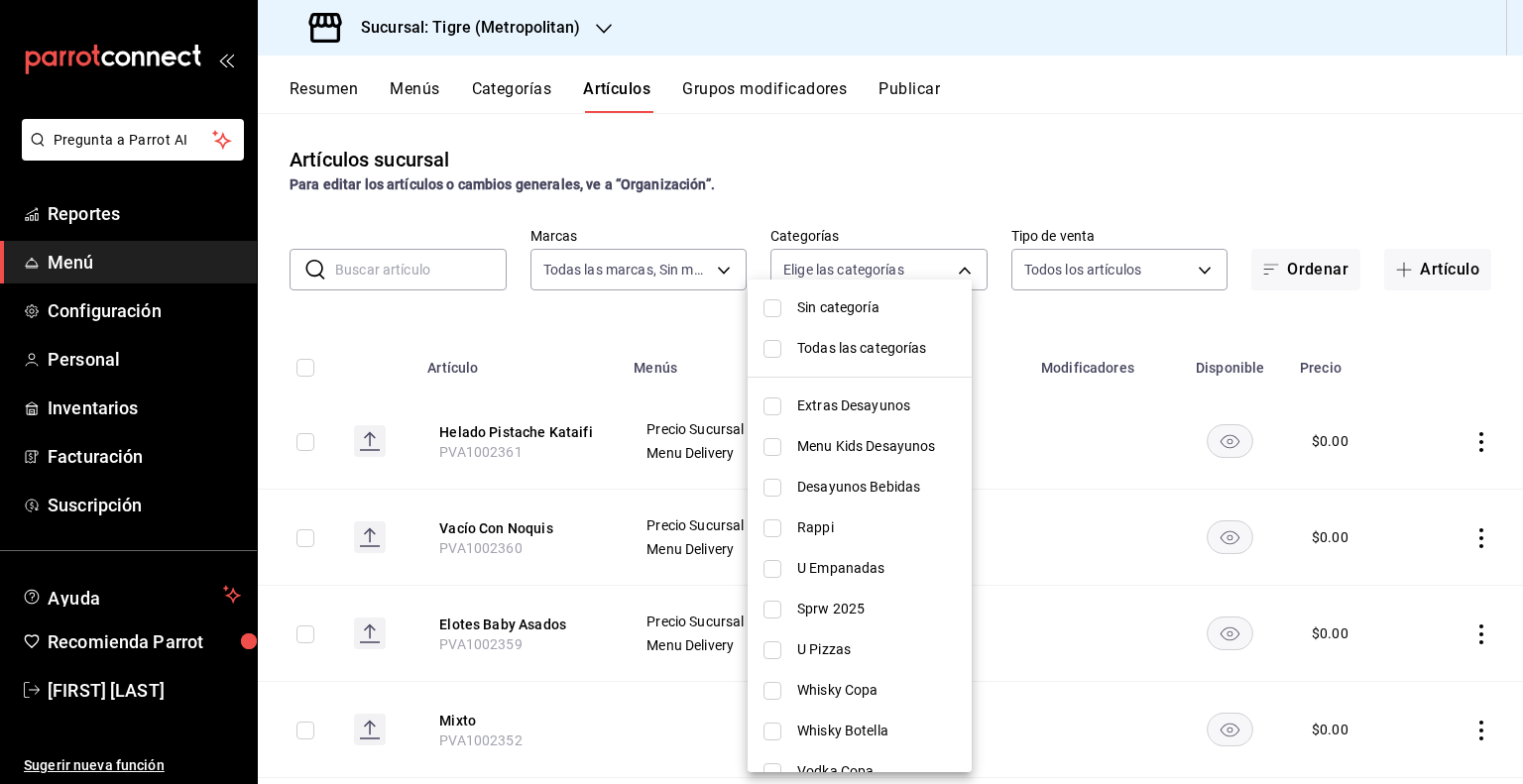 click on "Sprw 2025" at bounding box center [877, 609] 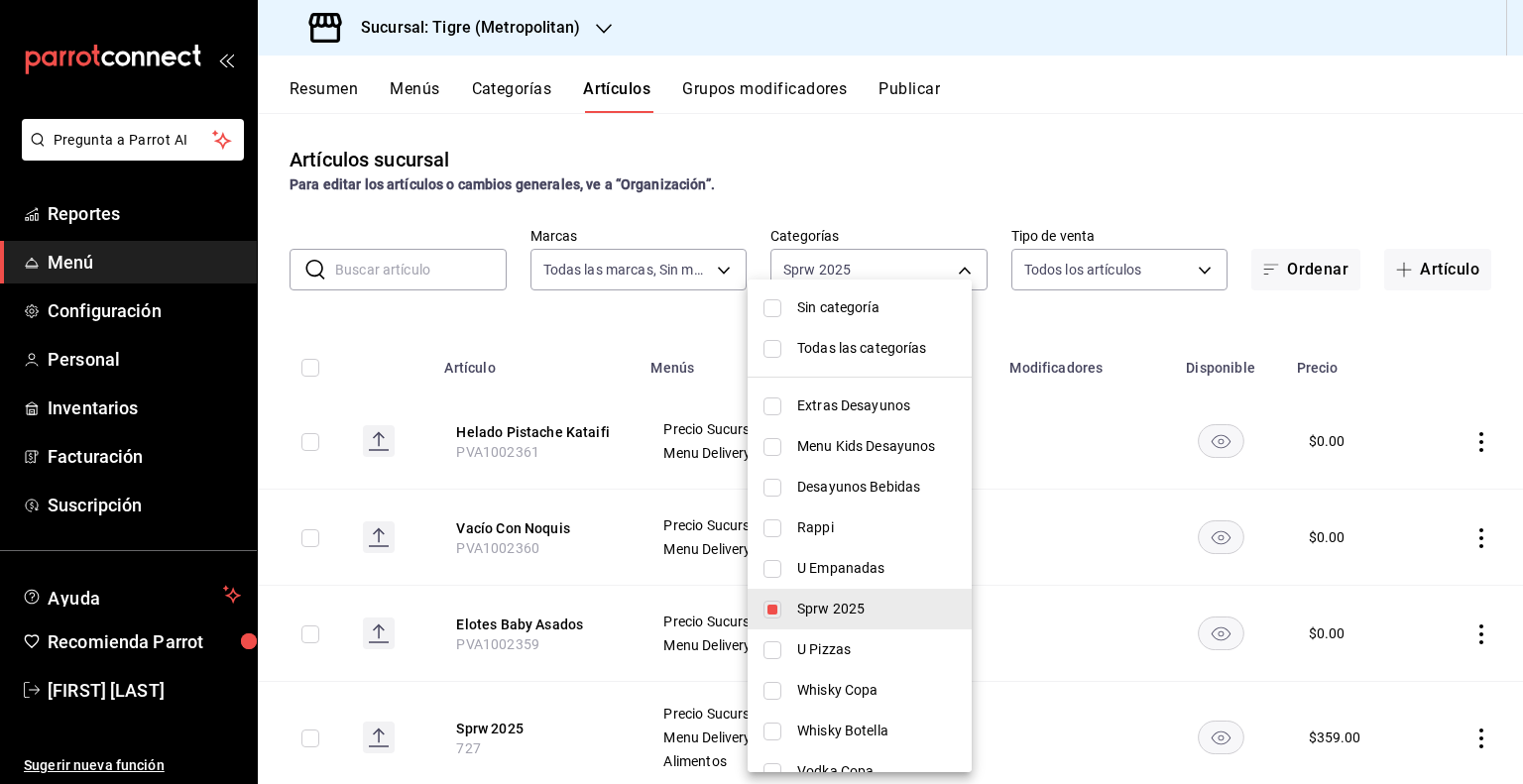 click at bounding box center (762, 392) 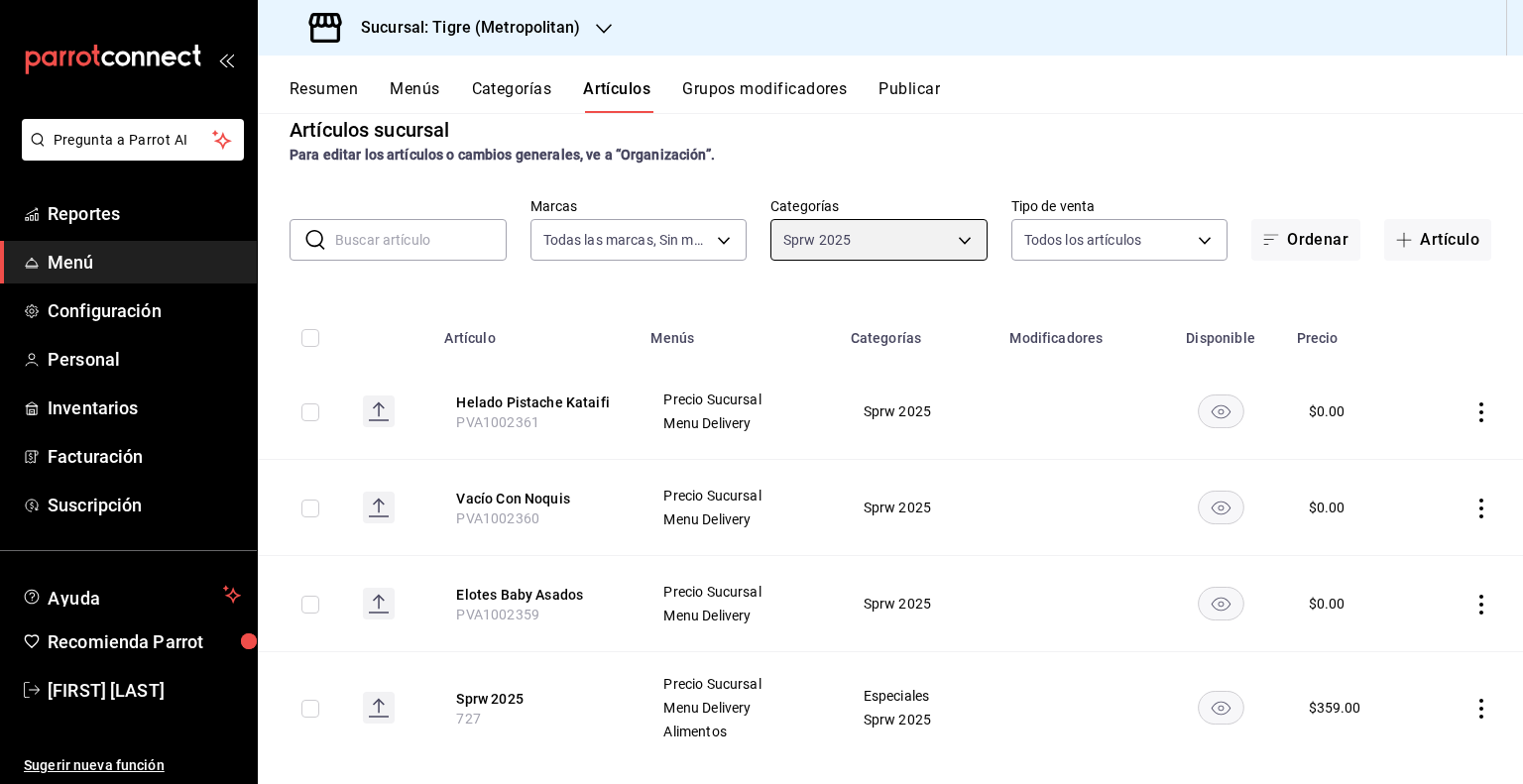scroll, scrollTop: 56, scrollLeft: 0, axis: vertical 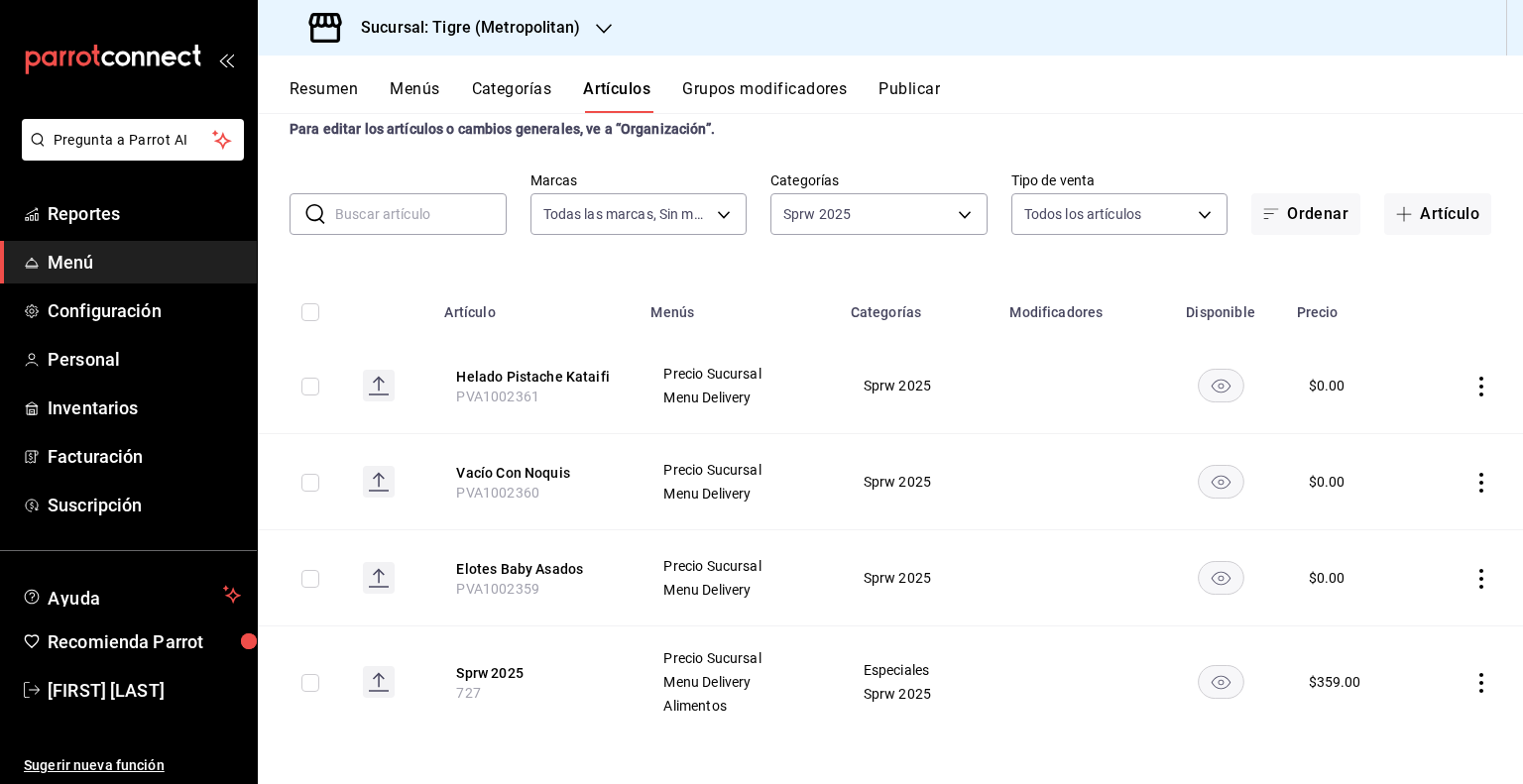 click on "Publicar" at bounding box center [909, 96] 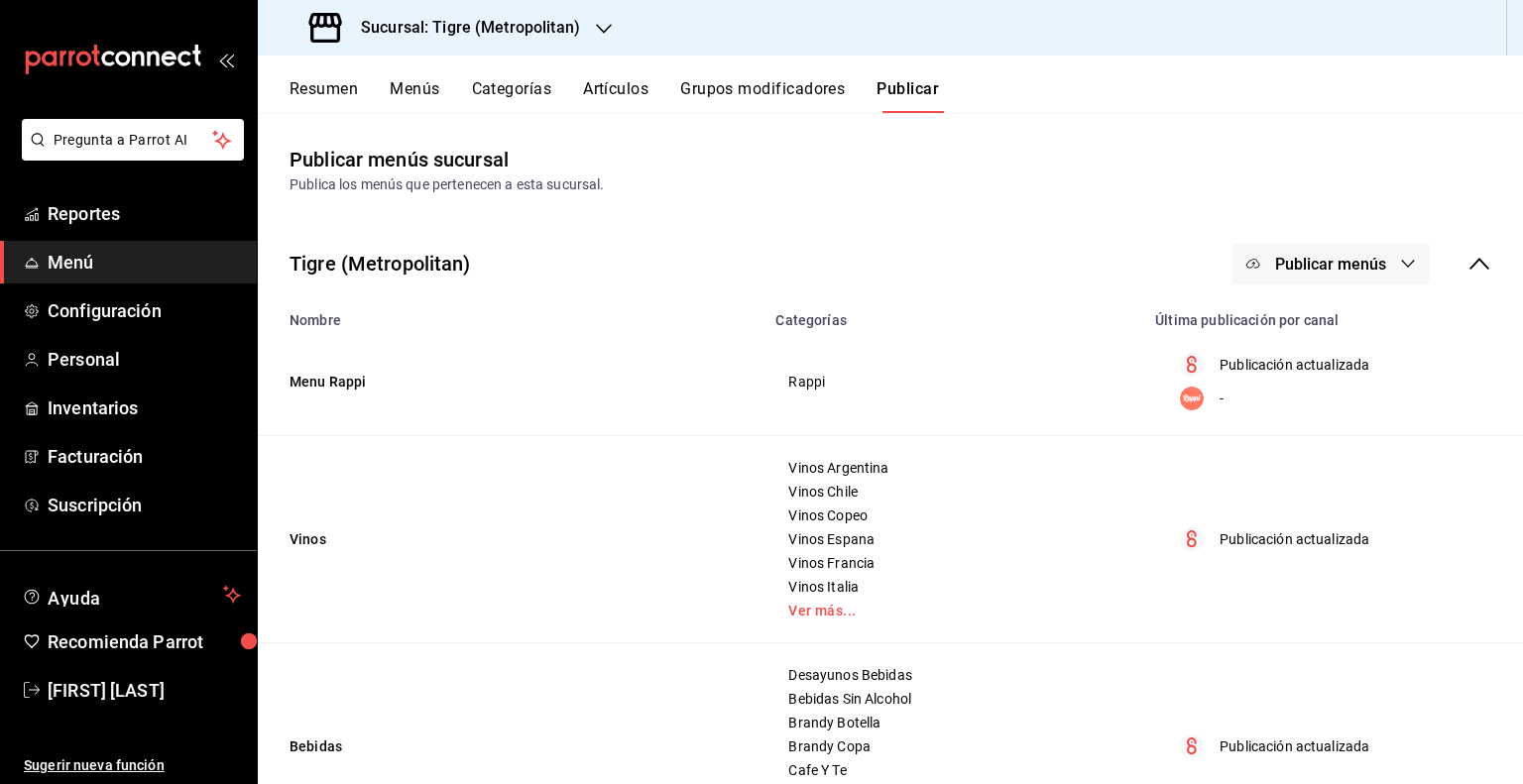 click on "Publicar menús" at bounding box center (1331, 264) 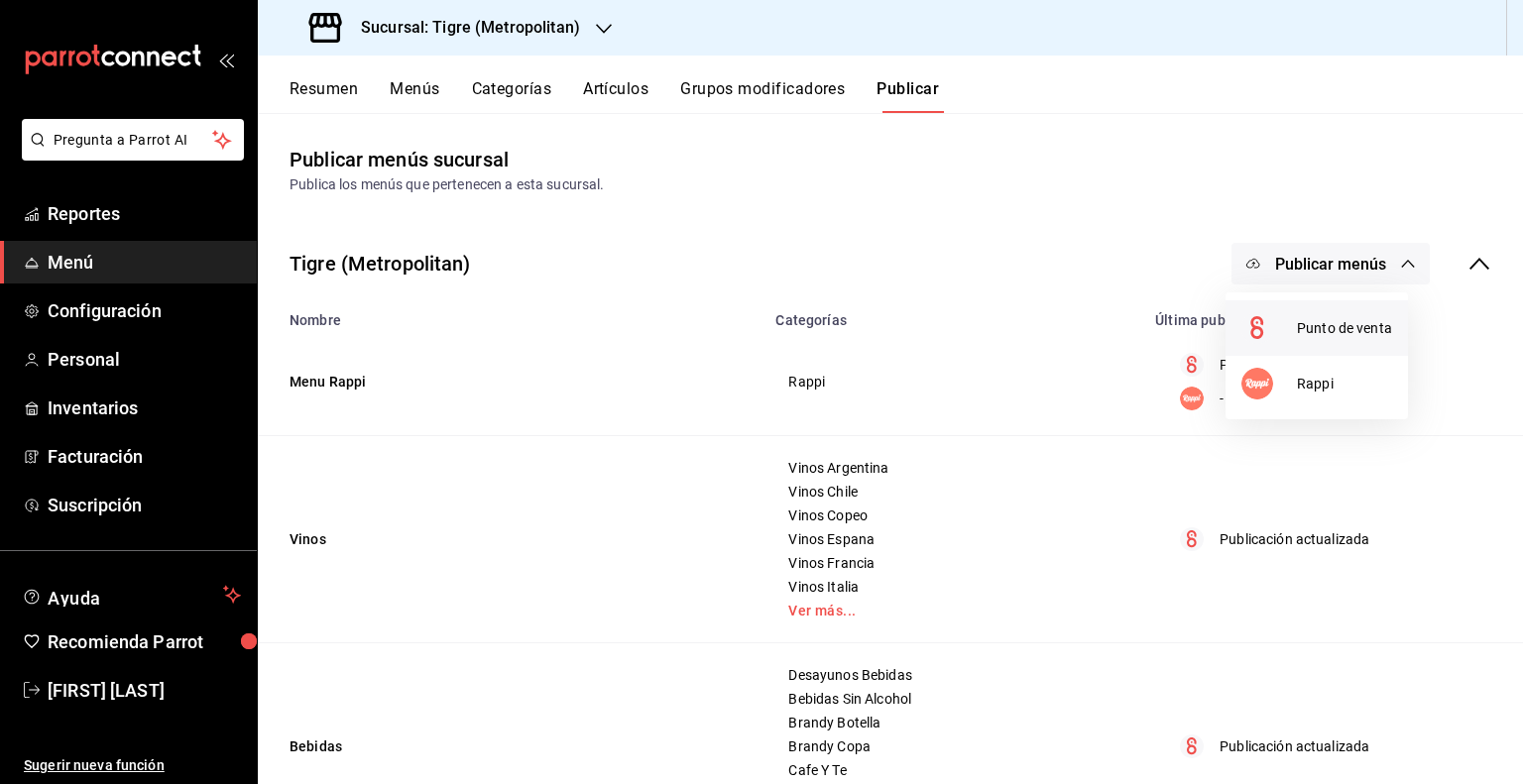 click on "Punto de venta" at bounding box center [1345, 328] 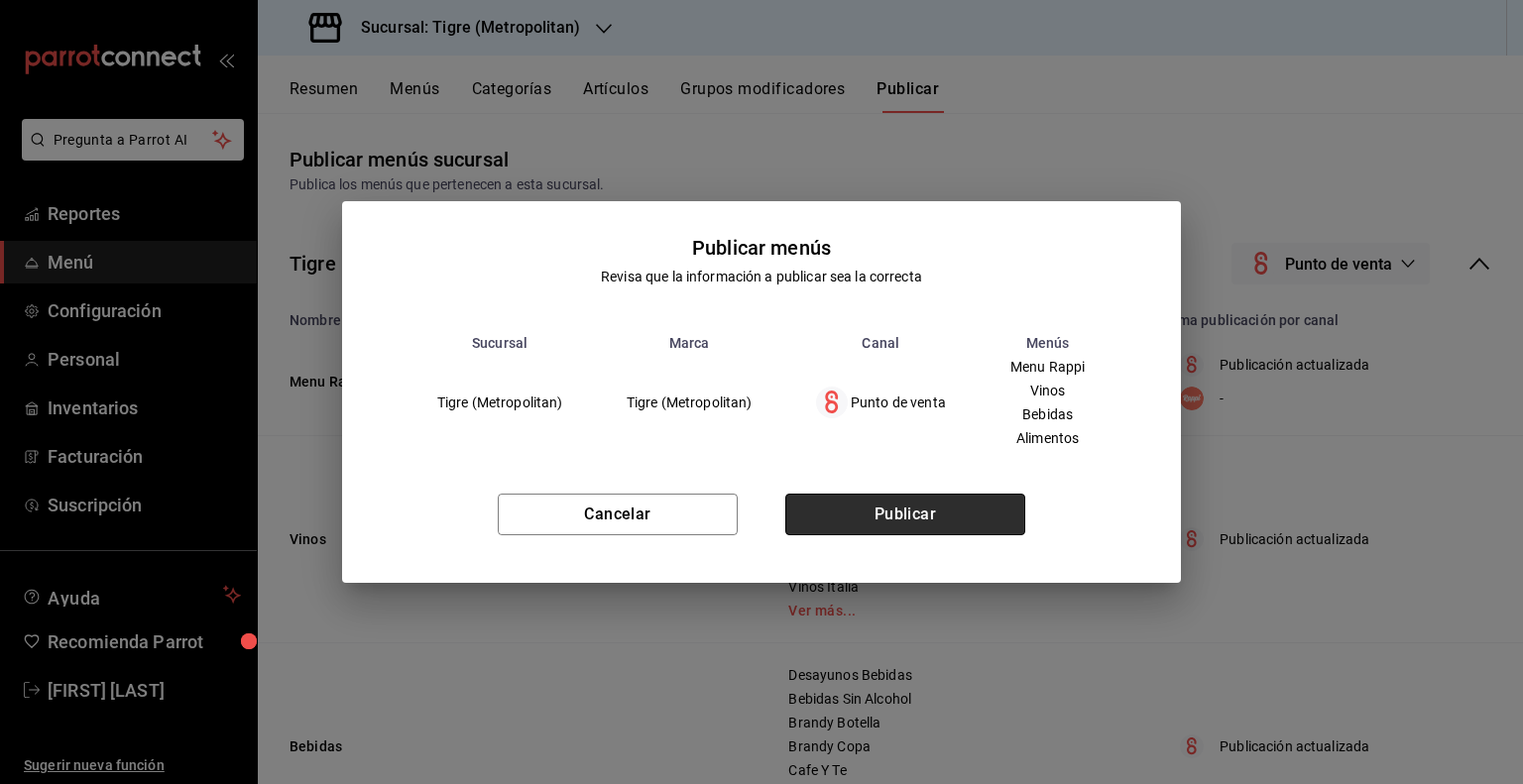 click on "Publicar" at bounding box center (905, 514) 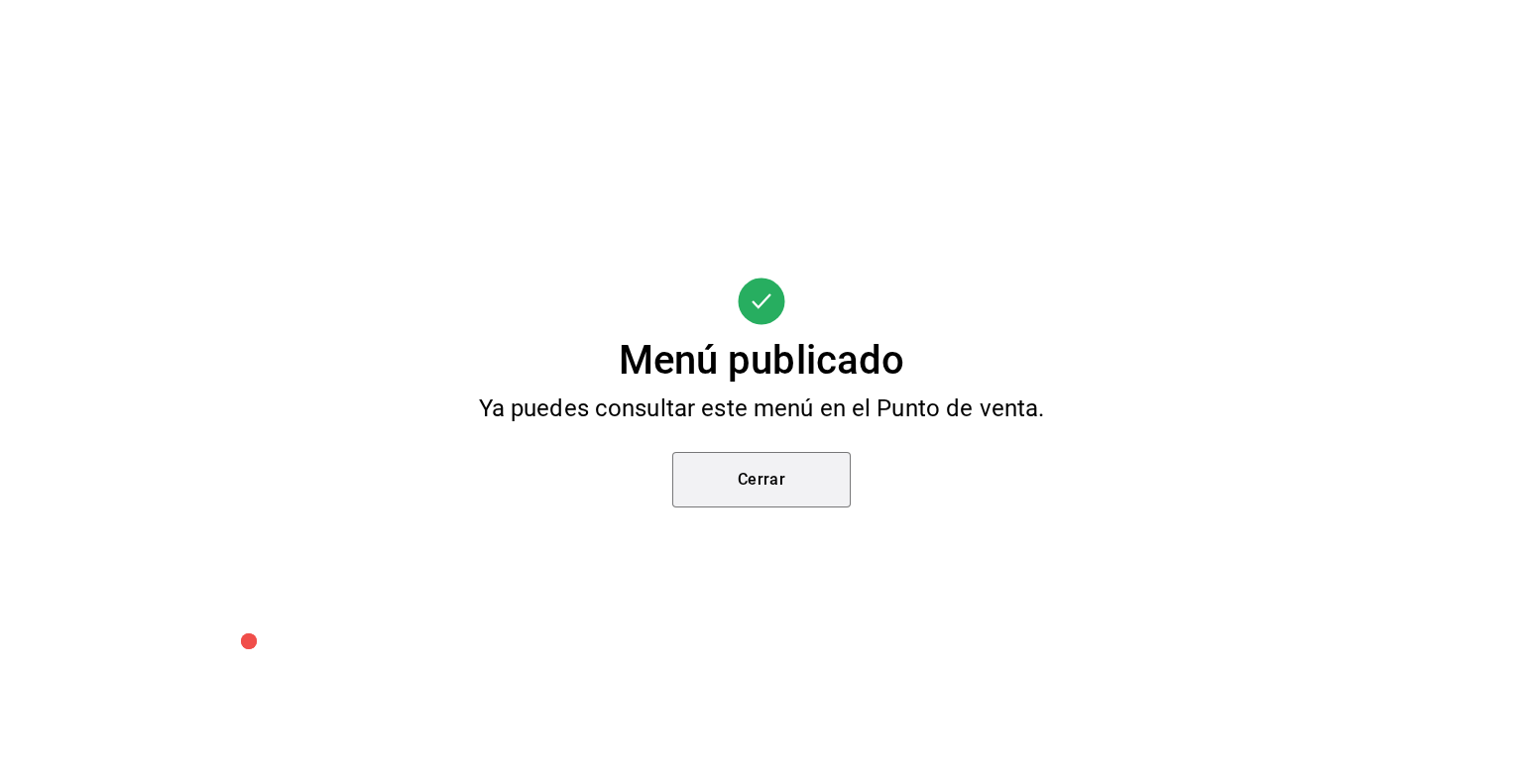 click on "Cerrar" at bounding box center (762, 480) 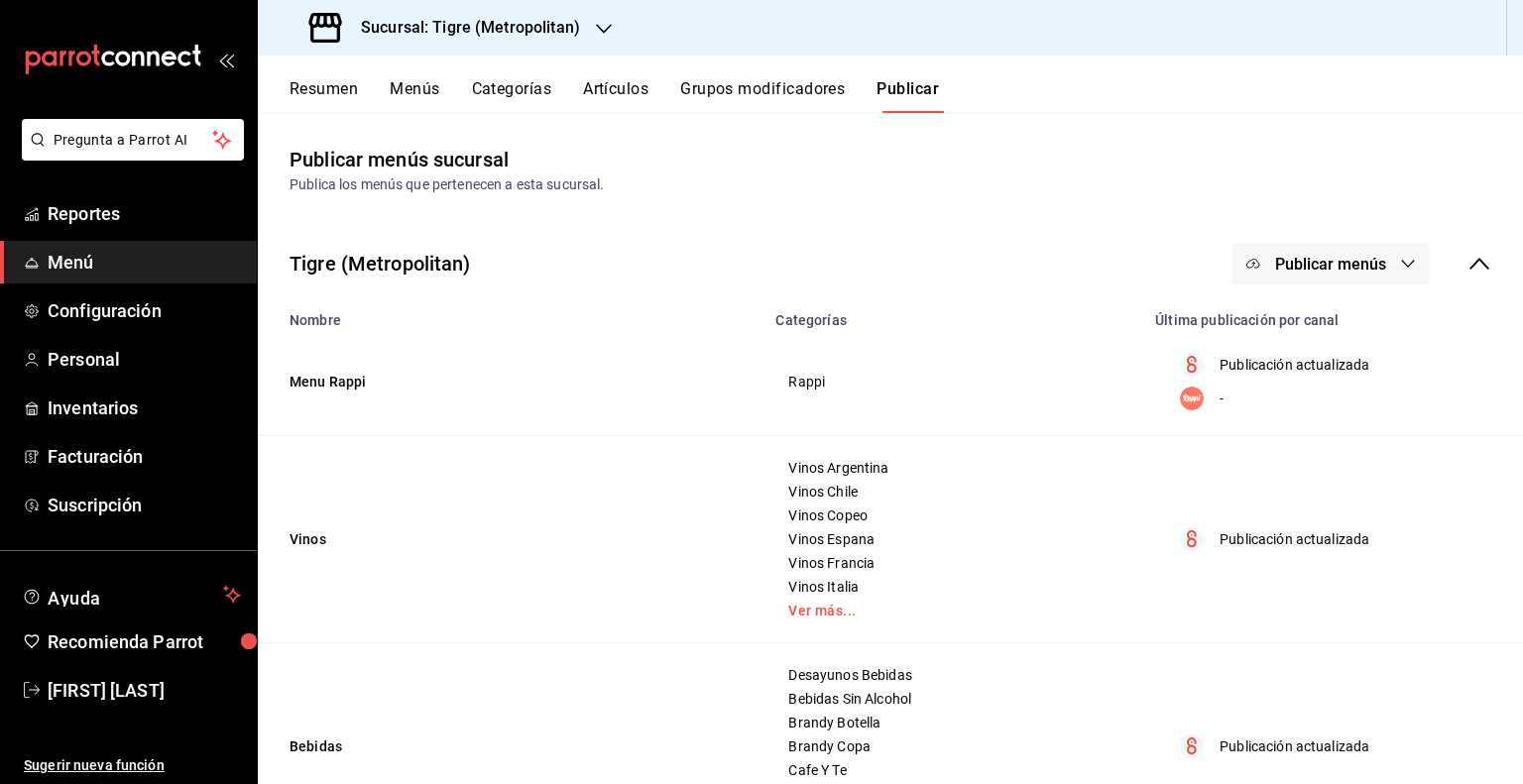 click on "Artículos" at bounding box center (616, 96) 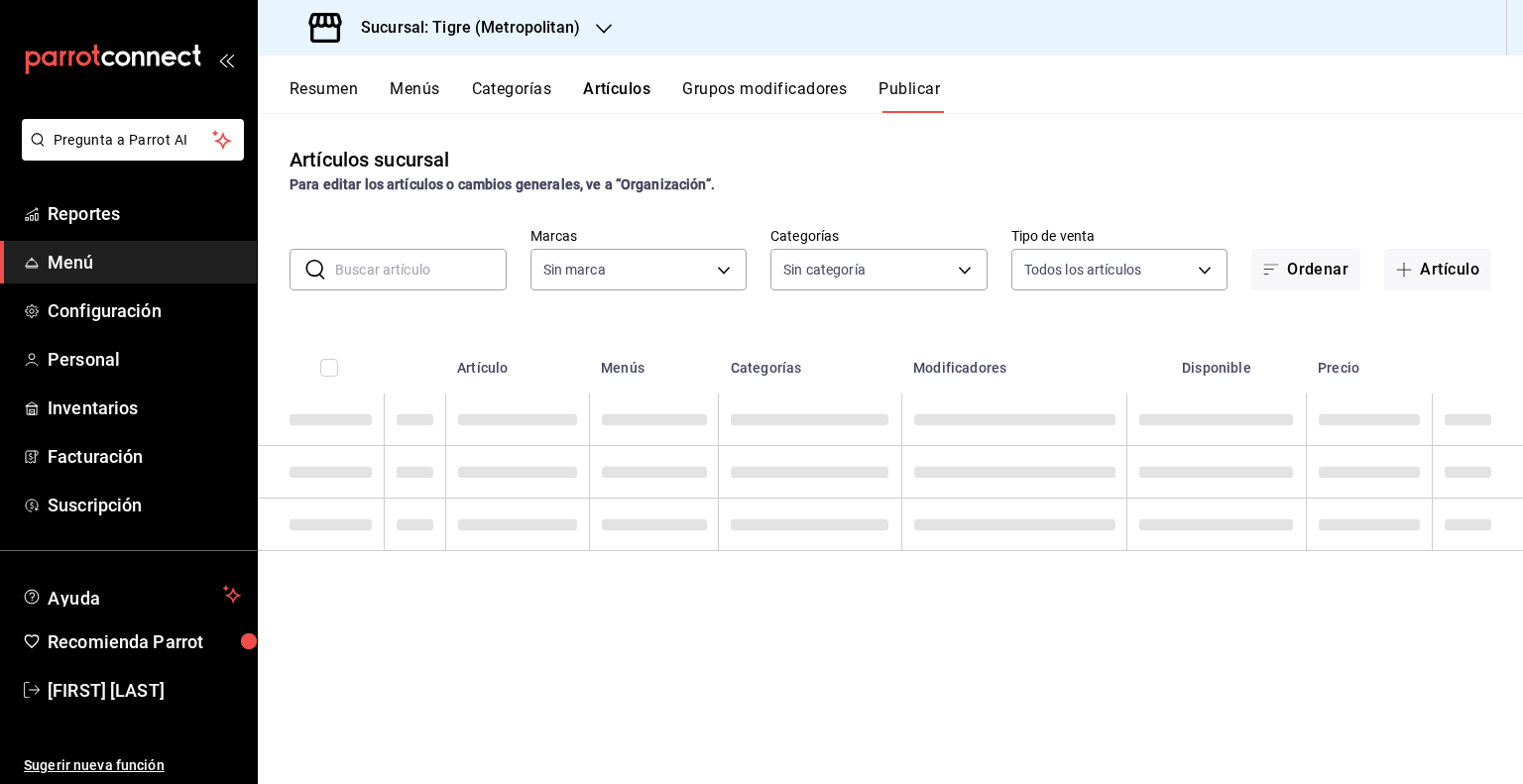 type on "d2a20516-989b-40fe-838d-c8b0b31ef0ff" 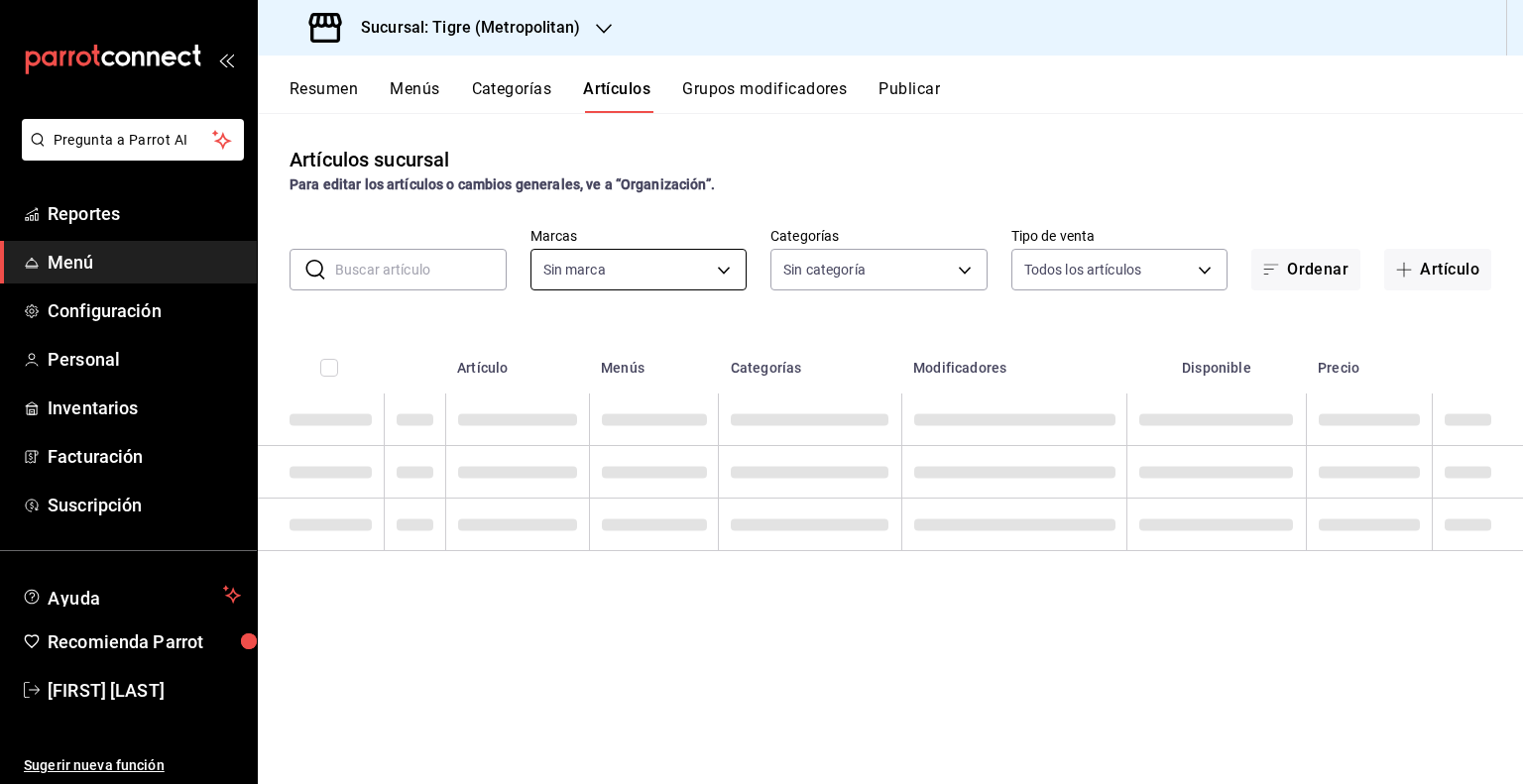 type on "d2a20516-989b-40fe-838d-c8b0b31ef0ff" 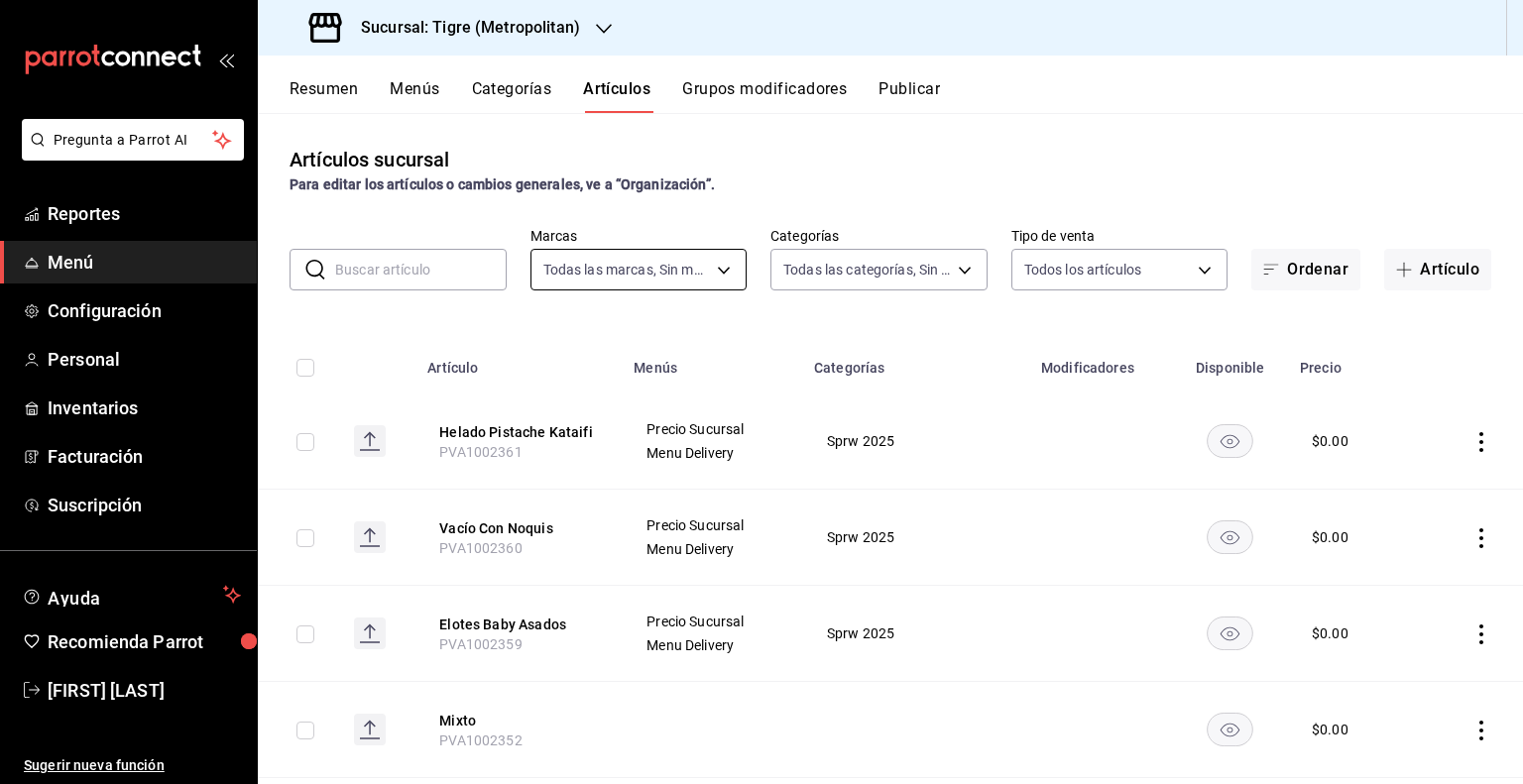type on "95de3a49-3e71-4222-9a00-2b077991daeb,0ce31c32-a5a6-498b-be74-31ce48fb35ae,30be13c7-83fd-41f6-a228-3b14be6d94d8,caf99542-990c-4e8d-88fe-5fb1a1487ffc,6ed932c3-fe41-4cc4-af35-316ac4beab7d,b9185f32-85c2-490c-a6ac-e89ea656be29,44faf17c-7d7c-411a-813e-99a9344280f9,5b3d3477-0217-42cd-9efc-befb4d82f962,f9964fff-a676-4154-b417-73a12fc9acae,a6c4169a-6c96-4b99-9e30-4159fd5996a8,f8f188b8-112b-4cc4-a7fd-8ffd40a84ba9,0d350b28-2fd3-479d-aea3-3b197f57f2a2,6cc0ca04-caef-4251-9f5a-60f930f66248,d59511b3-a47f-4ba0-b107-8f149b3242de,74c27143-111e-4bb9-a573-a48c5d160e95,8281a534-dbcf-485a-8894-d4505872b229,0f074240-ccfd-4f92-a01c-ad9577d5ba20,06b7c283-846e-4291-b05e-b10cd9f0c9d1,4f2c0ef6-fef9-4dd0-ba22-34a6105d8f4c,bbf0947f-5c82-4391-8151-a195d12e9573,af1e0ca2-17ab-4322-93e5-ca0371fc783c,41dd404b-cc54-4c59-a351-9d81cf4dda6a,73dd98cd-de51-498f-817c-bec8d8b32d87,864183c5-ef5a-419d-9c95-98fc6ec4a1e4,298d13bd-27ef-4696-8430-f16121a19f83,155cf97f-5676-4d49-8b7d-f43f92807e5e,b6bf9777-081f-4063-b5f2-a16c2083a363,0f67ad81-f3d2-41a7-93c..." 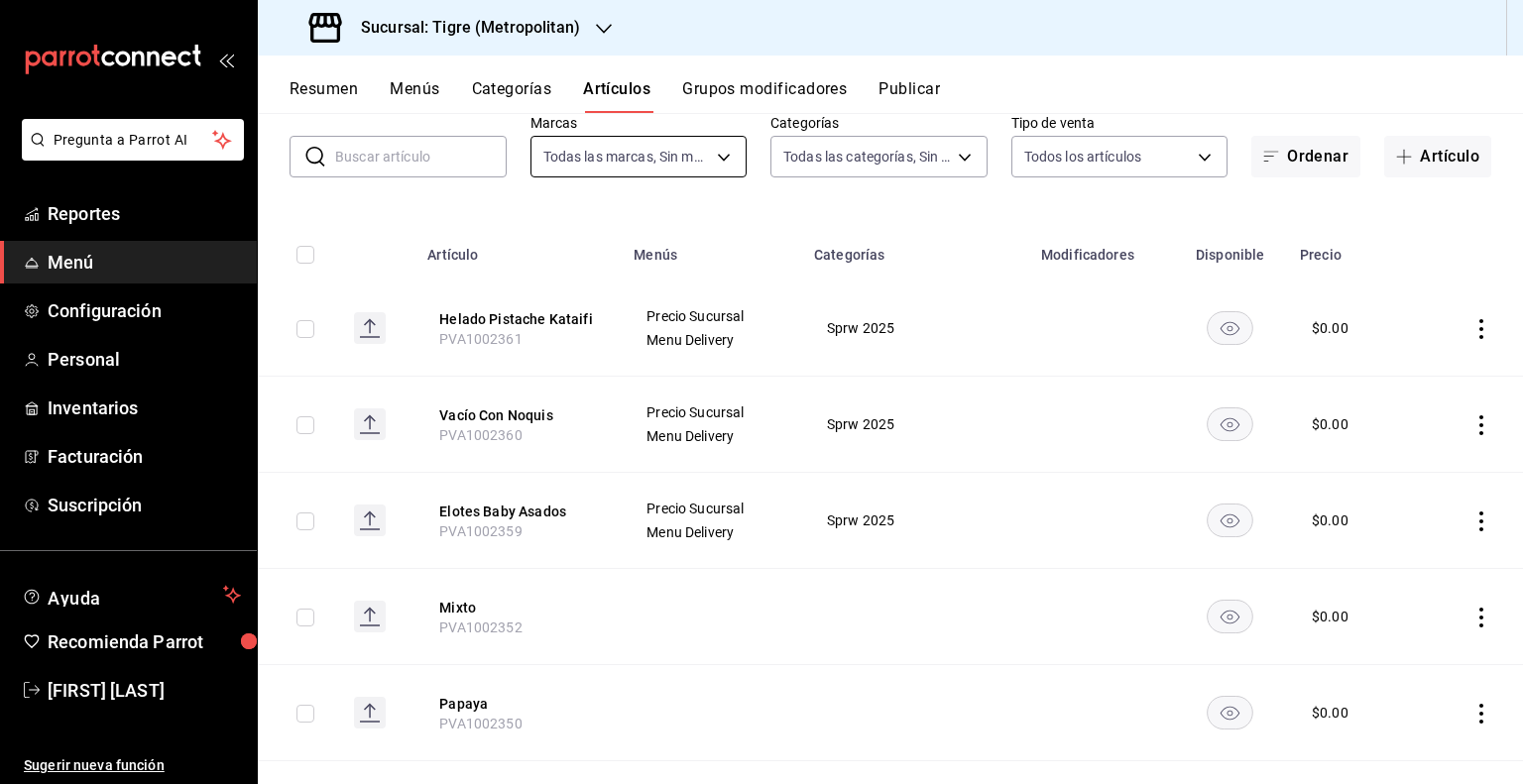 scroll, scrollTop: 0, scrollLeft: 0, axis: both 